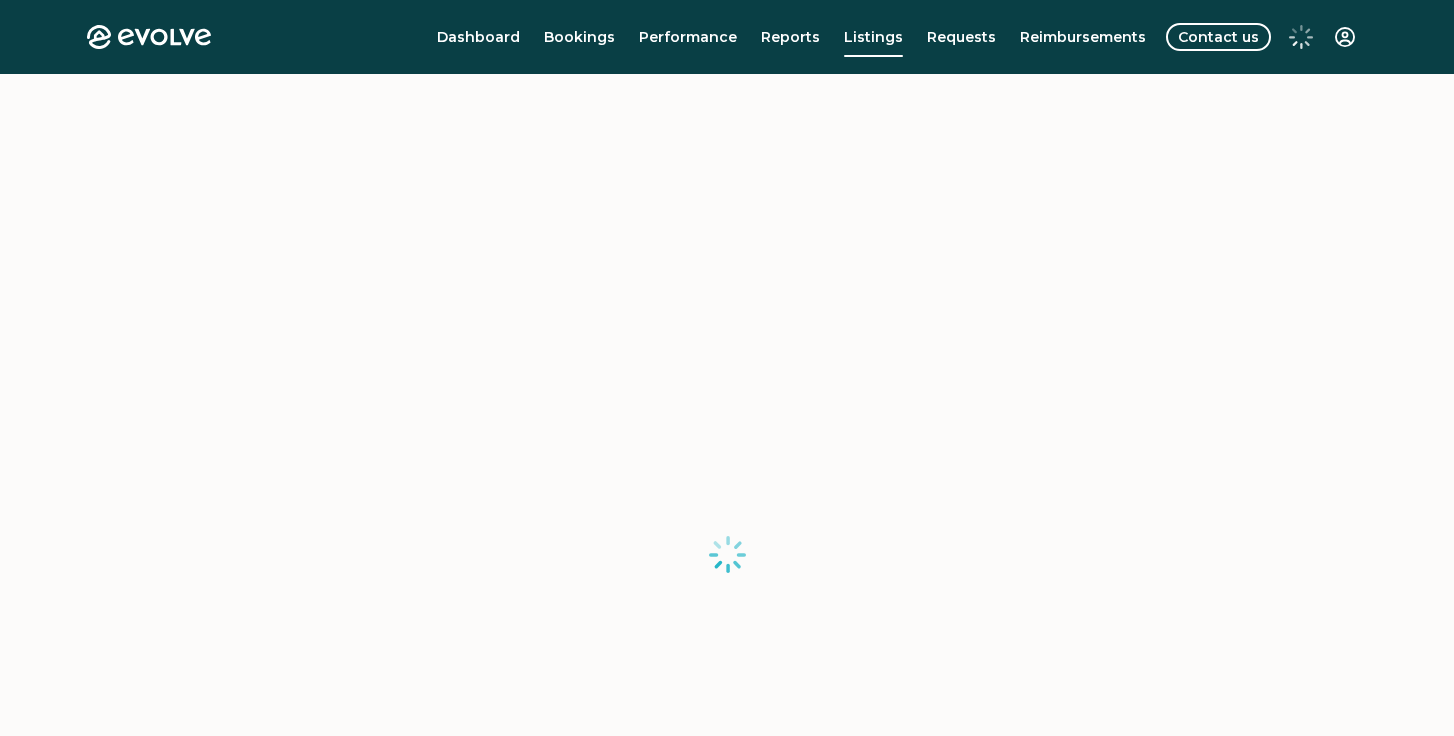 scroll, scrollTop: 0, scrollLeft: 0, axis: both 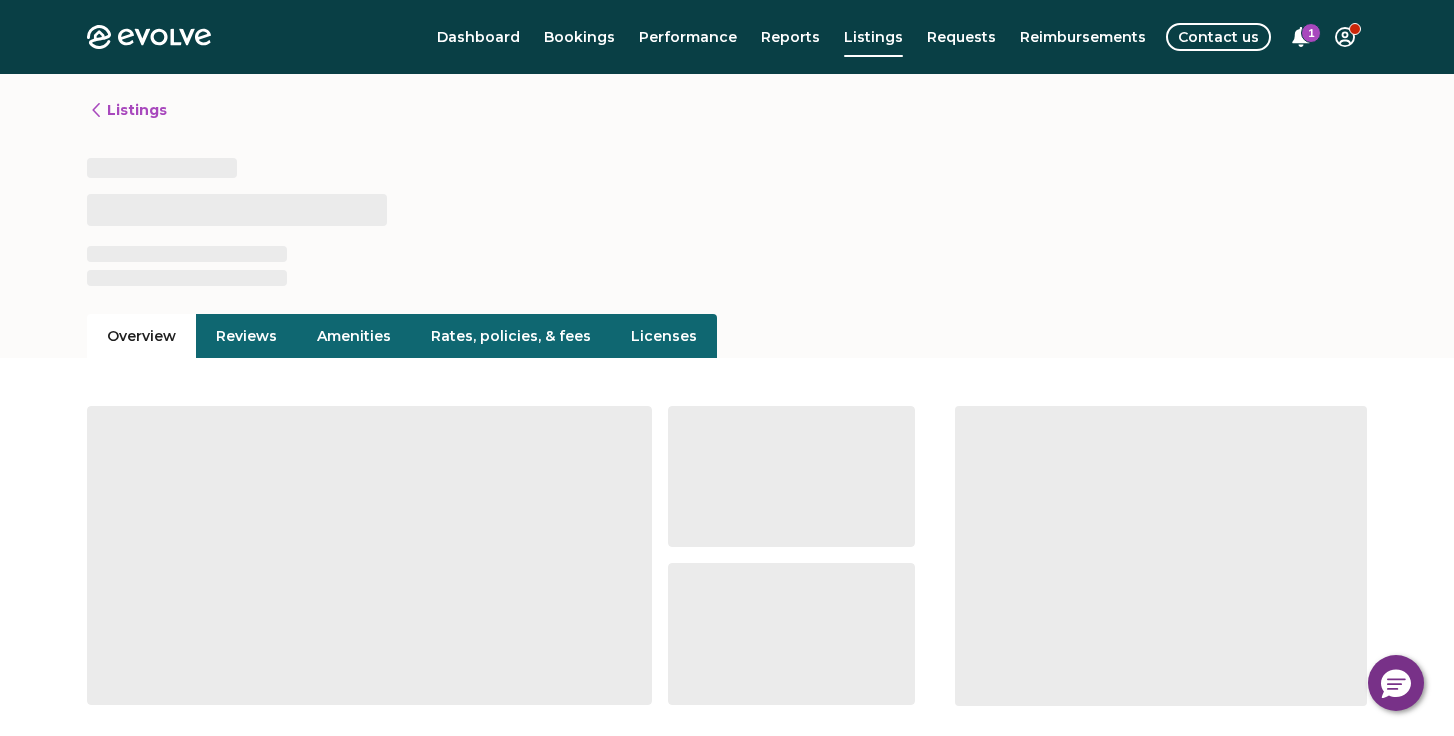 click on "Reports" at bounding box center [790, 37] 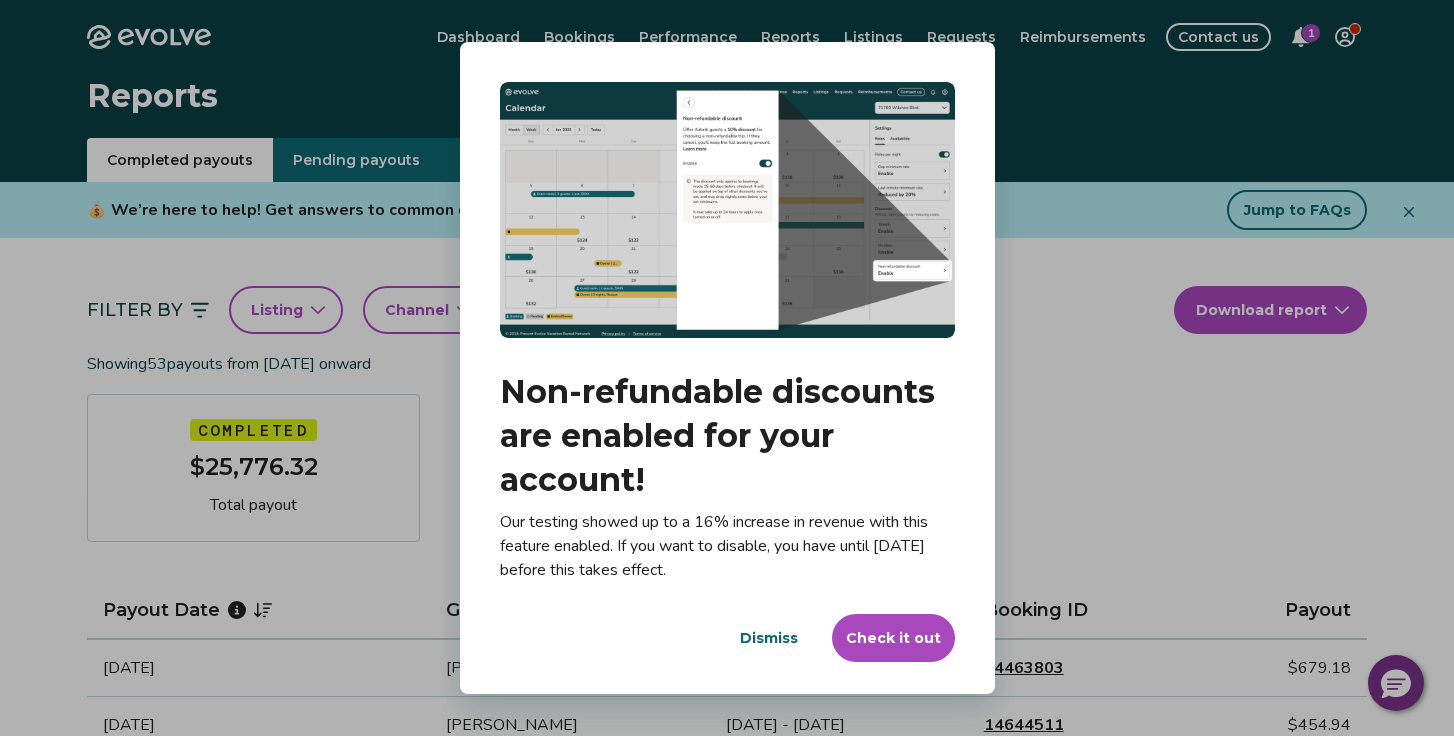 click on "Dismiss" at bounding box center [769, 638] 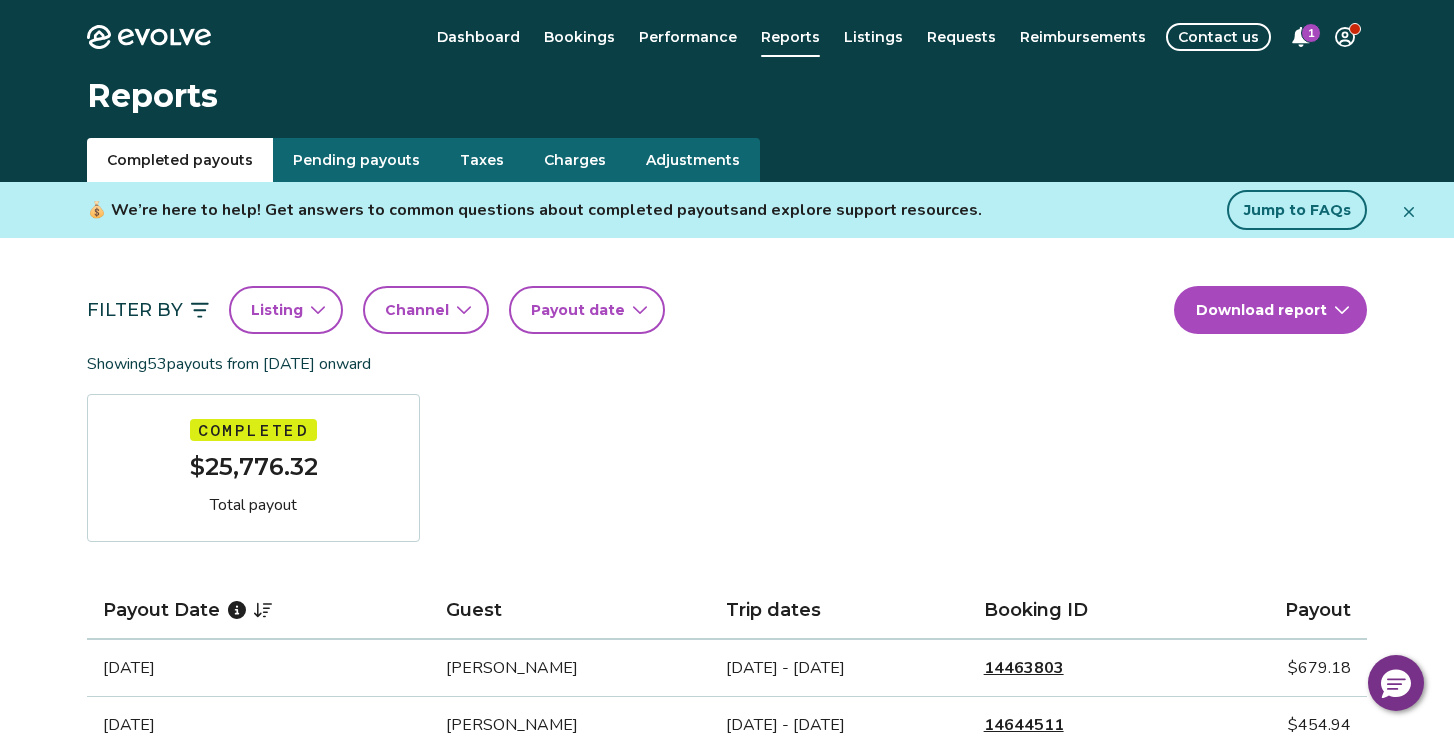 click on "Filter By  Listing Channel Payout date Download   report Showing  53  payouts   from May 1st, 2020 onward Completed $25,776.32 Total payout Payout Date Guest Trip dates Booking ID Payout Jun 21, 2025 Linda G Harris Jun 19 - Jun 23, 2025 14463803 $679.18 Jun 15, 2025 Robert Hager Jun 13 - Jun 16, 2025 14644511 $454.94 Jun 8, 2025 jeremiah hook Jun 6 - Jun 8, 2025 14547737 $330.18 May 29, 2025 Cathy Hall May 27 - May 31, 2025 14595554 $521.58 May 25, 2025 Greg Scott May 23 - May 26, 2025 14510053 $434.14 May 18, 2025 Jane Snyder May 16 - May 18, 2025 14603850 $375.39 May 11, 2025 Tami D Schmitt May 9 - May 14, 2025 14574805 $687.81 Apr 6, 2025 dan habel Apr 1 - Apr 9, 2025 14419510 $207.92 Apr 4, 2025 dan habel Apr 1 - Apr 9, 2025 14419510 $207.92 Apr 3, 2025 dan habel Apr 1 - Apr 9, 2025 14419510 $582.18 Mar 29, 2025 Herbert Halbeisen Mar 27 - Mar 31, 2025 14415455 $518.82 Feb 16, 2025 Jennifer Furber Feb 14 - Feb 17, 2025 14191182 $433.88 Dec 25, 2024 Kim Kohlman Dec 23 - Dec 28, 2024 14015589 $751.72 1 2 3" at bounding box center [727, 1089] 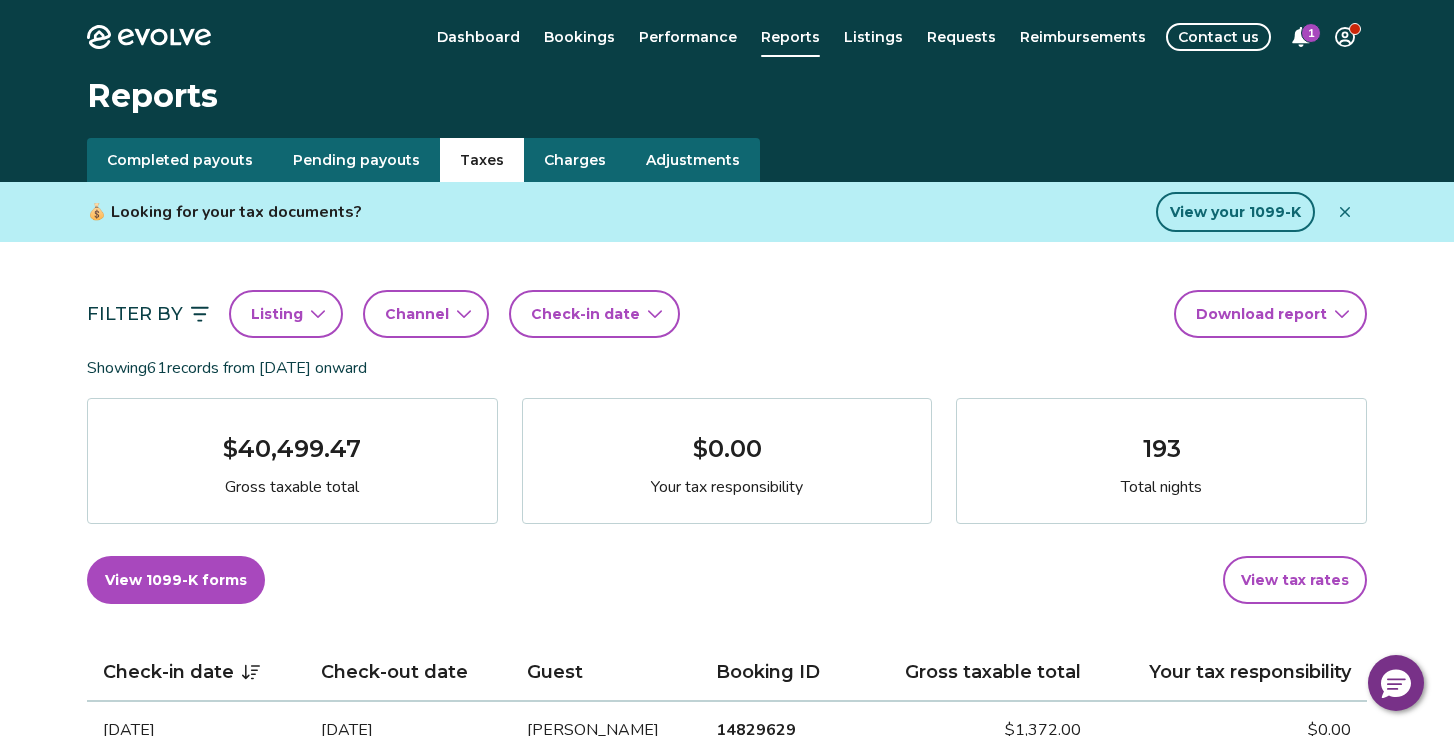 click on "Showing  61  records    from May 1st, 2020 onward" at bounding box center (727, 368) 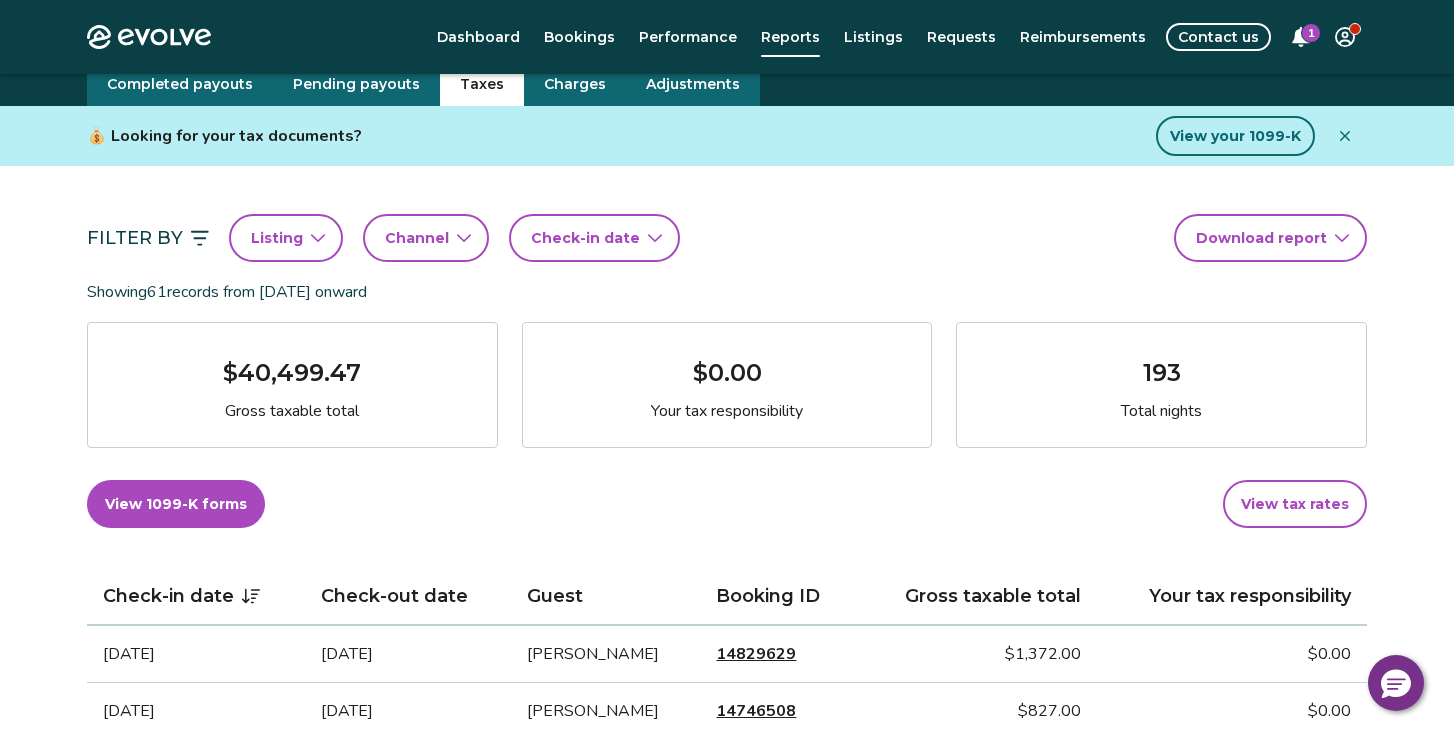 scroll, scrollTop: 80, scrollLeft: 0, axis: vertical 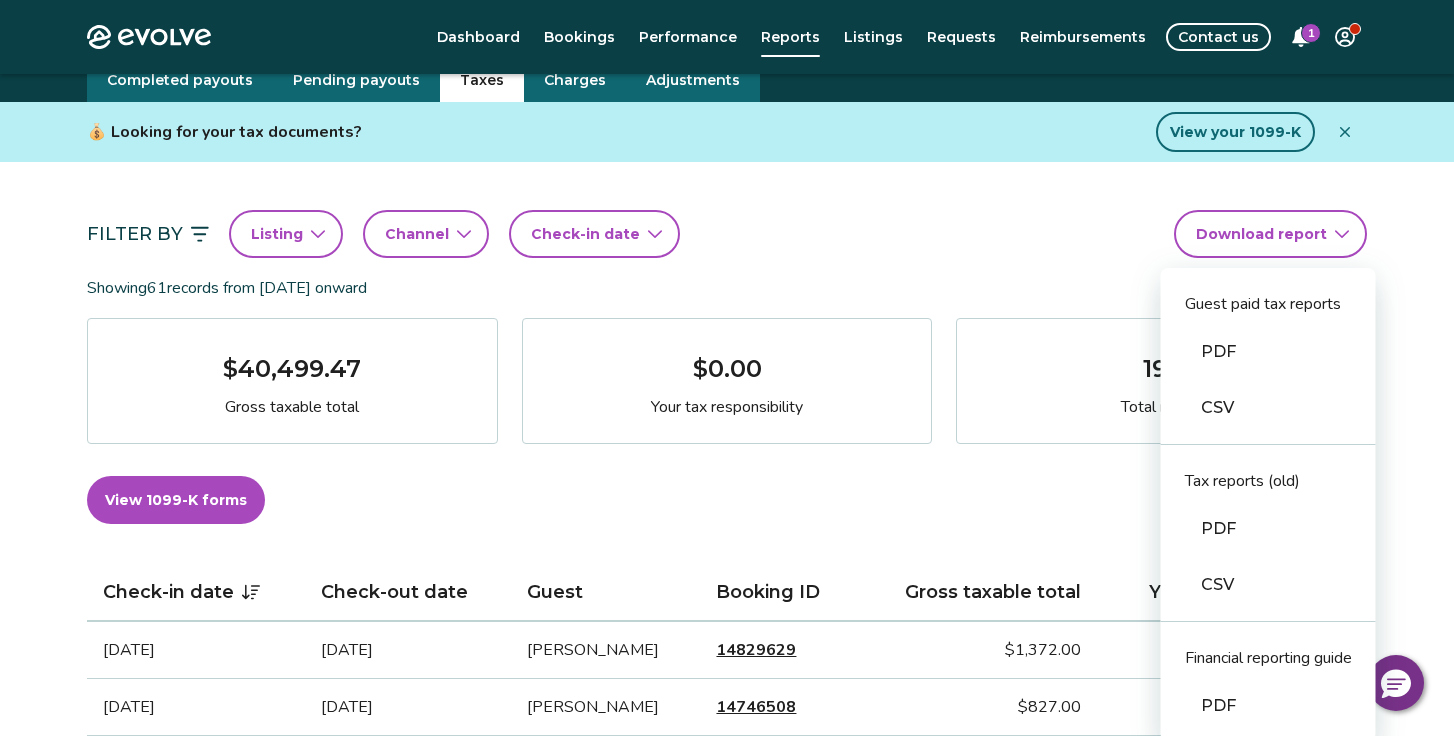 click on "Evolve Dashboard Bookings Performance Reports Listings Requests Reimbursements Contact us 1 Reports Completed payouts Pending payouts Taxes Charges Adjustments 💰 Looking for your tax documents? View your 1099-K Filter By  Listing Channel Check-in date Download   report Guest paid tax reports PDF CSV Tax reports (old) PDF CSV Financial reporting guide PDF Showing  61  records    from May 1st, 2020 onward $40,499.47 Gross taxable total $0.00 Your tax responsibility 193 Total nights View 1099-K forms View tax rates Check-in date Check-out date Guest Booking ID Gross taxable total Your tax responsibility Jul 19, 2026 Jul 24, 2026 Caroline Stutevoss 14829629 $1,372.00 $0.00 Oct 9, 2025 Oct 14, 2025 Theresa Betraun 14746508 $827.00 $0.00 Aug 15, 2025 Aug 17, 2025 Trevor Sullivan 14613076 $588.00 $0.00 Aug 7, 2025 Aug 10, 2025 Stephenie Browne 14853680 $544.00 $0.00 Jul 25, 2025 Jul 28, 2025 Cindy Stecher 14537002 $695.01 $0.00 Jul 22, 2025 Jul 25, 2025 Jaren Schwartz 14769400 $569.00 $0.00 Jul 18, 2025 14712929" at bounding box center [727, 1284] 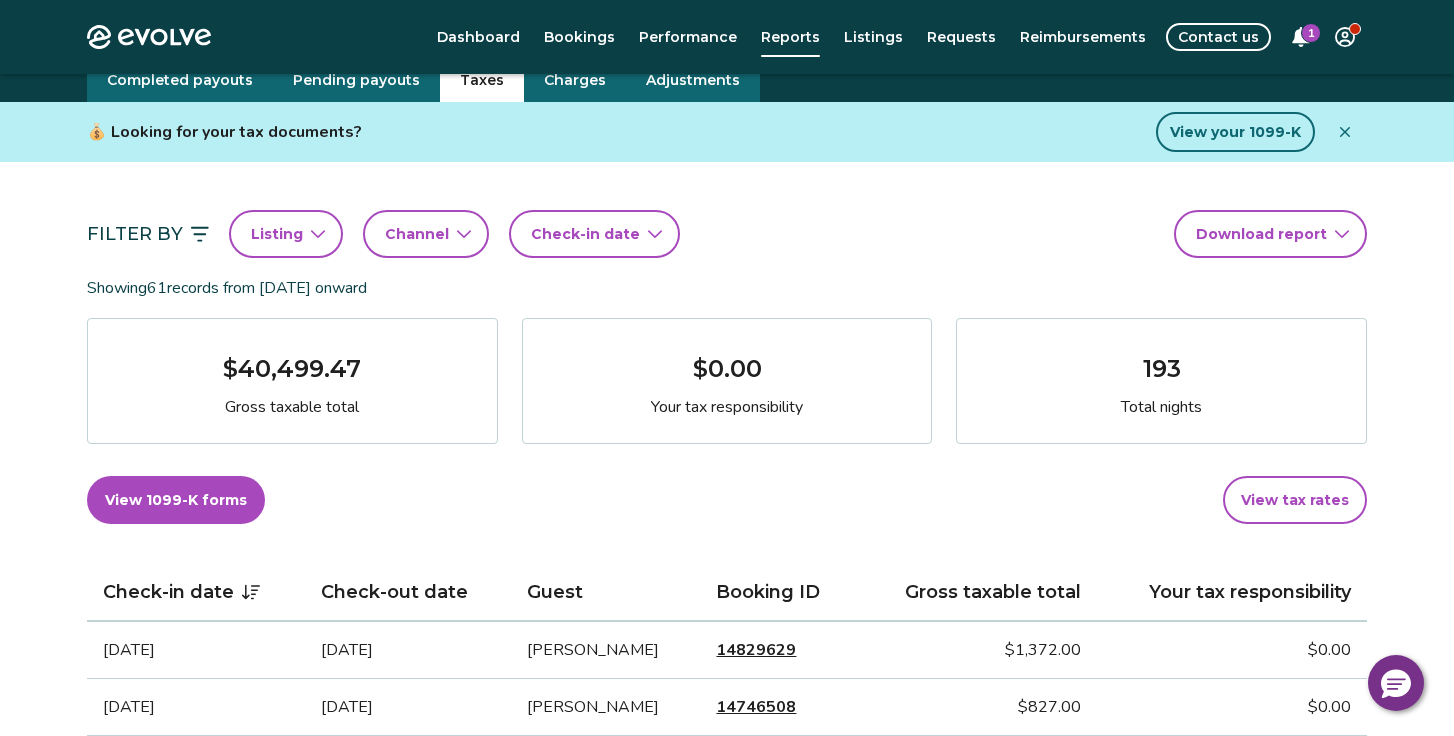 click on "View your 1099-K" at bounding box center [1235, 132] 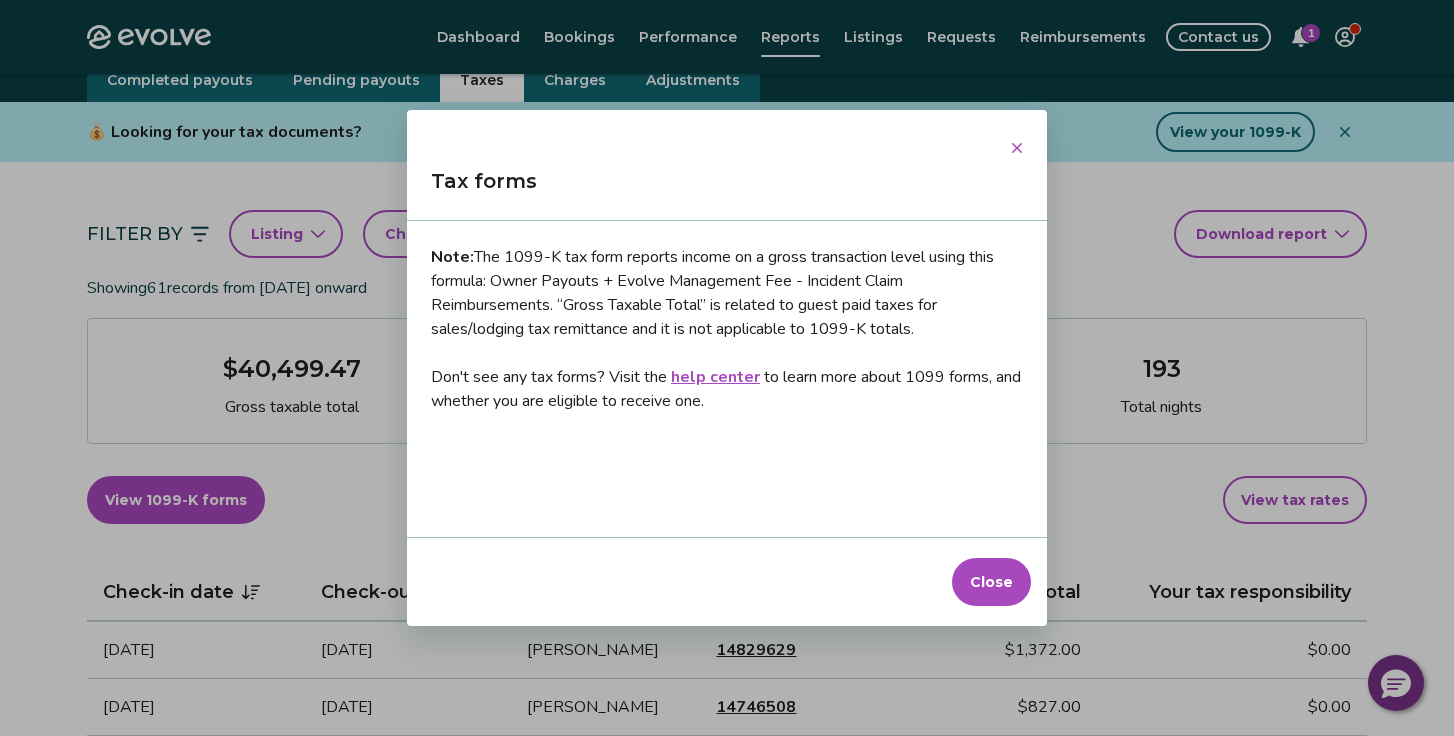scroll, scrollTop: 0, scrollLeft: 0, axis: both 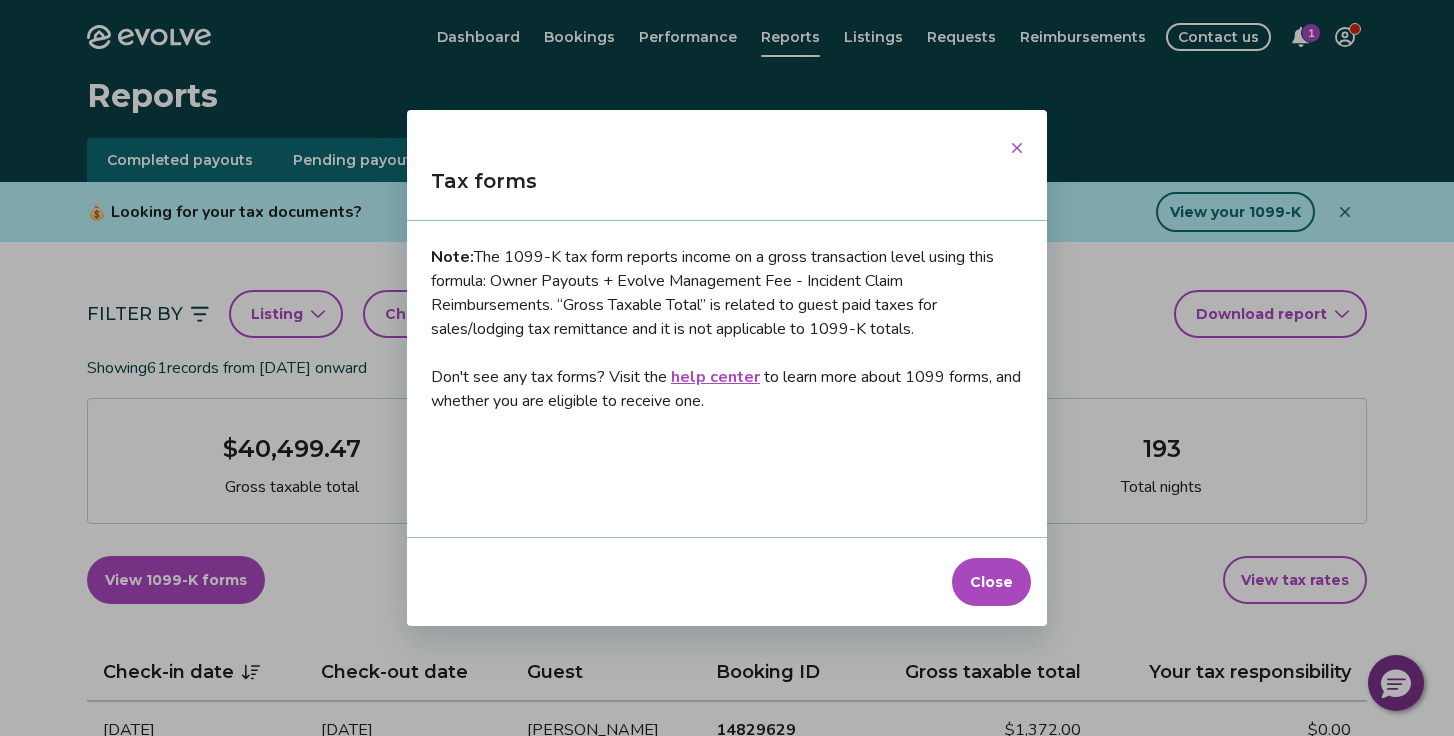click at bounding box center (1017, 148) 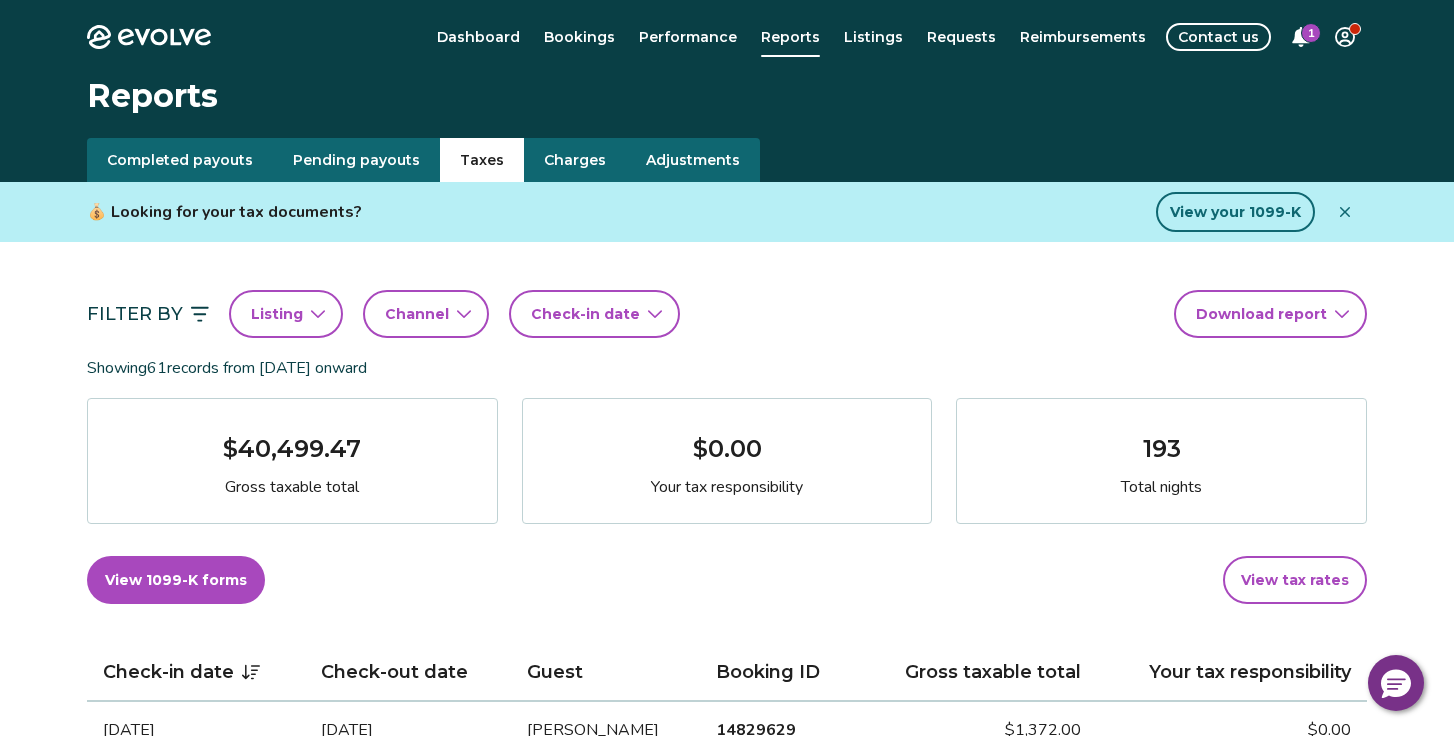 click on "Filter By  Listing Channel Check-in date Download   report Showing  61  records    from May 1st, 2020 onward $40,499.47 Gross taxable total $0.00 Your tax responsibility 193 Total nights View 1099-K forms View tax rates Check-in date Check-out date Guest Booking ID Gross taxable total Your tax responsibility Jul 19, 2026 Jul 24, 2026 Caroline Stutevoss 14829629 $1,372.00 $0.00 Oct 9, 2025 Oct 14, 2025 Theresa Betraun 14746508 $827.00 $0.00 Aug 15, 2025 Aug 17, 2025 Trevor Sullivan 14613076 $588.00 $0.00 Aug 7, 2025 Aug 10, 2025 Stephenie Browne 14853680 $544.00 $0.00 Jul 25, 2025 Jul 28, 2025 Cindy Stecher 14537002 $695.01 $0.00 Jul 22, 2025 Jul 25, 2025 Jaren Schwartz 14769400 $569.00 $0.00 Jul 18, 2025 Jul 20, 2025 Melissa Collins-Lutton 14712929 $548.00 $0.00 Jul 15, 2025 Jul 18, 2025 Ulrich Eickmann-Martini 14815537 $536.00 $0.00 Jul 12, 2025 Jul 14, 2025 McKenzie Wilkins 14686401 $536.99 $0.00 Jul 9, 2025 Jul 12, 2025 NATALIE PALMER 14673834 $788.50 $0.00 Jun 19, 2025 Jun 23, 2025 Linda G Harris $869.98" at bounding box center (727, 1138) 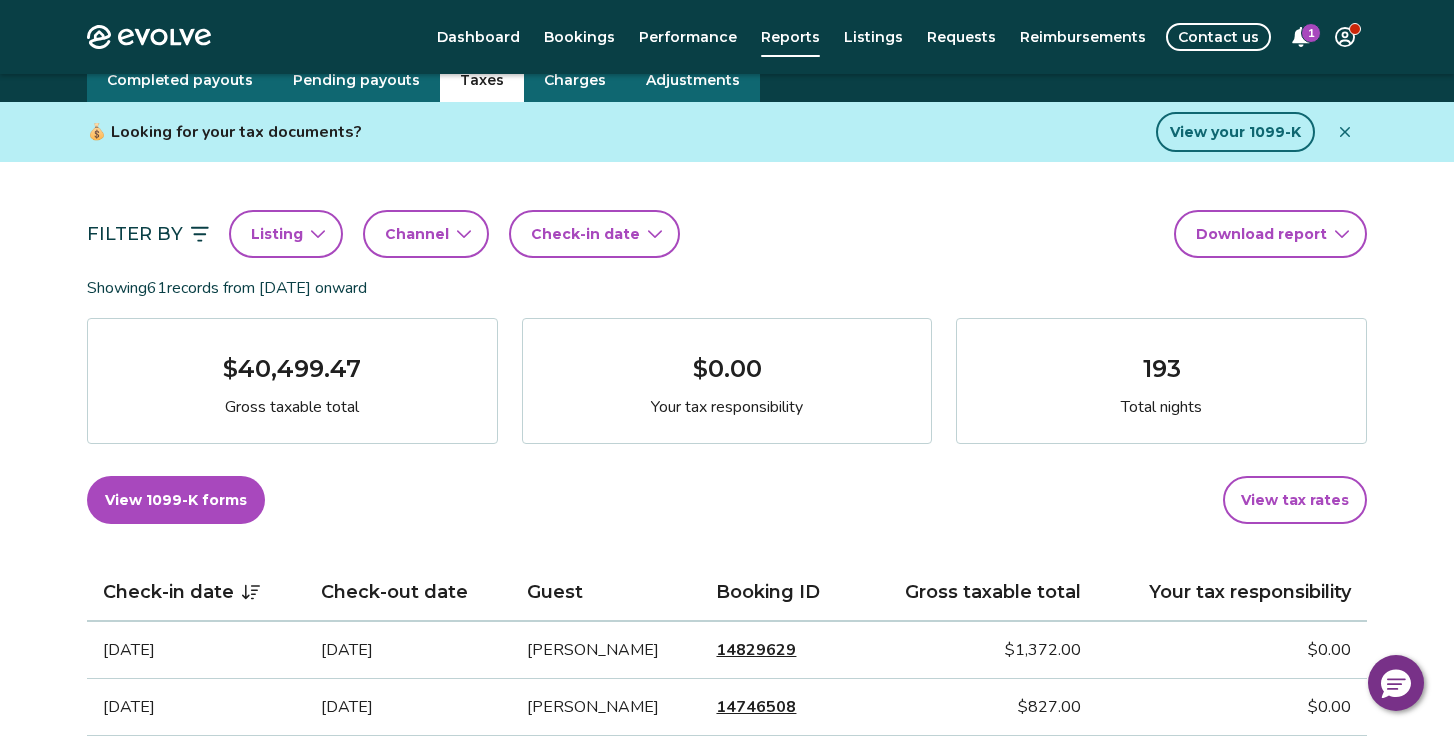 scroll, scrollTop: 120, scrollLeft: 0, axis: vertical 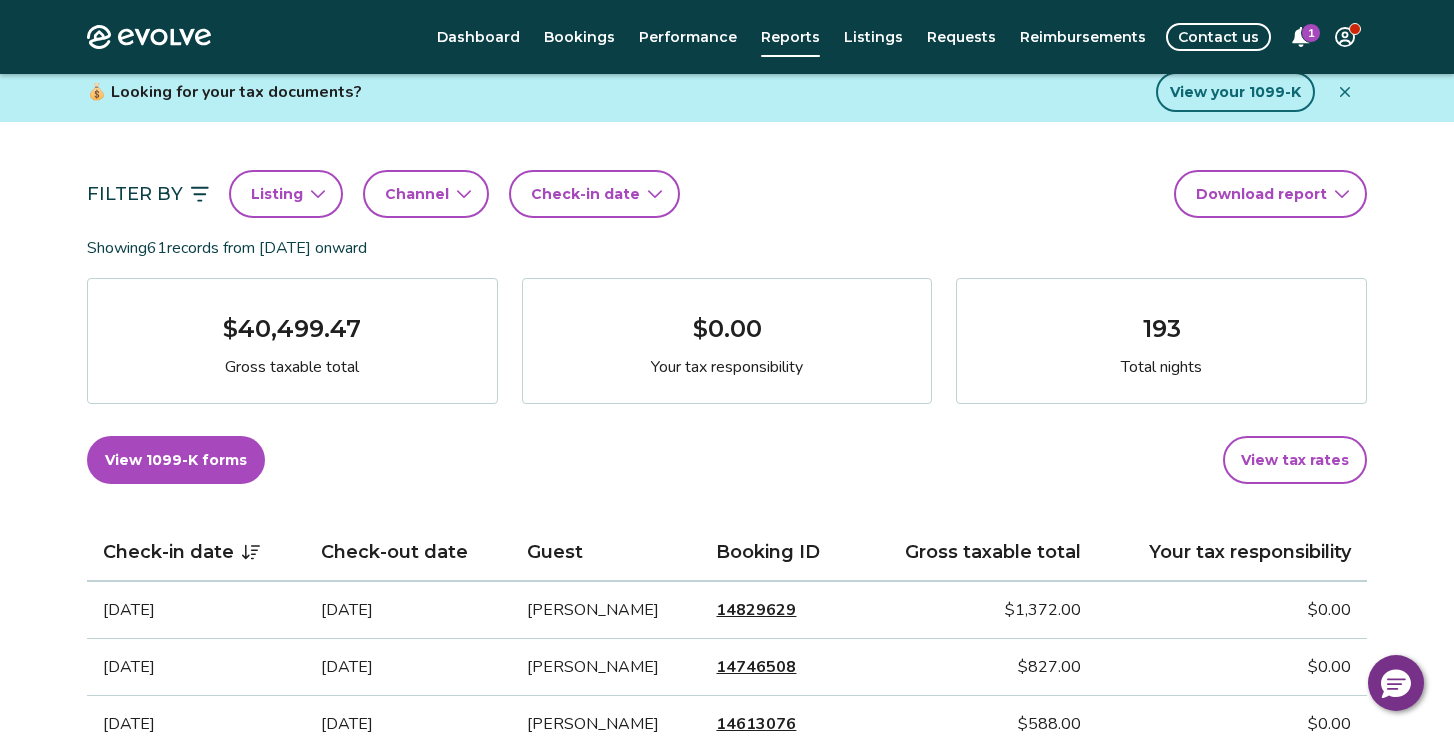 click 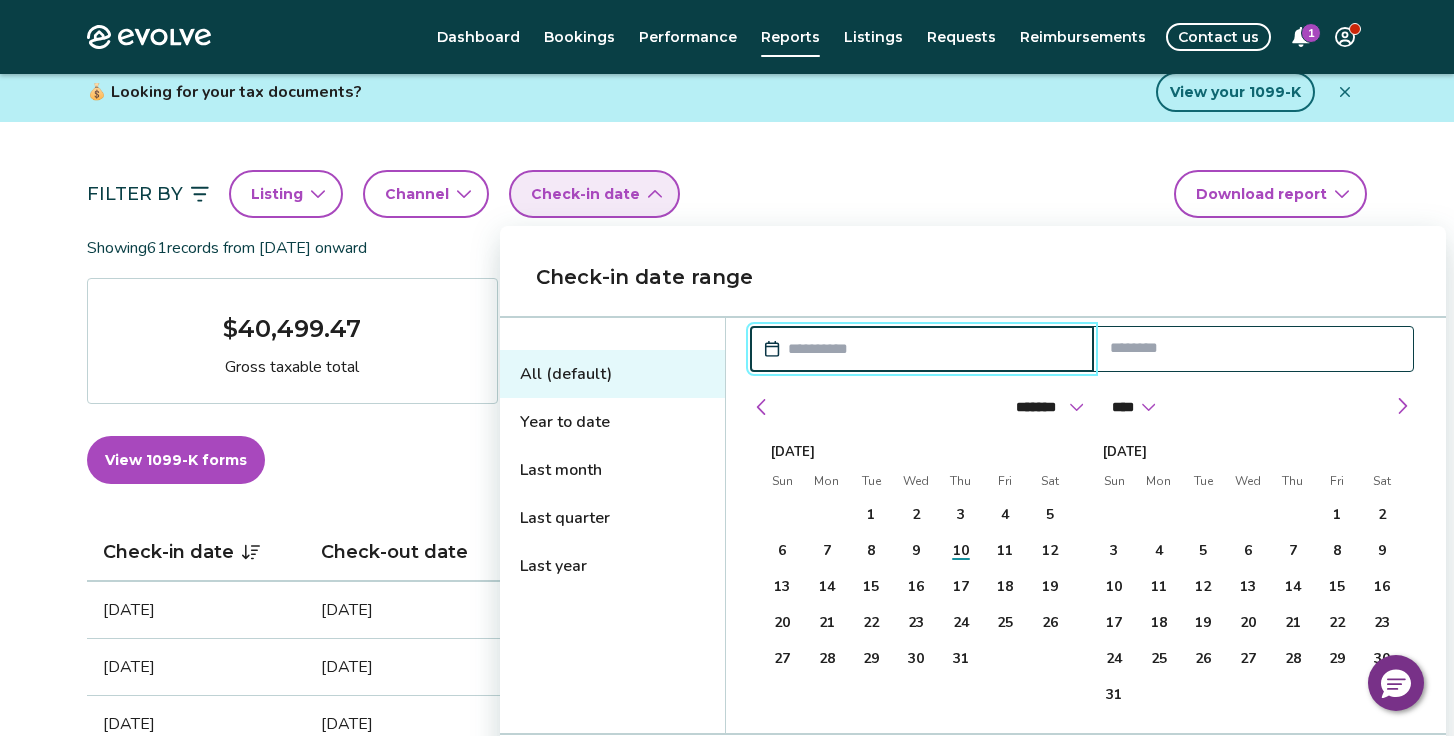 click at bounding box center [932, 349] 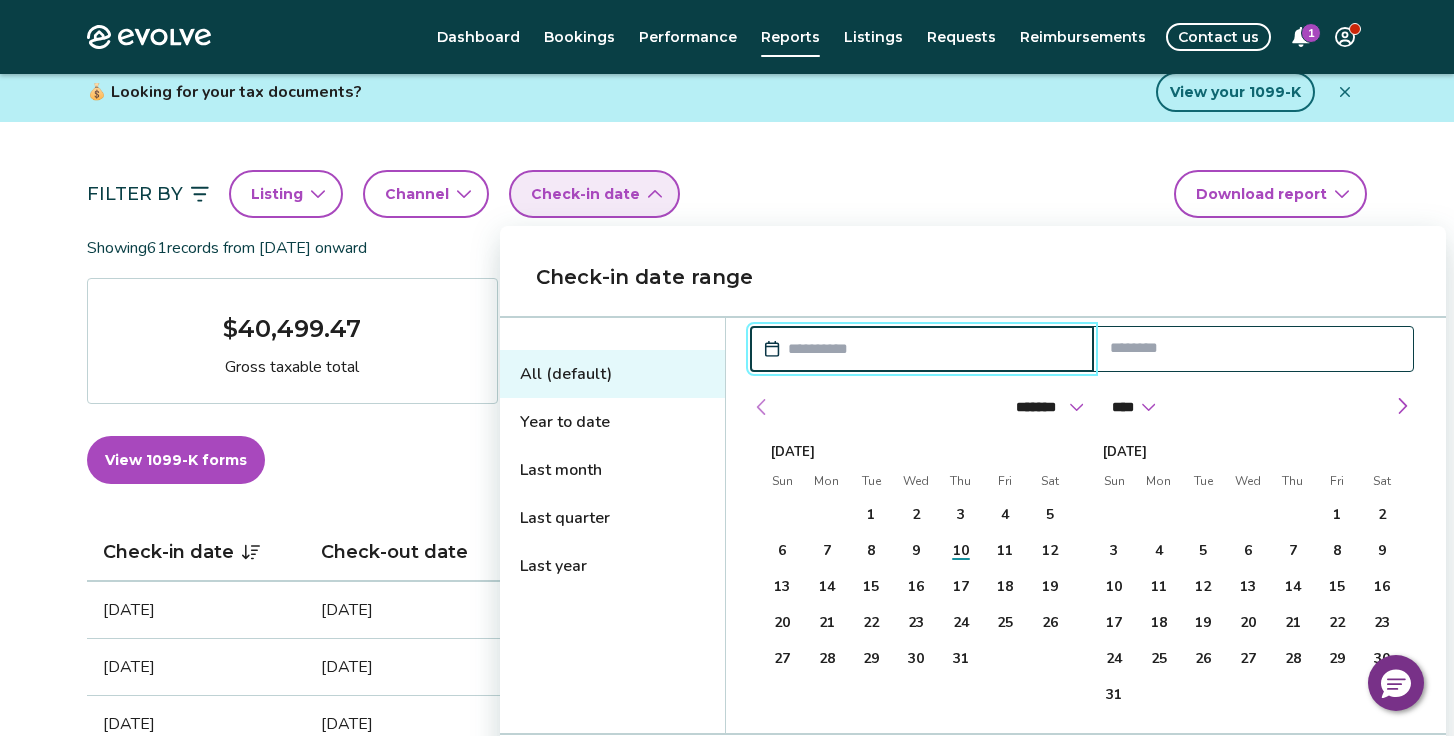 click at bounding box center (762, 407) 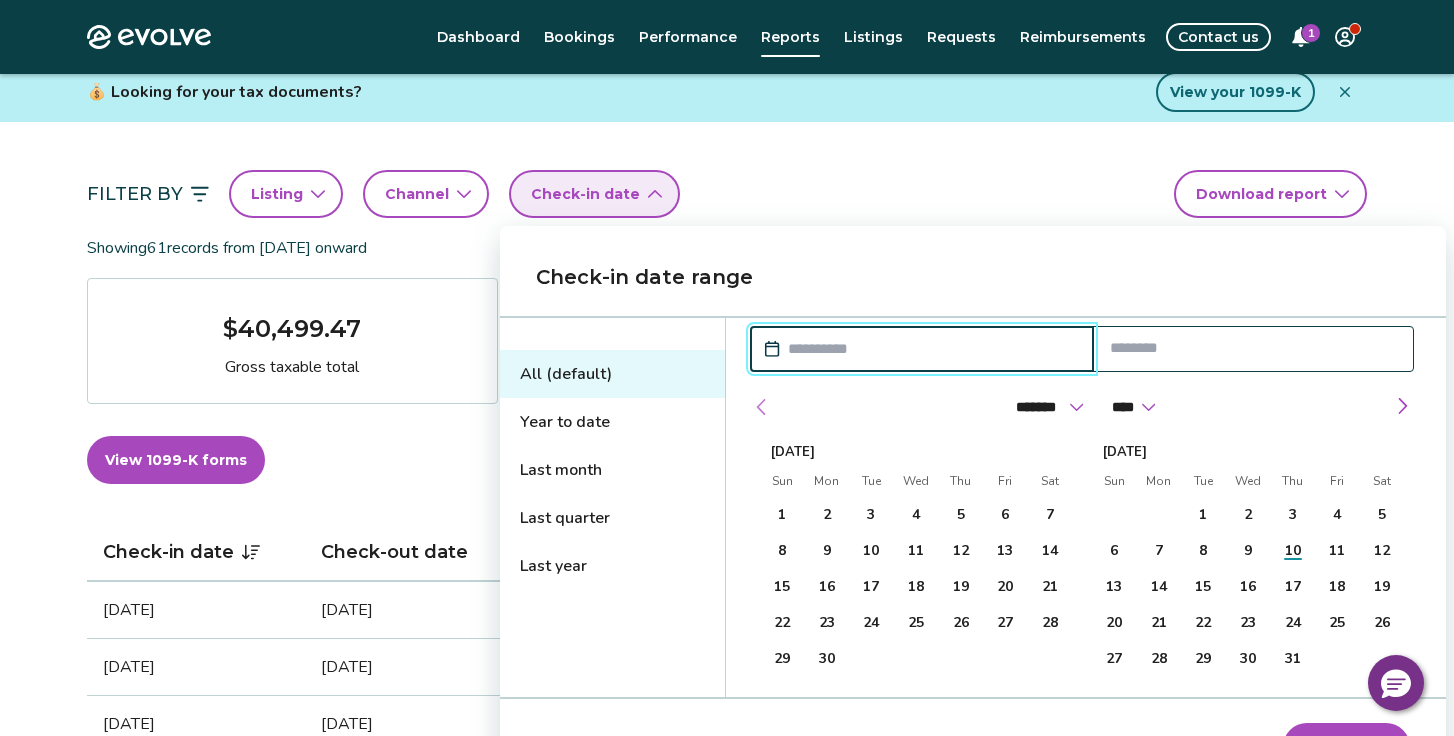 click at bounding box center (762, 407) 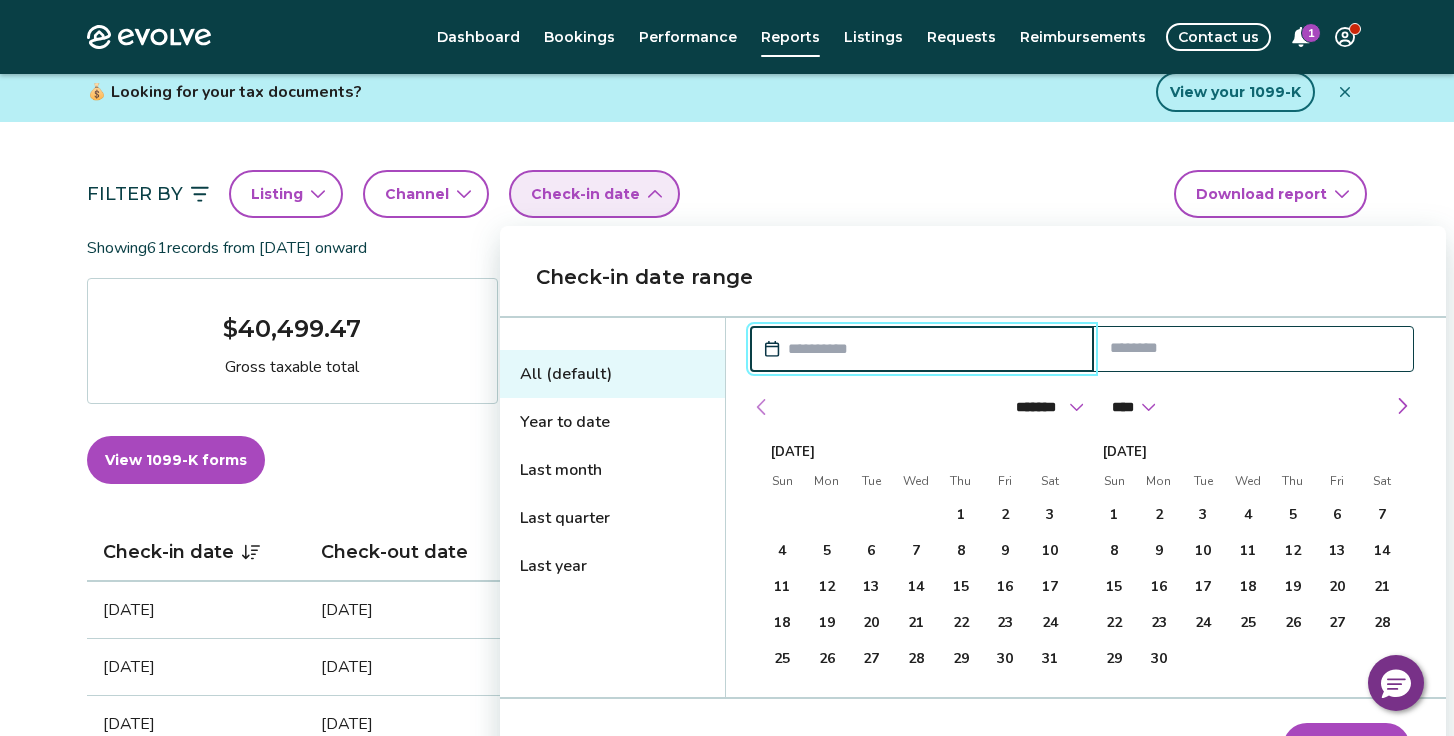 click at bounding box center (762, 407) 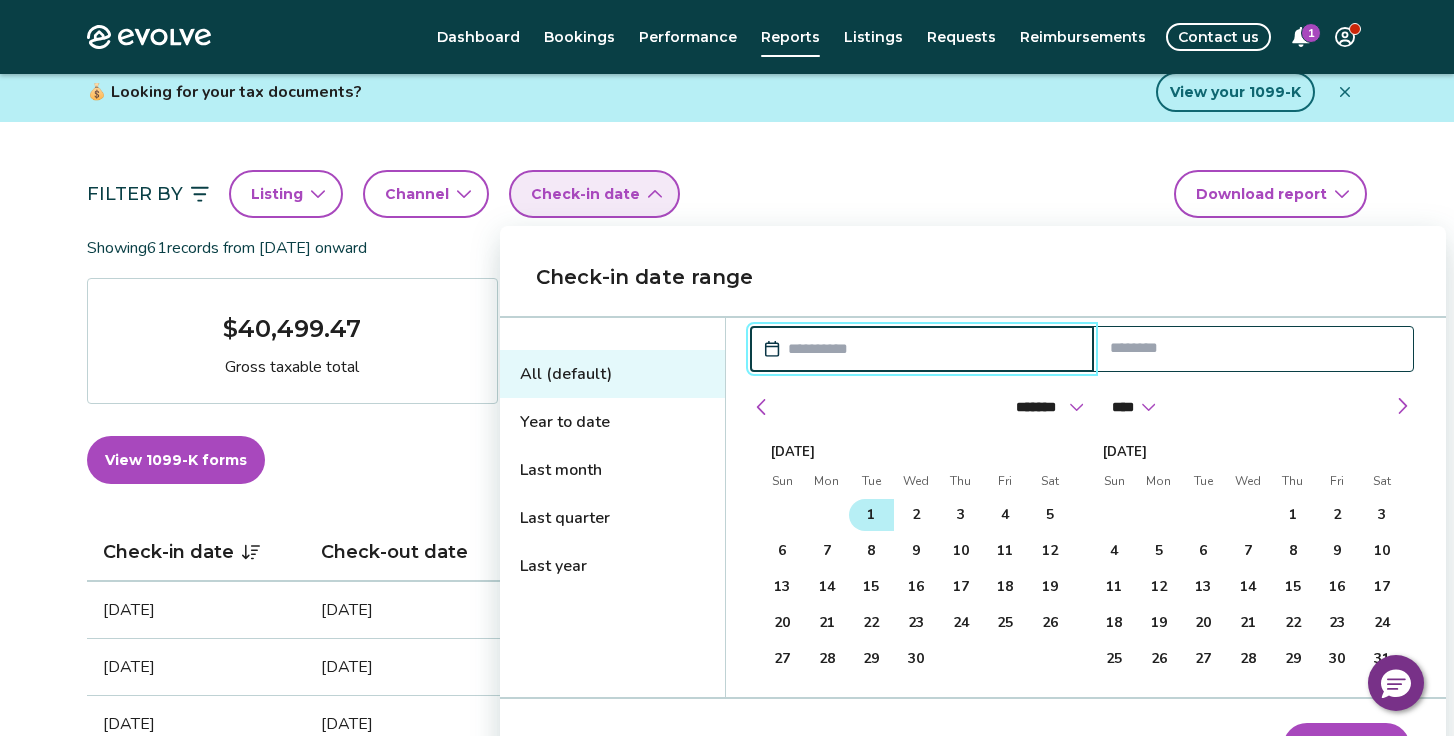 click on "1" at bounding box center (871, 515) 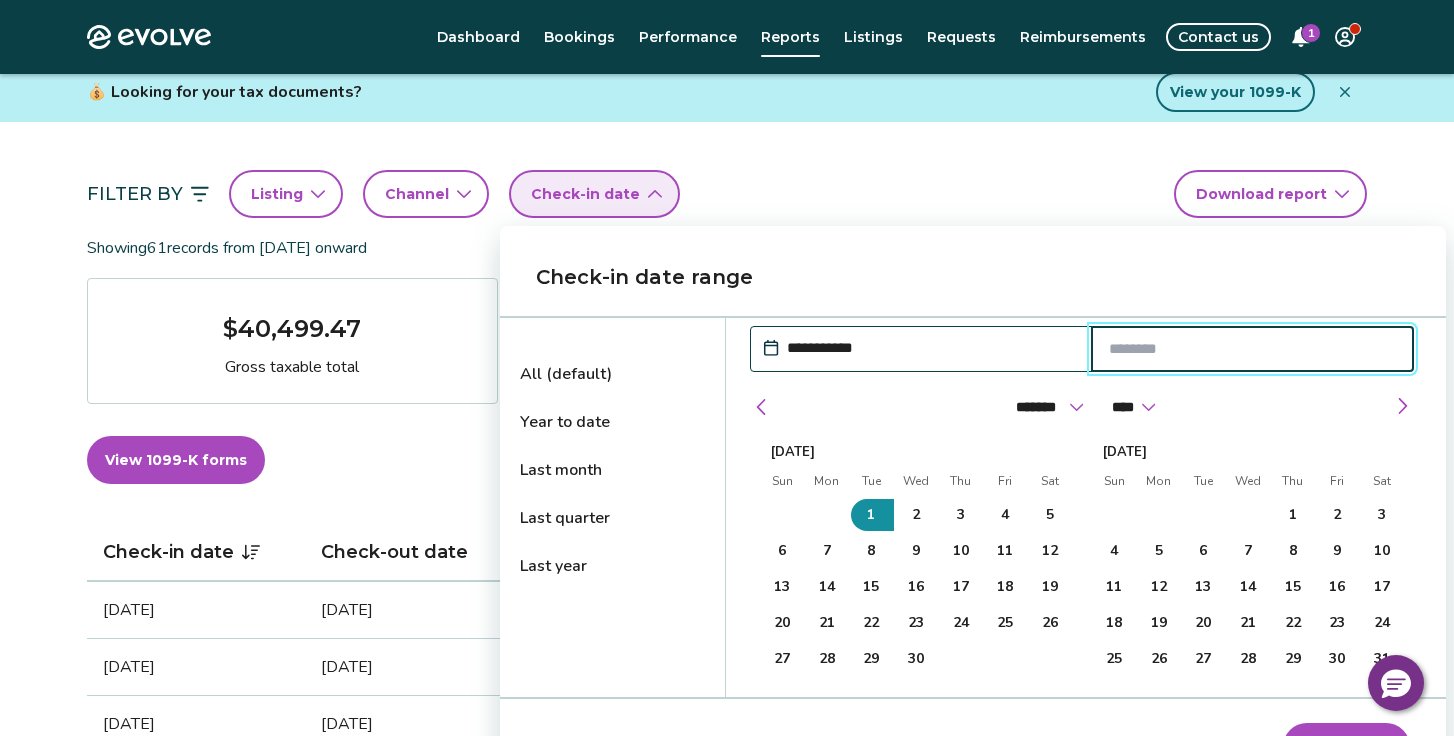 click at bounding box center [1253, 349] 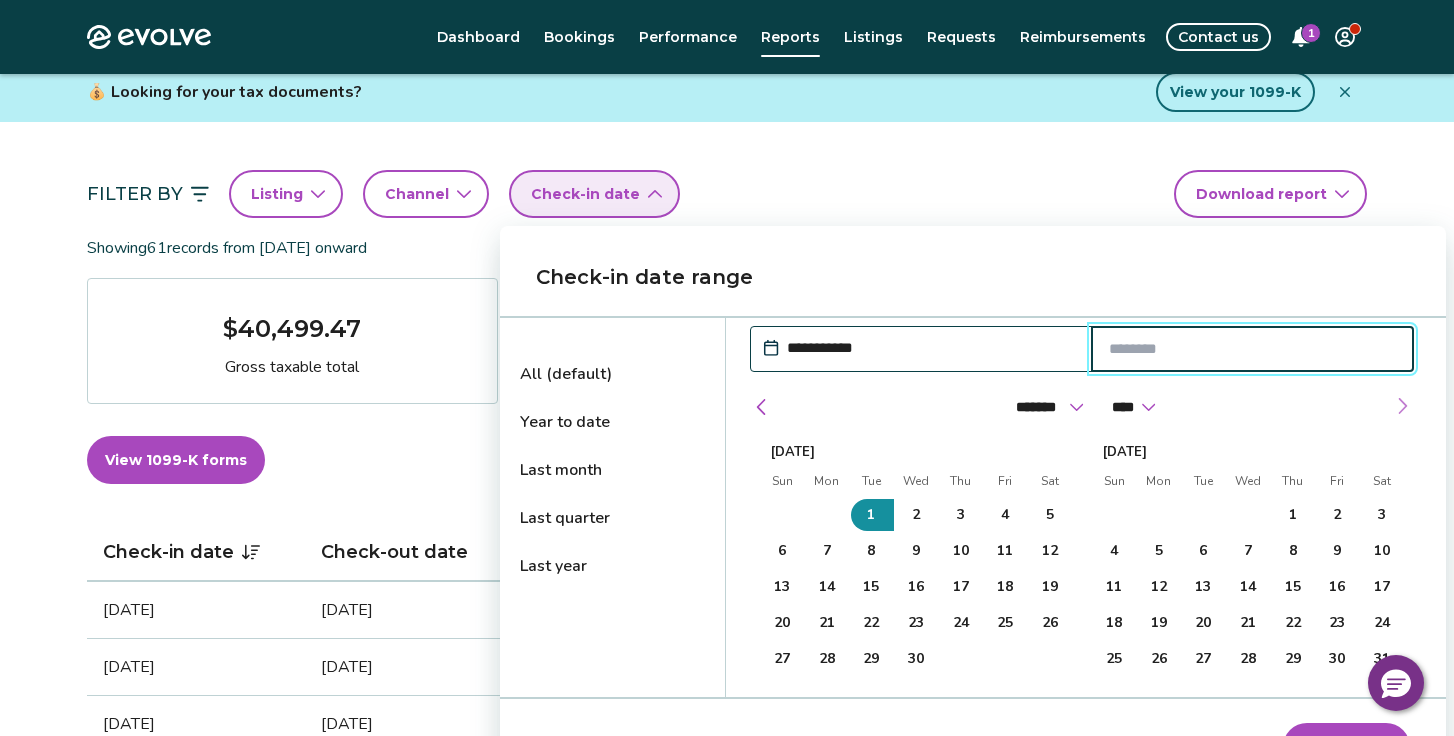 click at bounding box center [1402, 406] 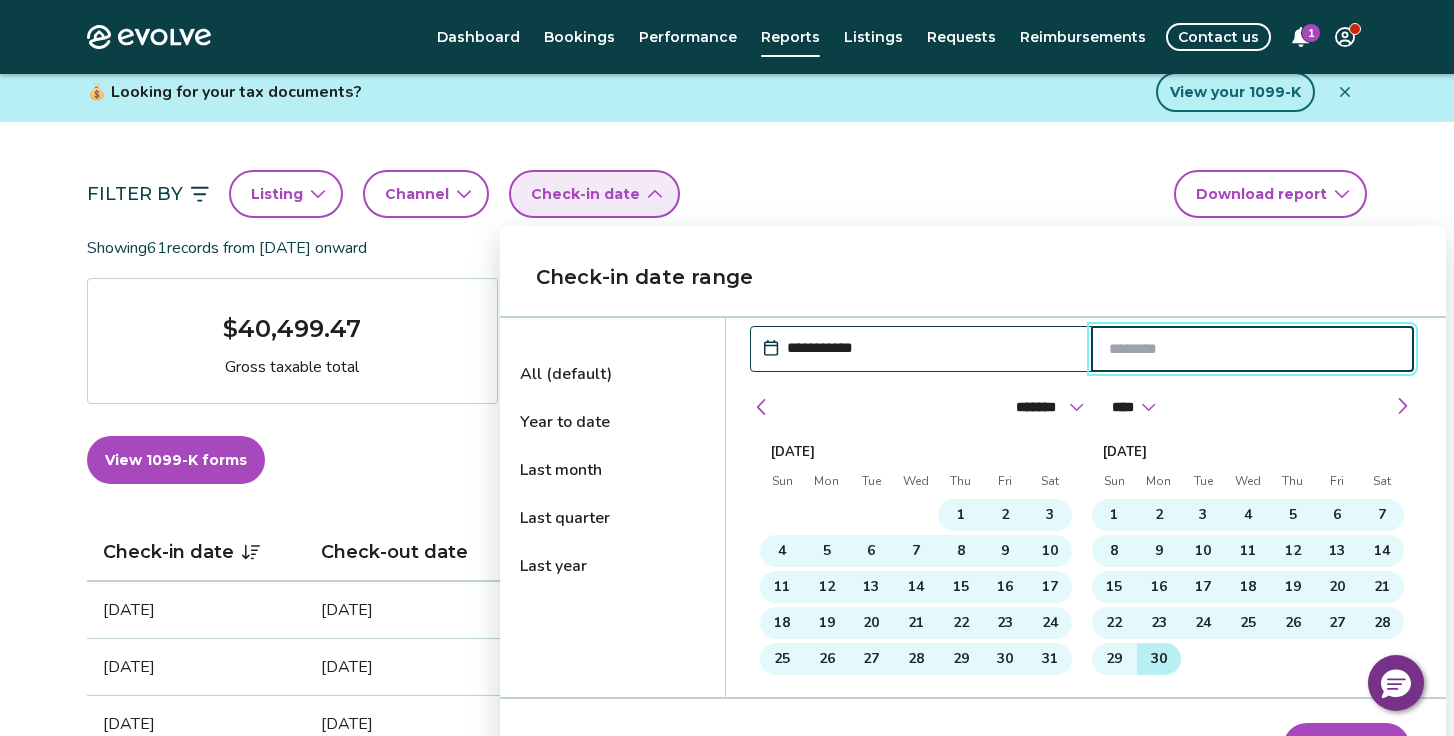 click on "30" at bounding box center (1159, 659) 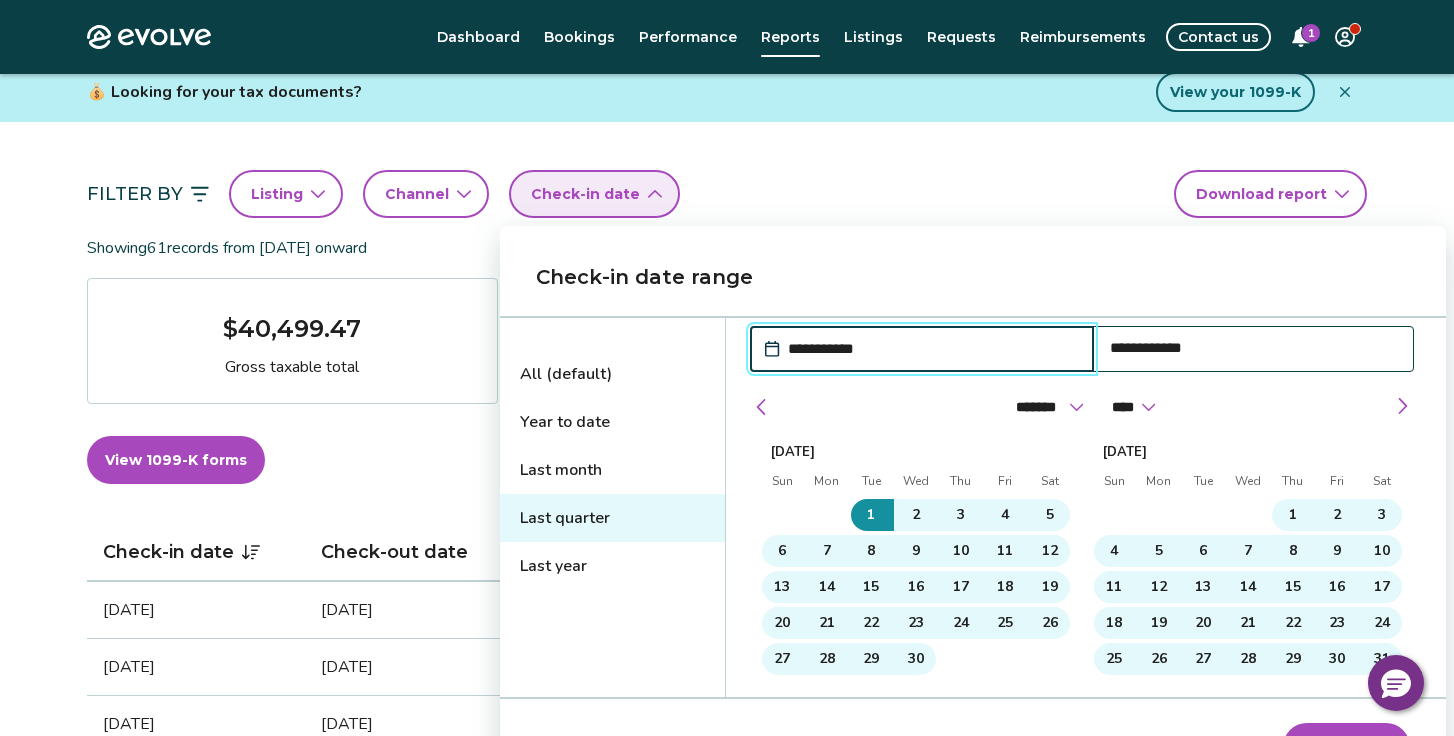 click on "Apply dates" at bounding box center (1346, 747) 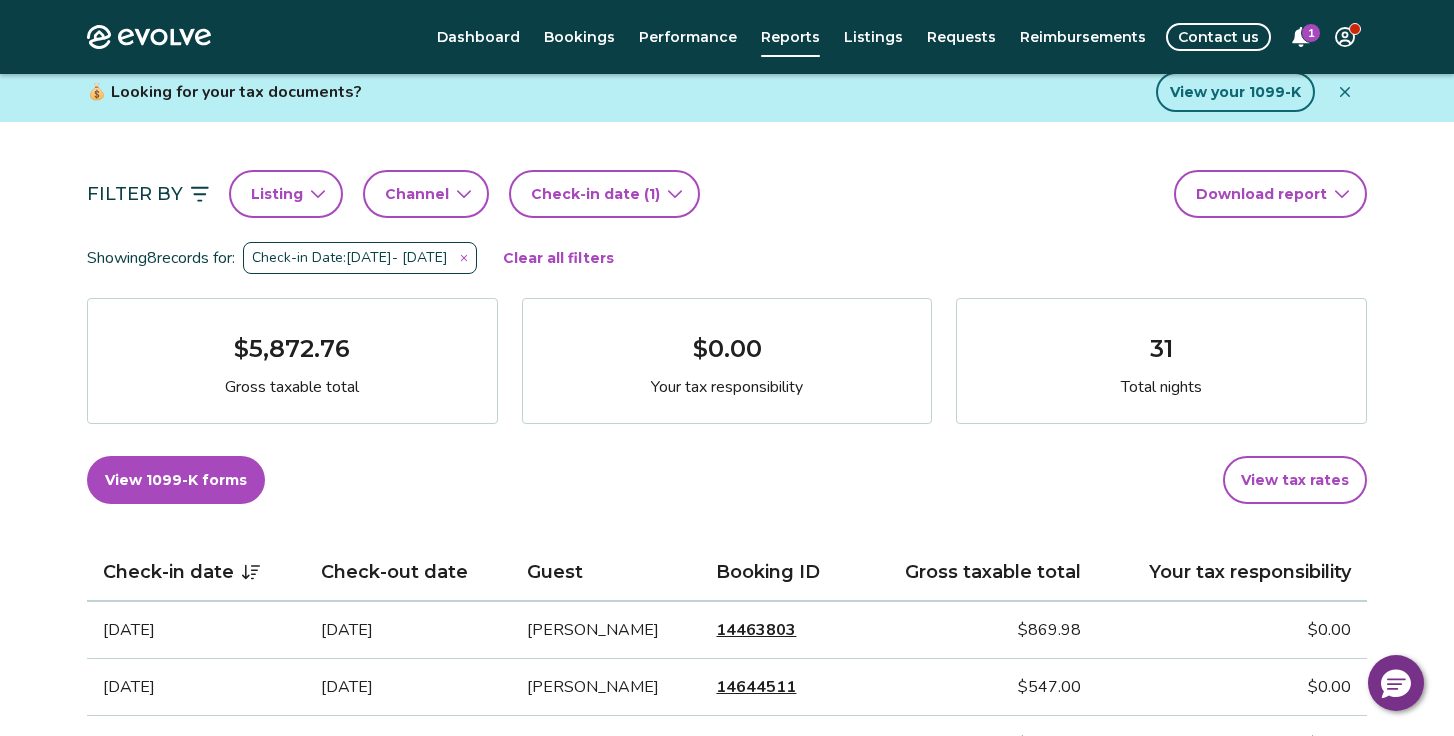 click on "Filter By  Listing Channel Check-in date (1) Download   report Showing  8  records   for: Check-in Date:  Apr 1, 2025  -   Jun 30, 2025 Clear all filters $5,872.76 Gross taxable total $0.00 Your tax responsibility 31 Total nights View 1099-K forms View tax rates Check-in date Check-out date Guest Booking ID Gross taxable total Your tax responsibility Jun 19, 2025 Jun 23, 2025 Linda G Harris 14463803 $869.98 $0.00 Jun 13, 2025 Jun 16, 2025 Robert Hager 14644511 $547.00 $0.00 Jun 6, 2025 Jun 8, 2025 jeremiah hook 14547737 $397.00 $0.00 May 27, 2025 May 31, 2025 Cathy Hall 14595554 $789.80 $0.00 May 23, 2025 May 26, 2025 Greg Scott 14510053 $594.00 $0.00 May 16, 2025 May 18, 2025 Jane Snyder 14603850 $456.00 $0.00 May 9, 2025 May 14, 2025 Tami D Schmitt 14574805 $827.00 $0.00 Apr 1, 2025 Apr 9, 2025 dan habel 14419510 $1,391.98 $0.00" at bounding box center (727, 650) 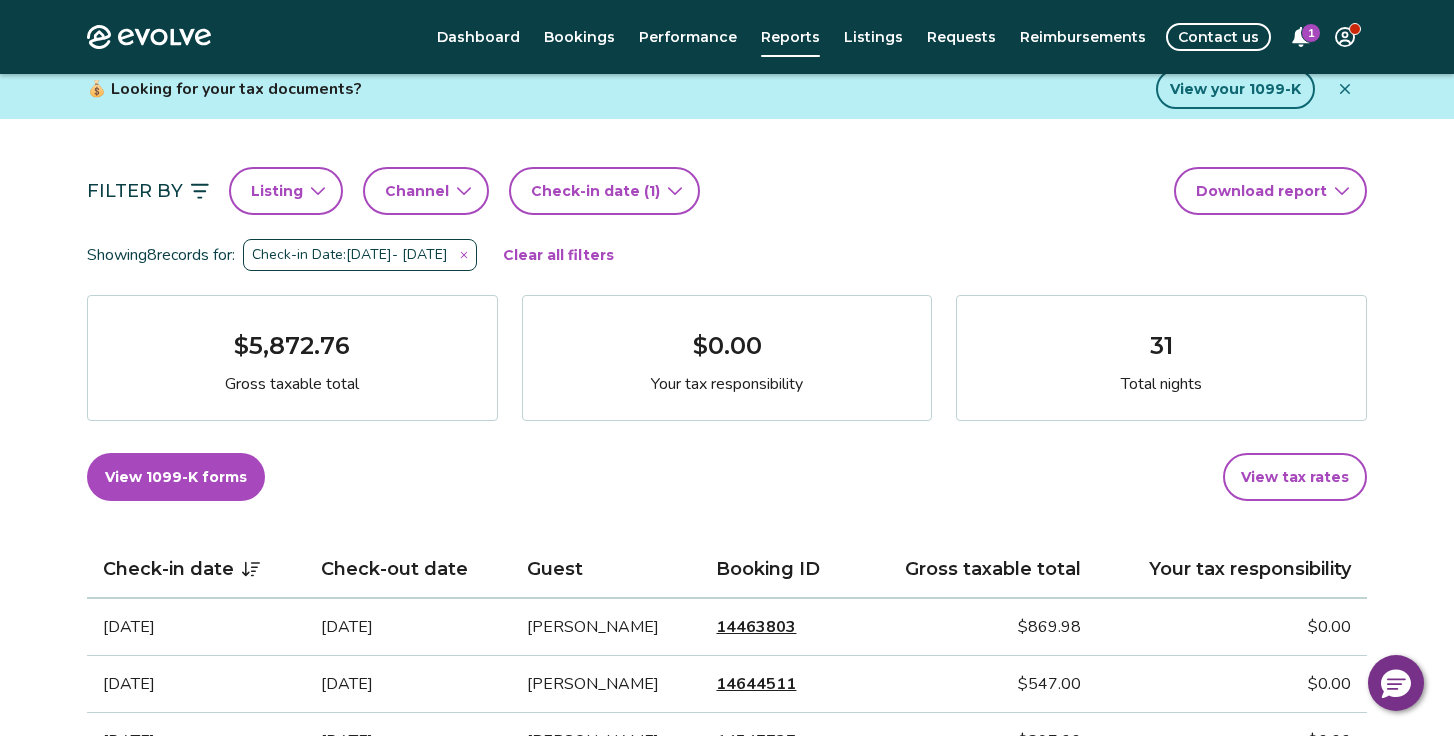 scroll, scrollTop: 120, scrollLeft: 0, axis: vertical 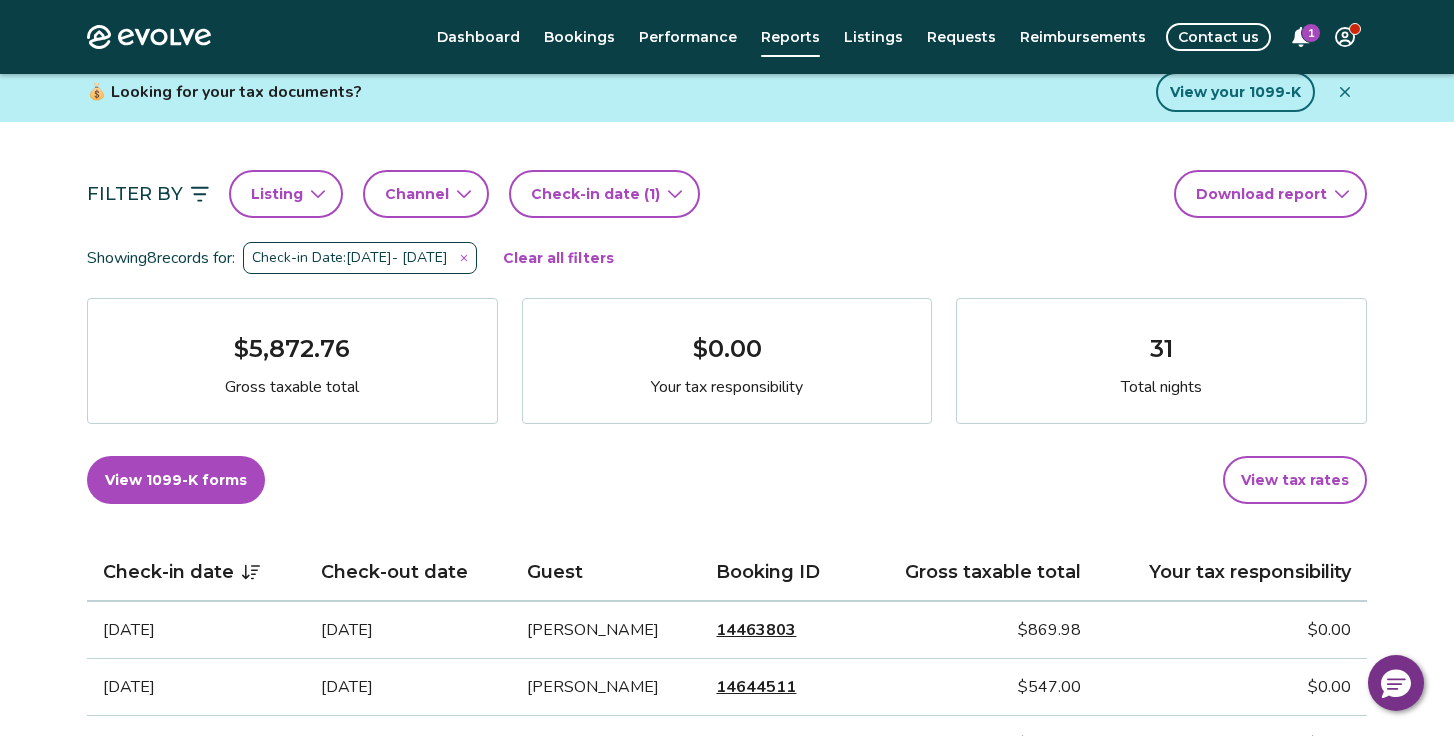 click on "Evolve Dashboard Bookings Performance Reports Listings Requests Reimbursements Contact us 1 Reports Completed payouts Pending payouts Taxes Charges Adjustments 💰 Looking for your tax documents? View your 1099-K Filter By  Listing Channel Check-in date (1) Download   report Showing  8  records   for: Check-in Date:  Apr 1, 2025  -   Jun 30, 2025 Clear all filters $5,872.76 Gross taxable total $0.00 Your tax responsibility 31 Total nights View 1099-K forms View tax rates Check-in date Check-out date Guest Booking ID Gross taxable total Your tax responsibility Jun 19, 2025 Jun 23, 2025 Linda G Harris 14463803 $869.98 $0.00 Jun 13, 2025 Jun 16, 2025 Robert Hager 14644511 $547.00 $0.00 Jun 6, 2025 Jun 8, 2025 jeremiah hook 14547737 $397.00 $0.00 May 27, 2025 May 31, 2025 Cathy Hall 14595554 $789.80 $0.00 May 23, 2025 May 26, 2025 Greg Scott 14510053 $594.00 $0.00 May 16, 2025 May 18, 2025 Jane Snyder 14603850 $456.00 $0.00 May 9, 2025 May 14, 2025 Tami D Schmitt 14574805 $827.00 $0.00 Apr 1, 2025 Apr 9, 2025" at bounding box center (727, 876) 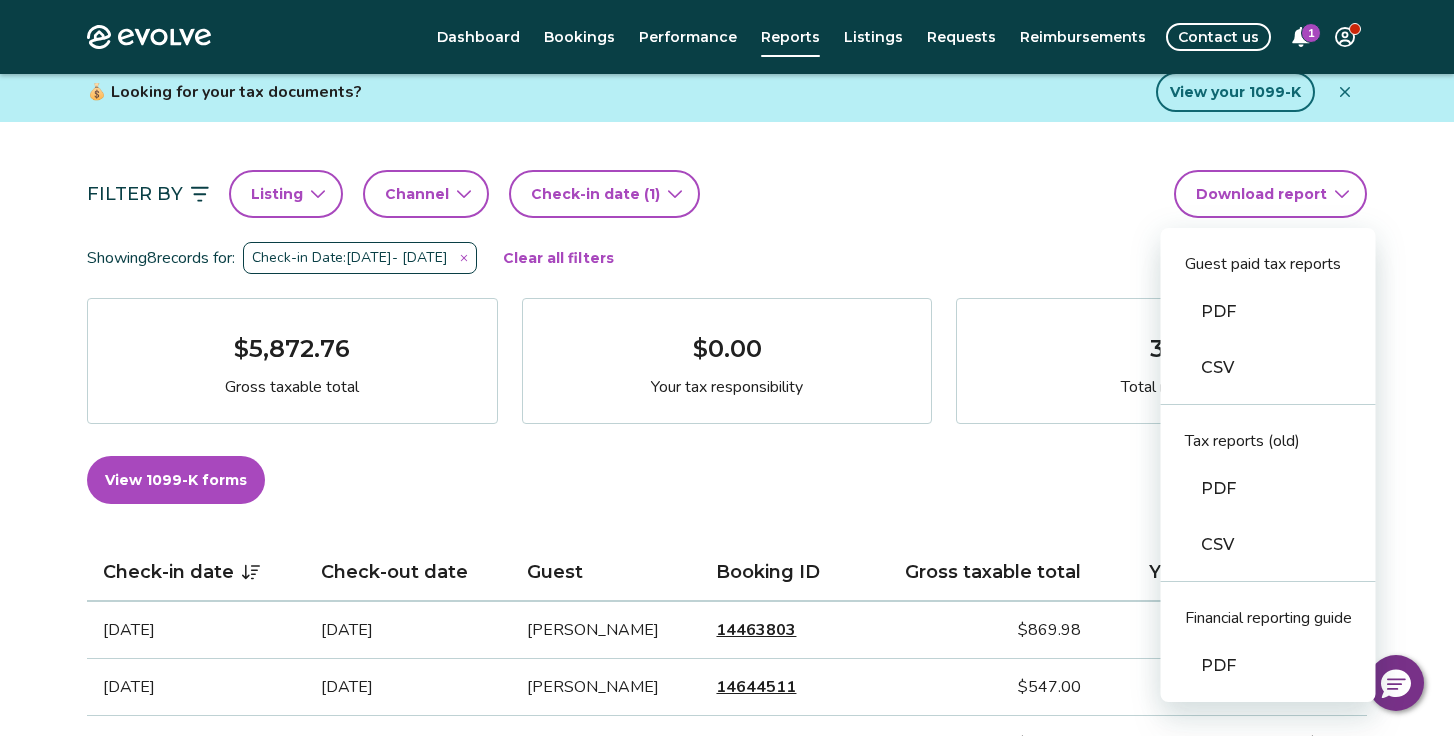 click on "CSV" at bounding box center [1268, 368] 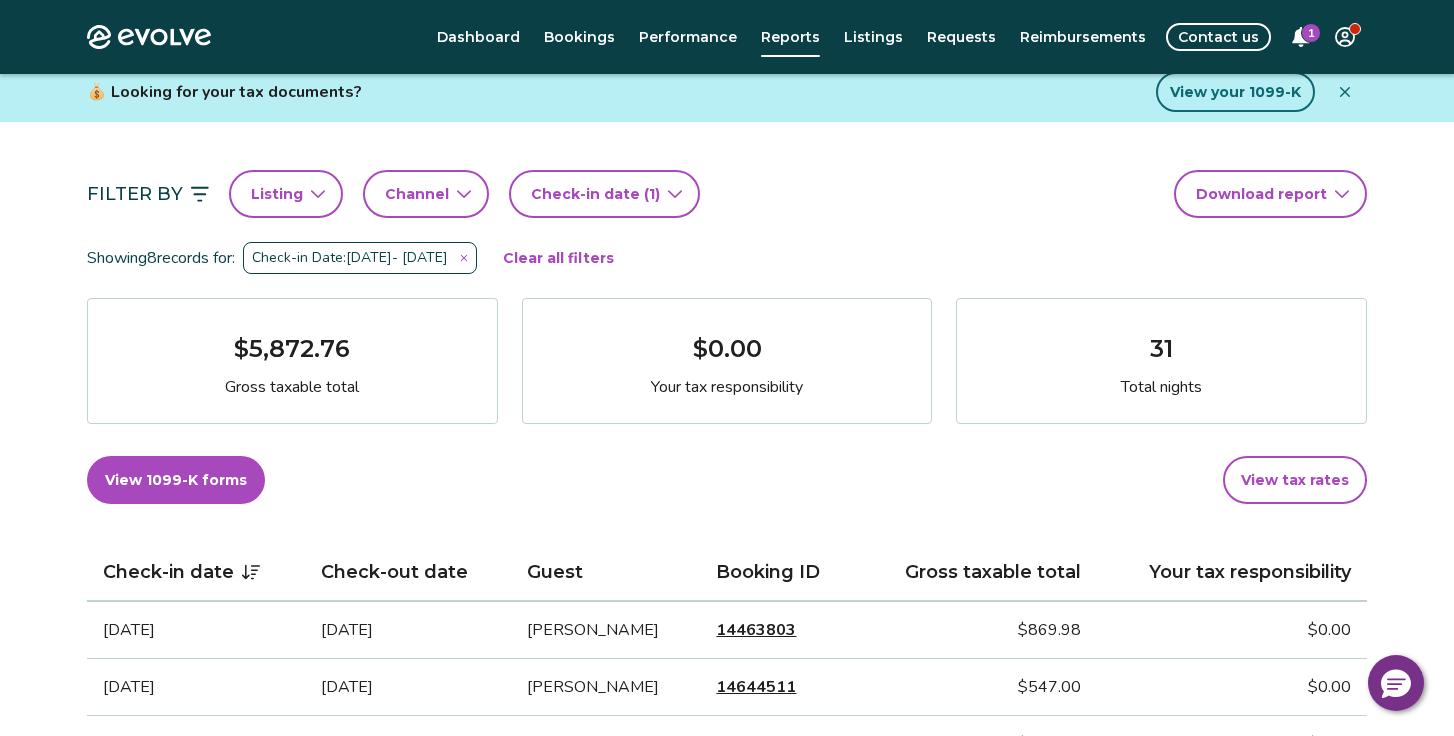 click on "(1)" at bounding box center (650, 194) 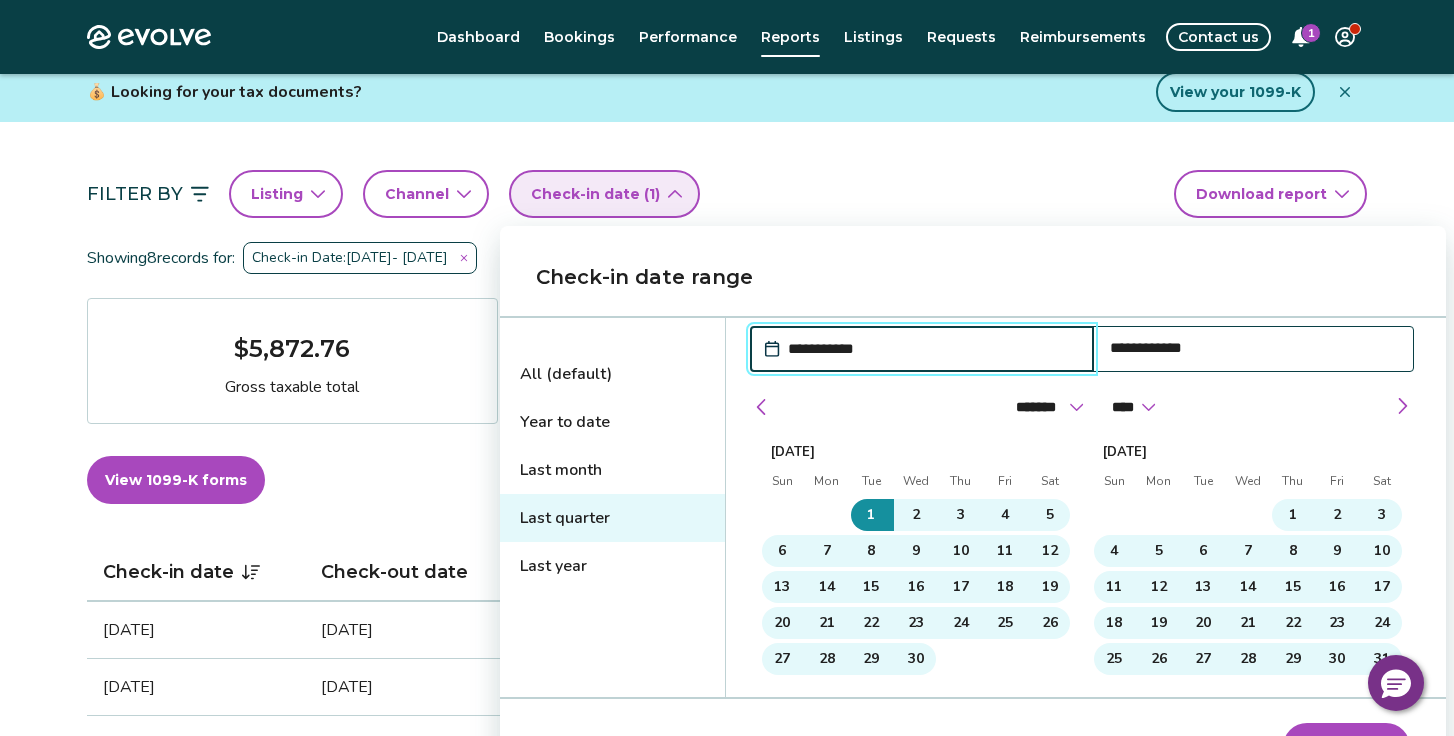 click on "**********" at bounding box center [932, 349] 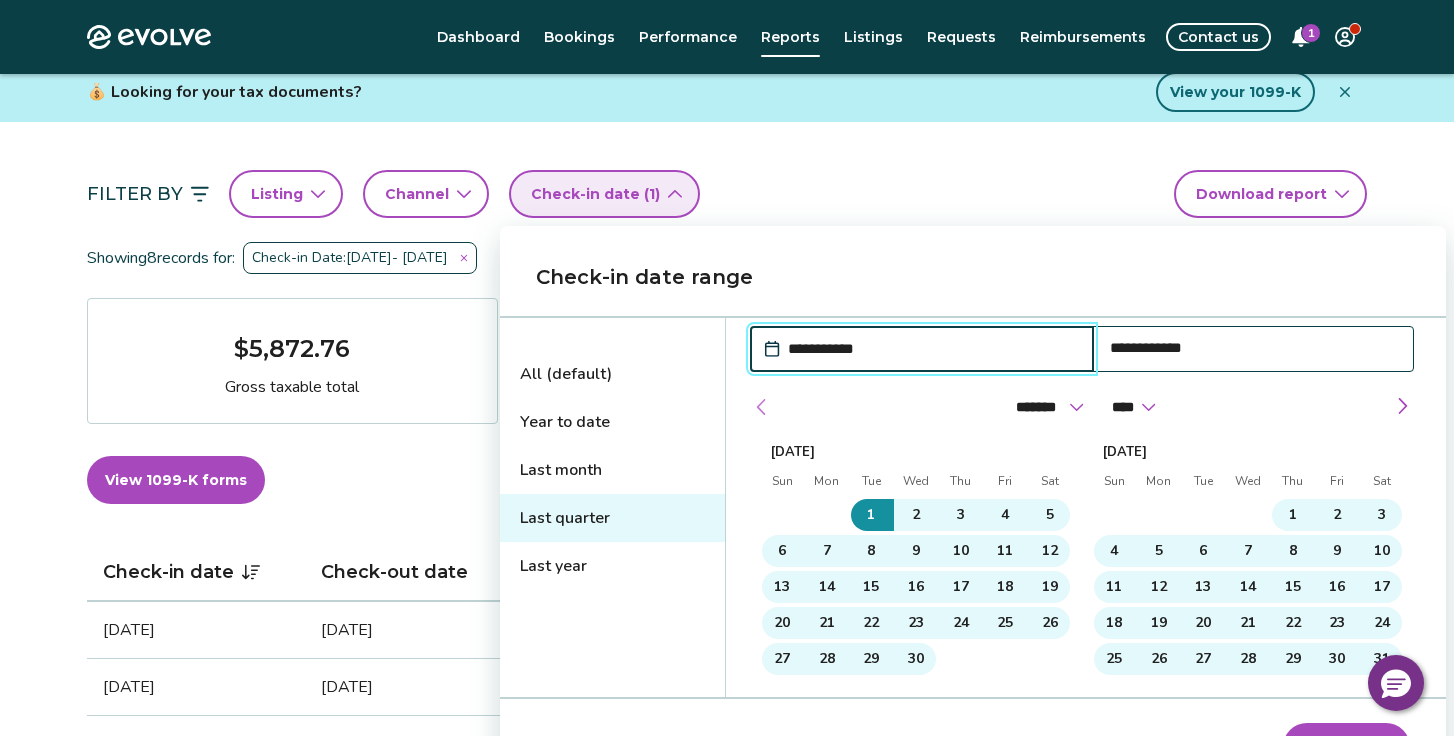 click at bounding box center (762, 407) 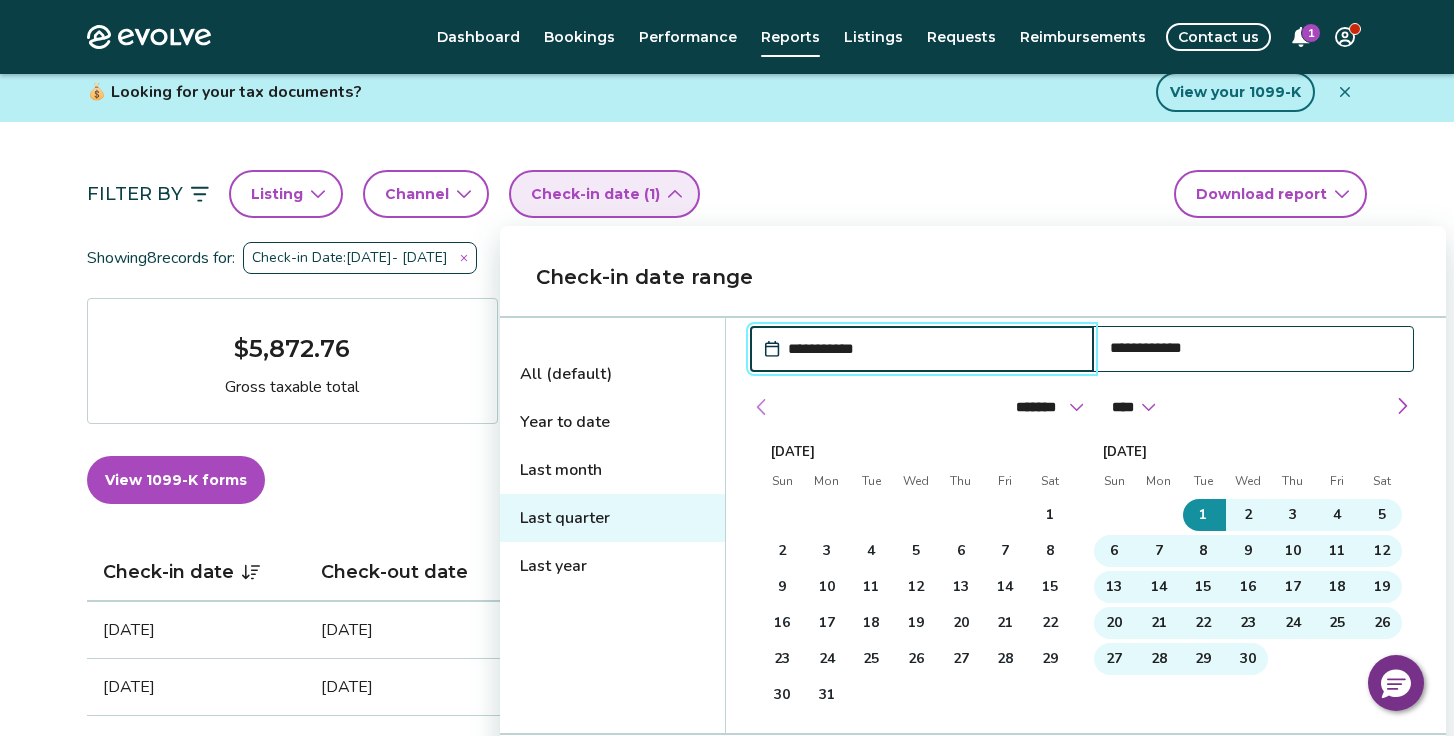 click at bounding box center (762, 407) 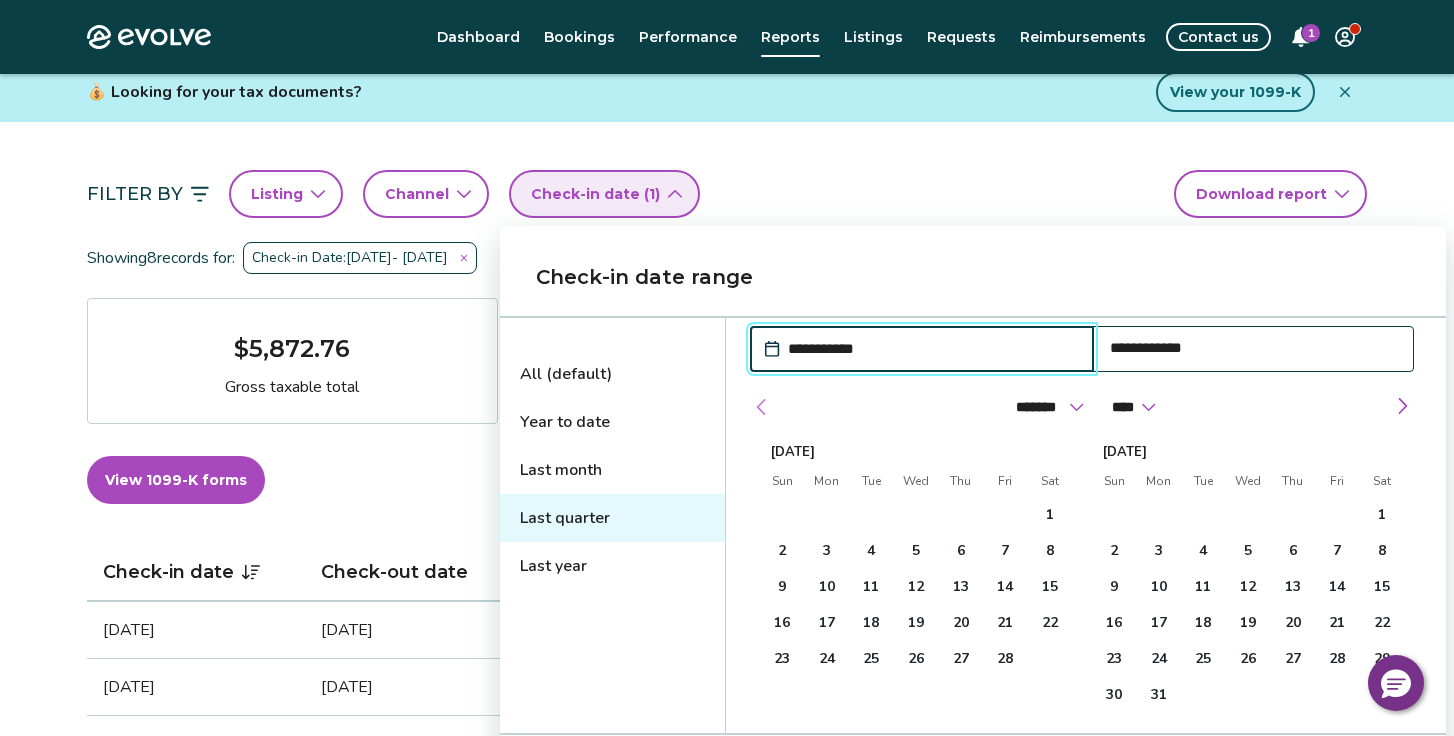 click at bounding box center [762, 407] 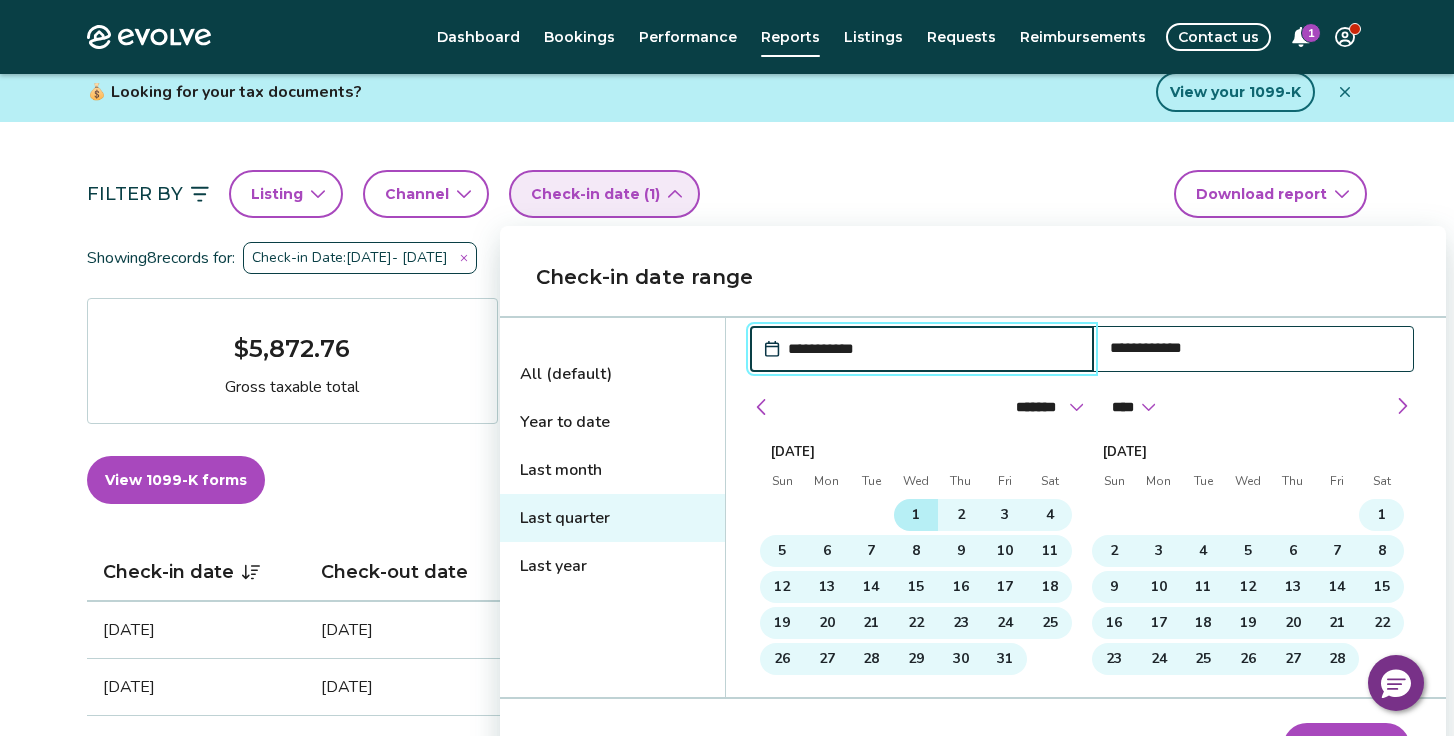 click on "1" at bounding box center [916, 515] 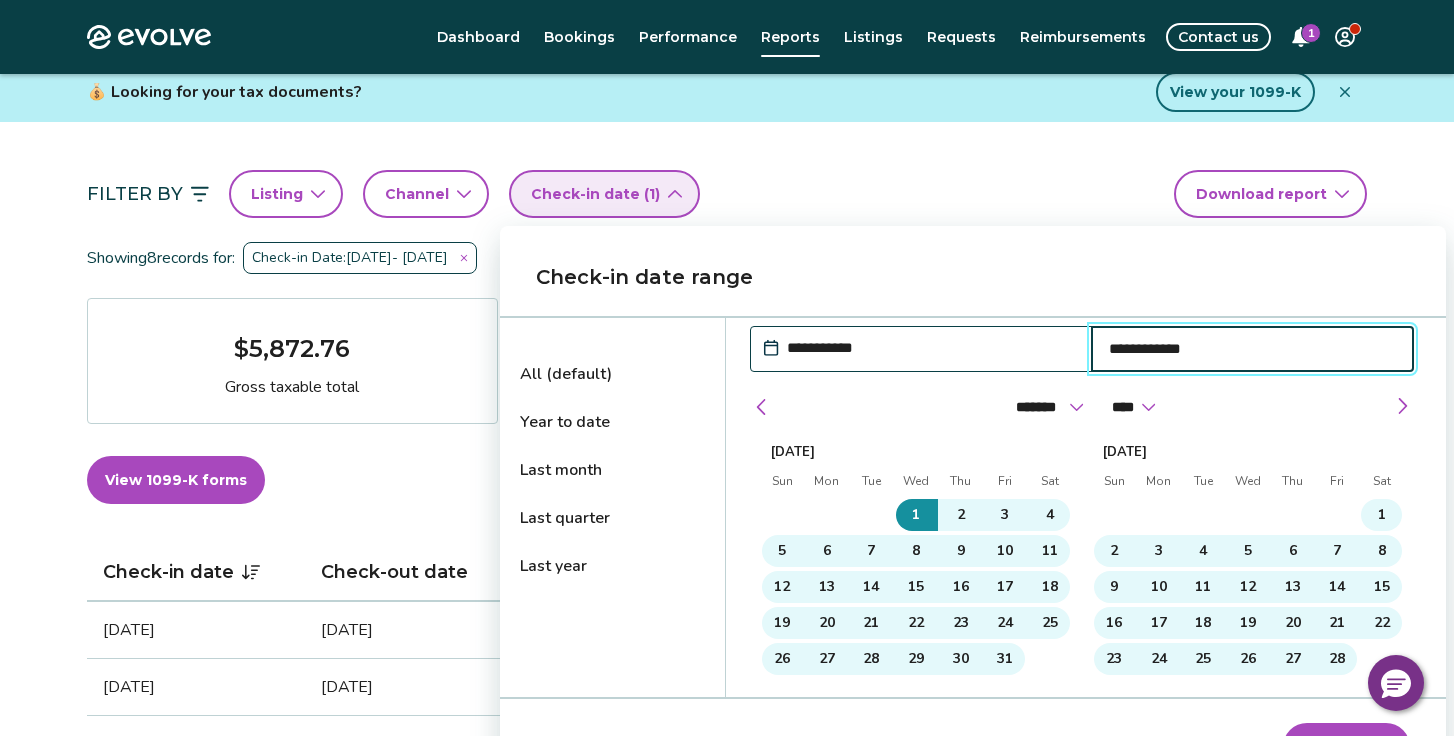 click on "**********" at bounding box center (1253, 349) 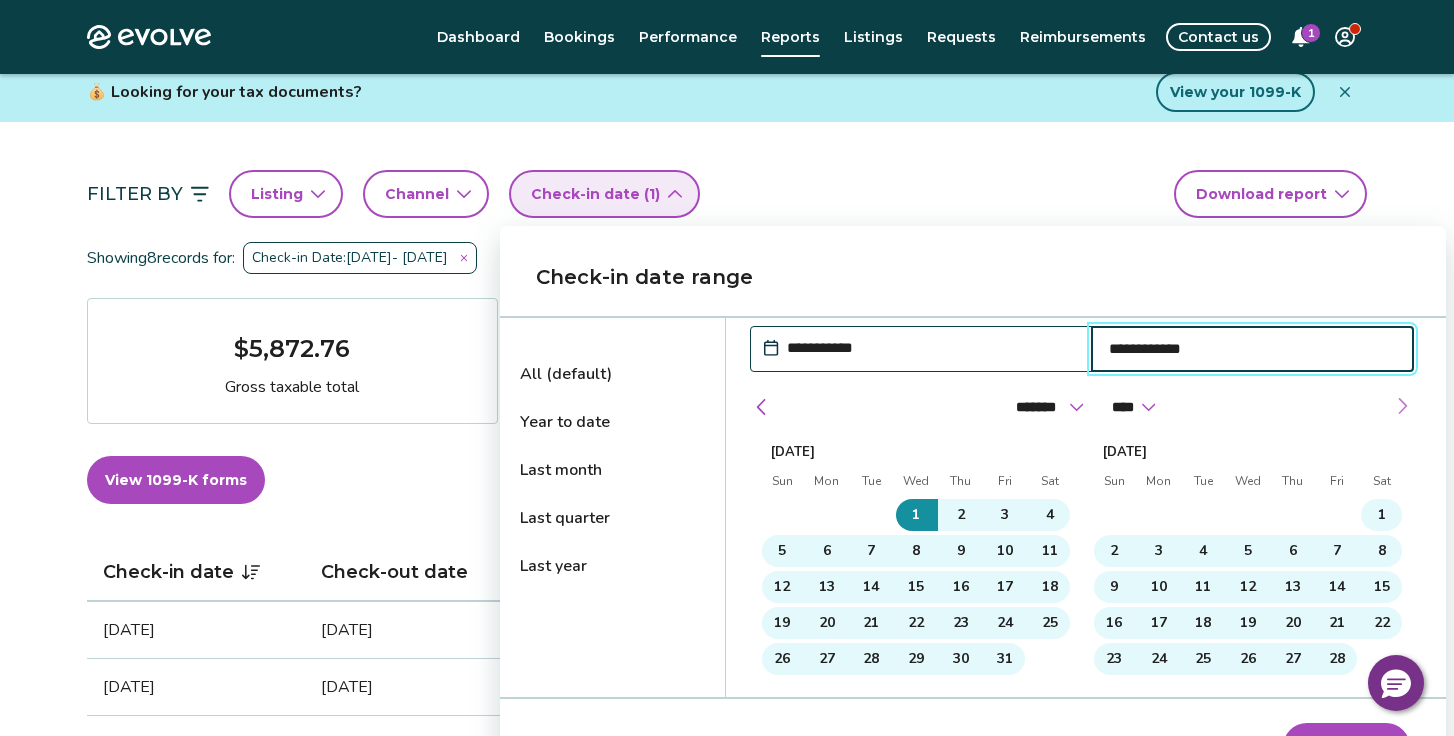 click at bounding box center [1402, 406] 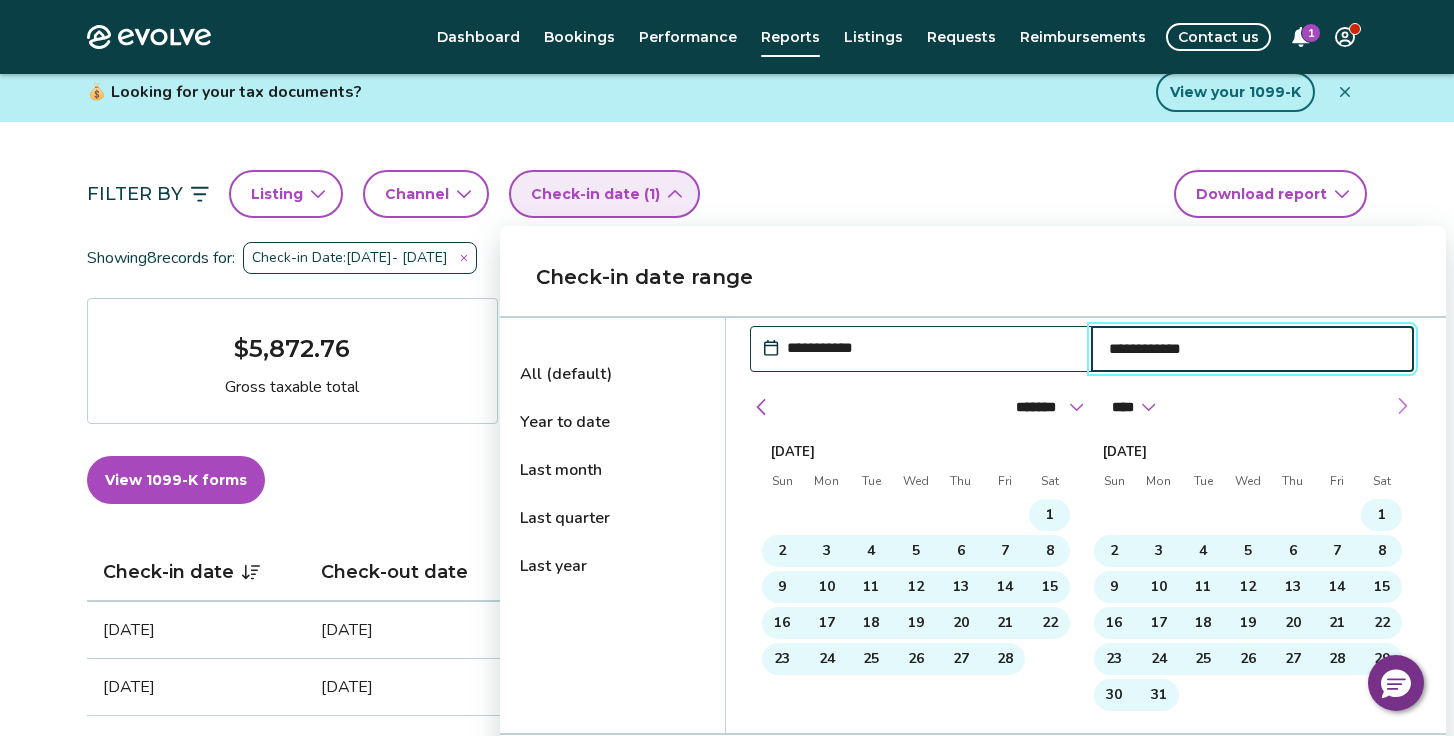 click at bounding box center [1402, 406] 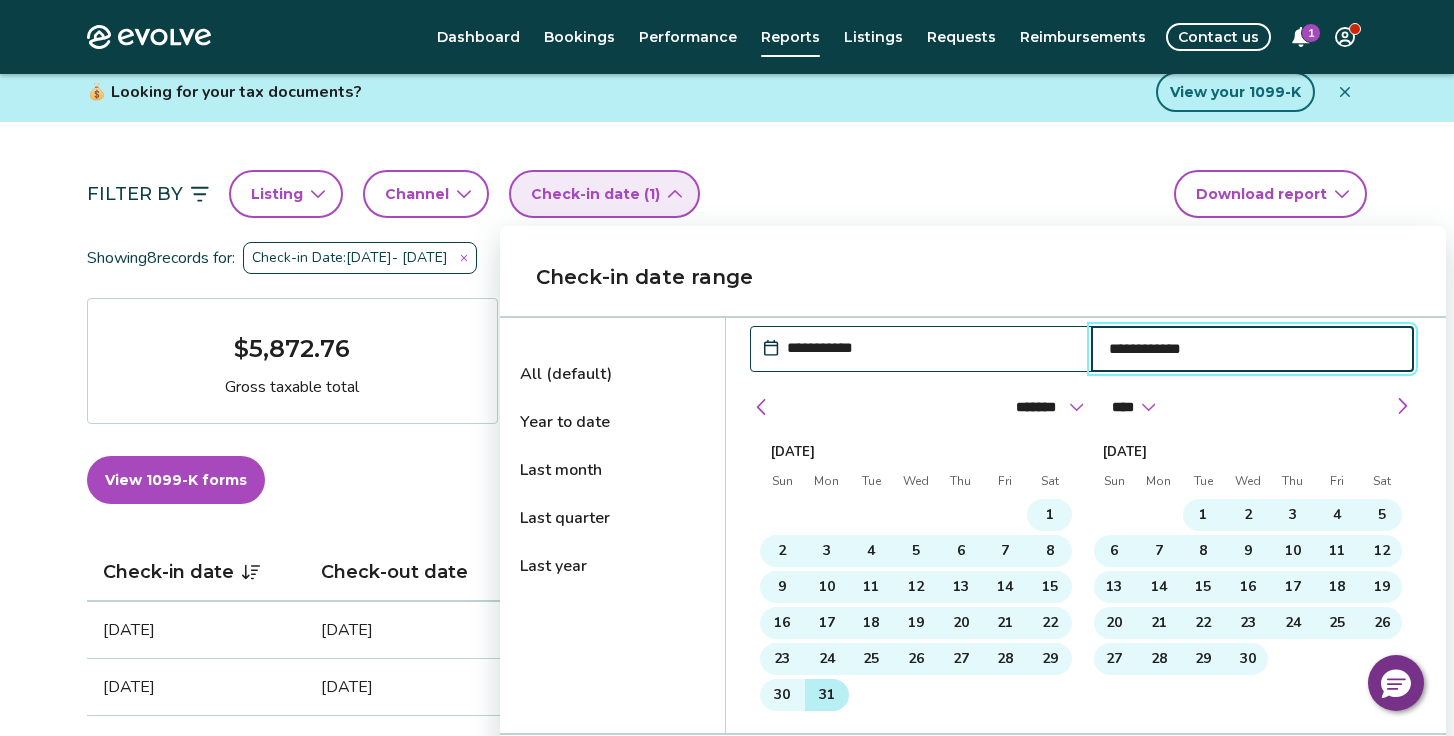 type on "**********" 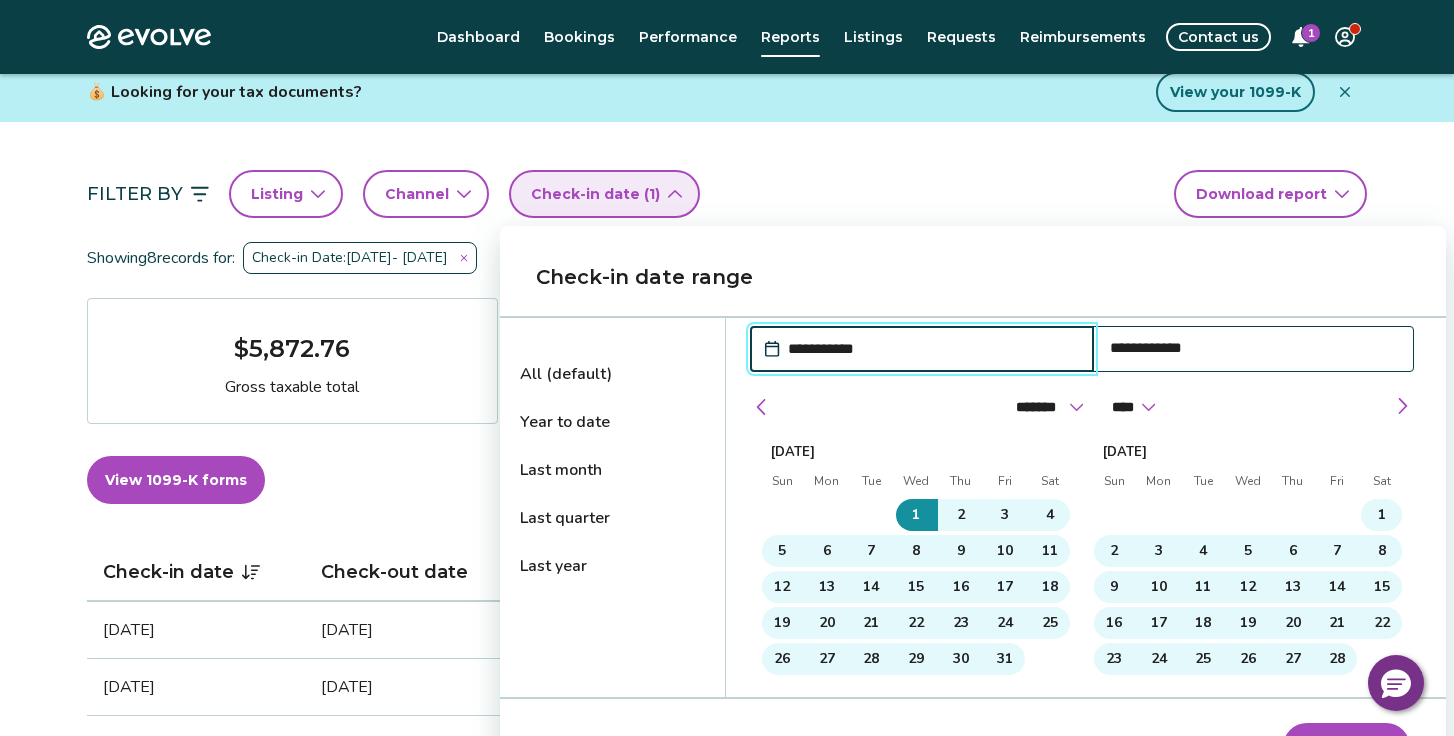 click on "Evolve Dashboard Bookings Performance Reports Listings Requests Reimbursements Contact us 1 Reports Completed payouts Pending payouts Taxes Charges Adjustments 💰 Looking for your tax documents? View your 1099-K Filter By  Listing Channel Check-in date (1) Download   report Showing  8  records   for: Check-in Date:  Apr 1, 2025  -   Jun 30, 2025 Clear all filters $5,872.76 Gross taxable total $0.00 Your tax responsibility 31 Total nights View 1099-K forms View tax rates Check-in date Check-out date Guest Booking ID Gross taxable total Your tax responsibility Jun 19, 2025 Jun 23, 2025 Linda G Harris 14463803 $869.98 $0.00 Jun 13, 2025 Jun 16, 2025 Robert Hager 14644511 $547.00 $0.00 Jun 6, 2025 Jun 8, 2025 jeremiah hook 14547737 $397.00 $0.00 May 27, 2025 May 31, 2025 Cathy Hall 14595554 $789.80 $0.00 May 23, 2025 May 26, 2025 Greg Scott 14510053 $594.00 $0.00 May 16, 2025 May 18, 2025 Jane Snyder 14603850 $456.00 $0.00 May 9, 2025 May 14, 2025 Tami D Schmitt 14574805 $827.00 $0.00 Apr 1, 2025 Apr 9, 2025" at bounding box center (727, 876) 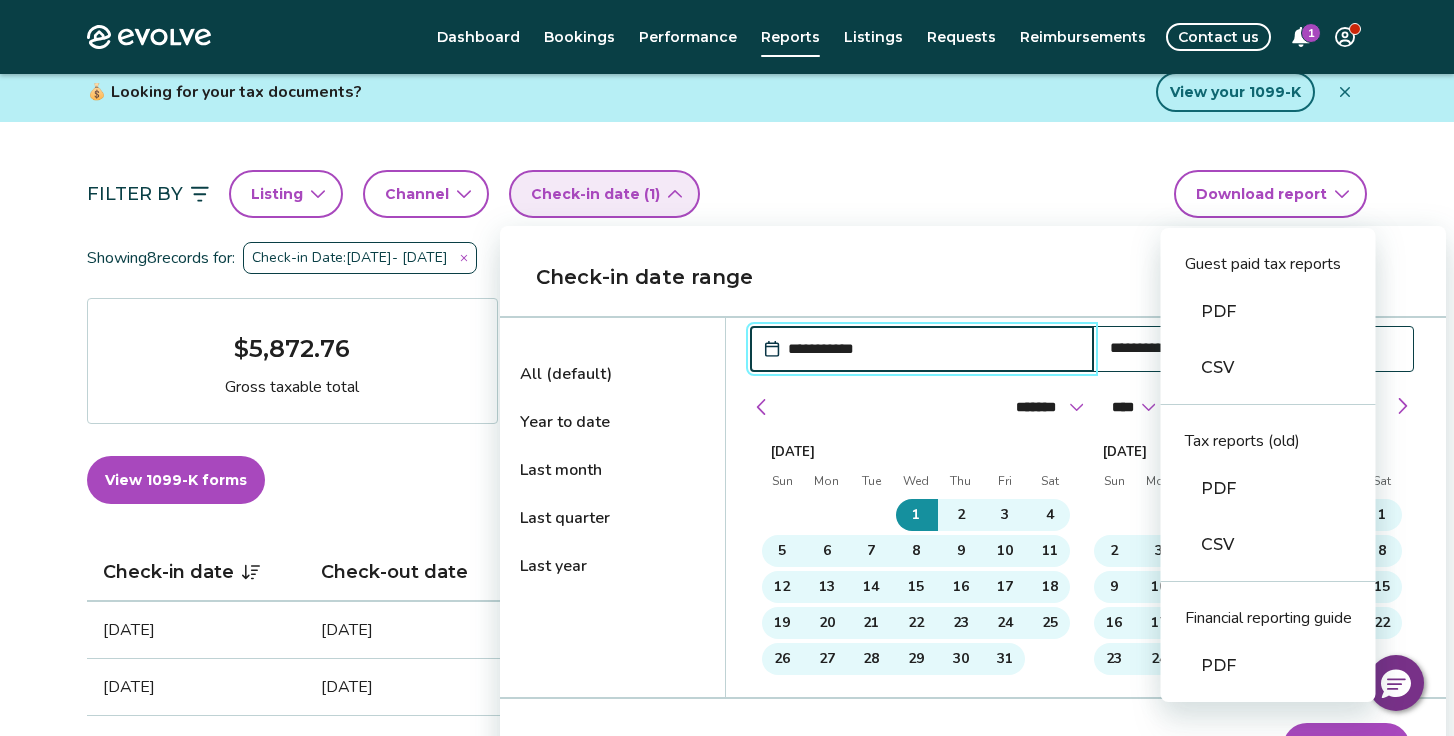 click on "CSV" at bounding box center (1268, 368) 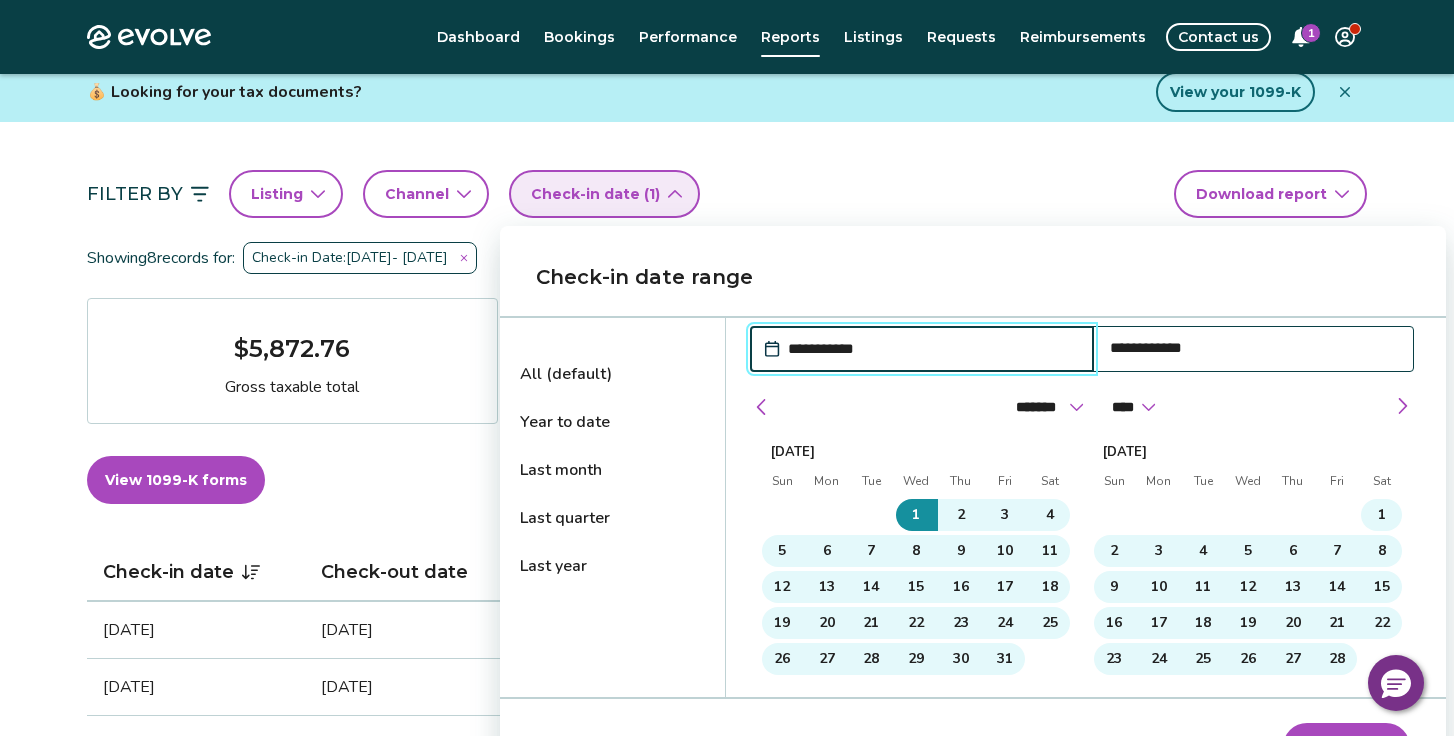 click on "Evolve Dashboard Bookings Performance Reports Listings Requests Reimbursements Contact us 1 Reports Completed payouts Pending payouts Taxes Charges Adjustments 💰 Looking for your tax documents? View your 1099-K Filter By  Listing Channel Check-in date (1) Download   report Showing  8  records   for: Check-in Date:  Apr 1, 2025  -   Jun 30, 2025 Clear all filters $5,872.76 Gross taxable total $0.00 Your tax responsibility 31 Total nights View 1099-K forms View tax rates Check-in date Check-out date Guest Booking ID Gross taxable total Your tax responsibility Jun 19, 2025 Jun 23, 2025 Linda G Harris 14463803 $869.98 $0.00 Jun 13, 2025 Jun 16, 2025 Robert Hager 14644511 $547.00 $0.00 Jun 6, 2025 Jun 8, 2025 jeremiah hook 14547737 $397.00 $0.00 May 27, 2025 May 31, 2025 Cathy Hall 14595554 $789.80 $0.00 May 23, 2025 May 26, 2025 Greg Scott 14510053 $594.00 $0.00 May 16, 2025 May 18, 2025 Jane Snyder 14603850 $456.00 $0.00 May 9, 2025 May 14, 2025 Tami D Schmitt 14574805 $827.00 $0.00 Apr 1, 2025 Apr 9, 2025" at bounding box center [727, 876] 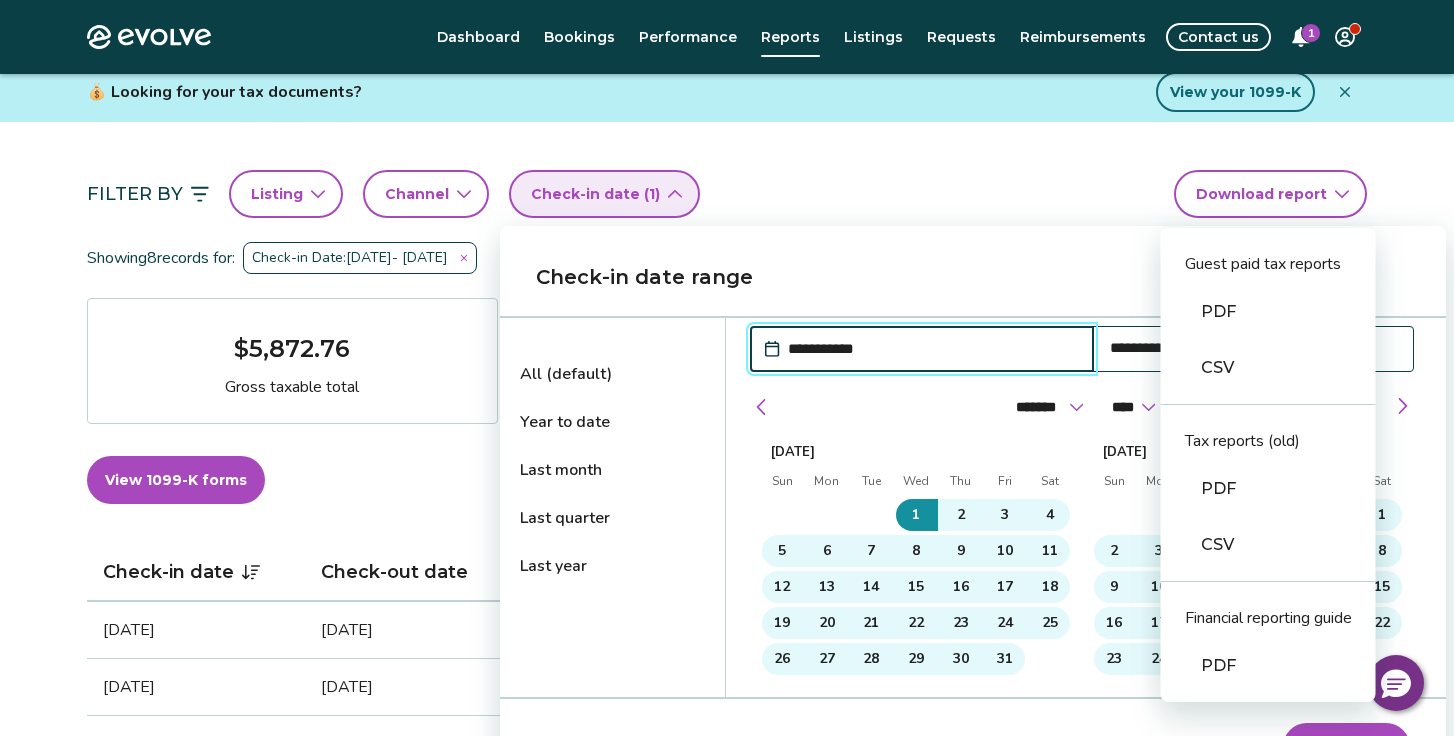 click on "CSV" at bounding box center (1268, 368) 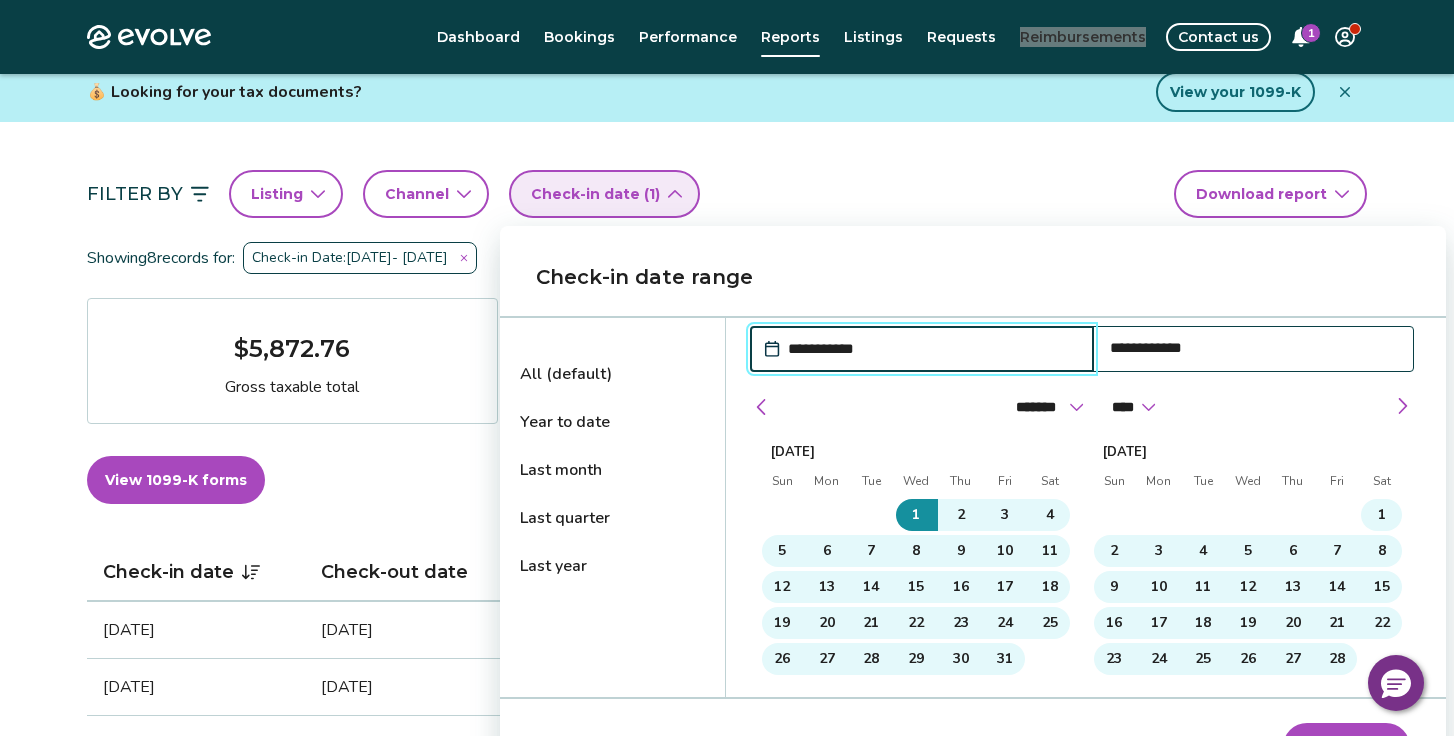 click on "Evolve Dashboard Bookings Performance Reports Listings Requests Reimbursements Contact us 1" at bounding box center (727, 37) 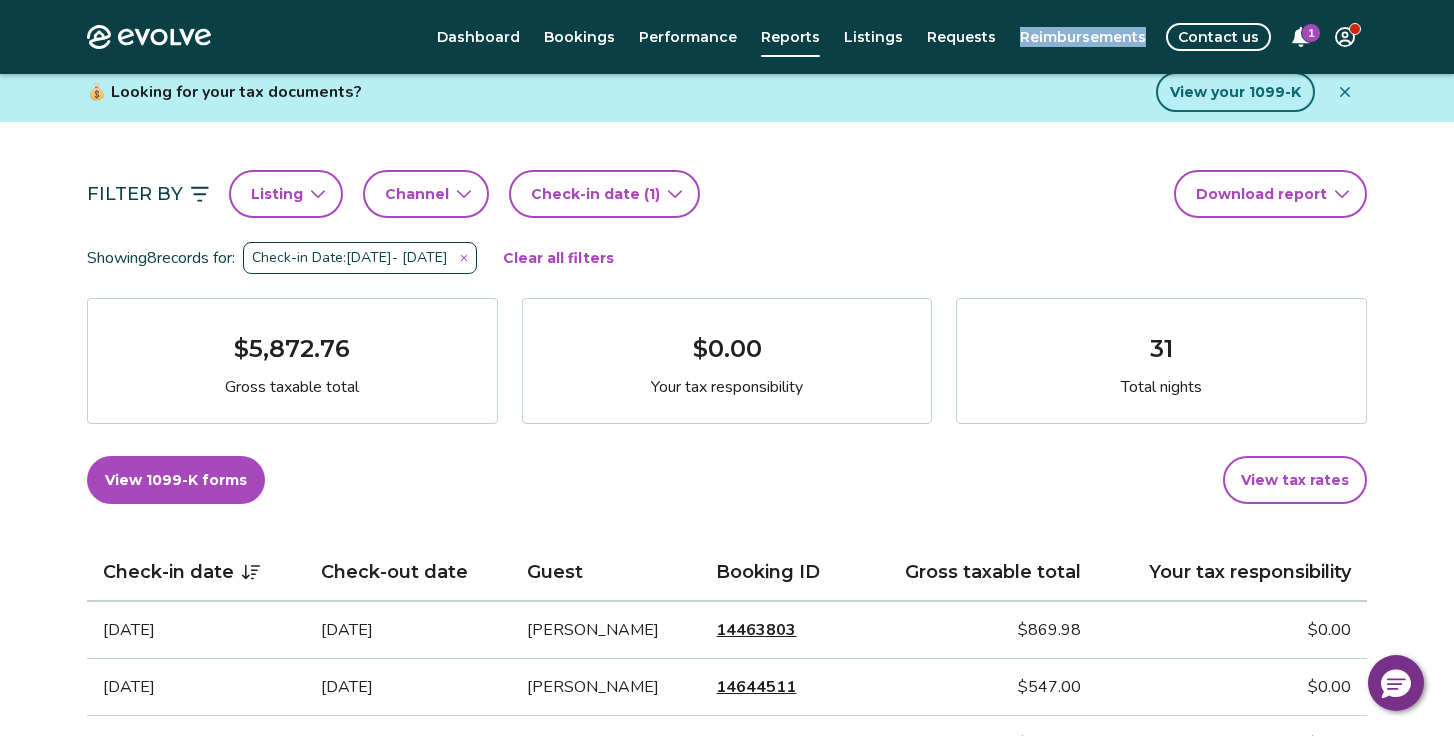 click on "(1)" at bounding box center (650, 194) 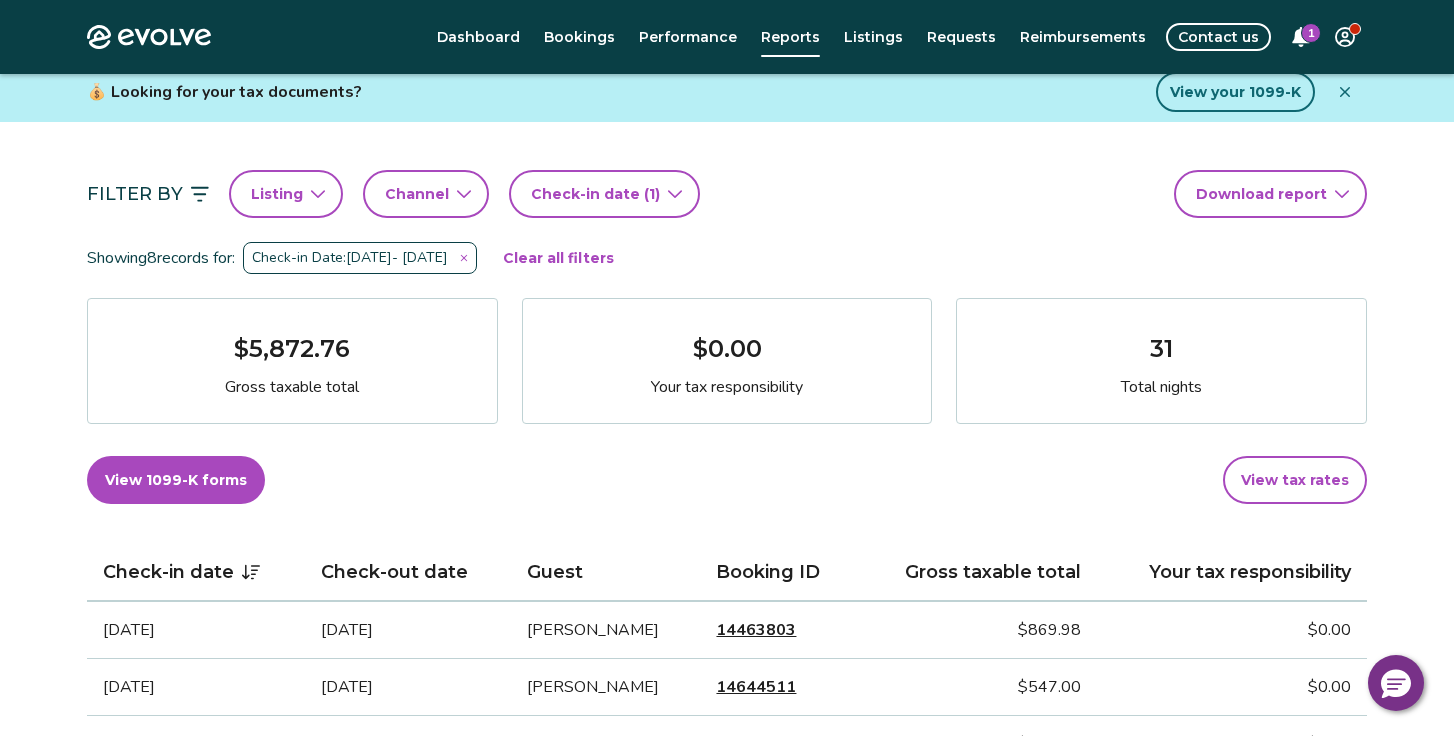 select on "*" 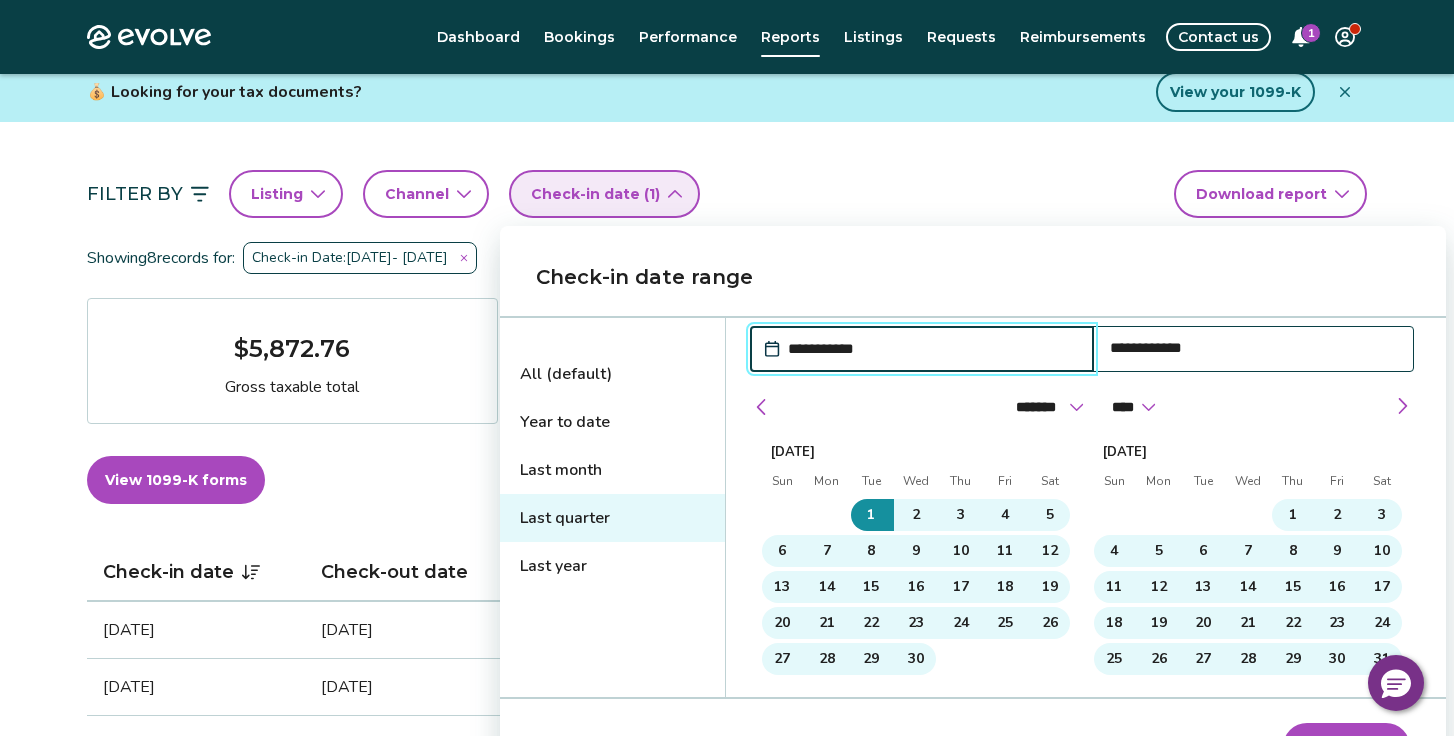 click on "**********" at bounding box center (932, 349) 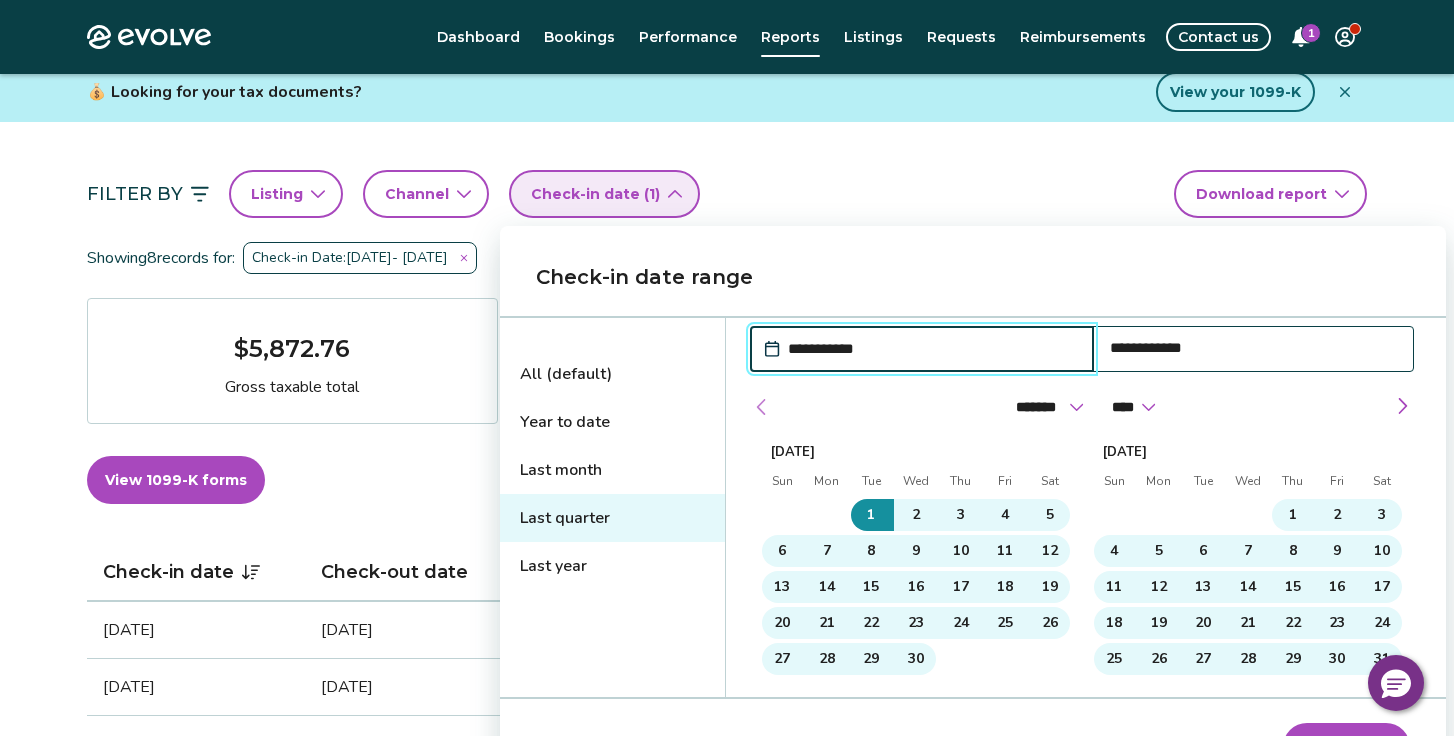 click at bounding box center (762, 407) 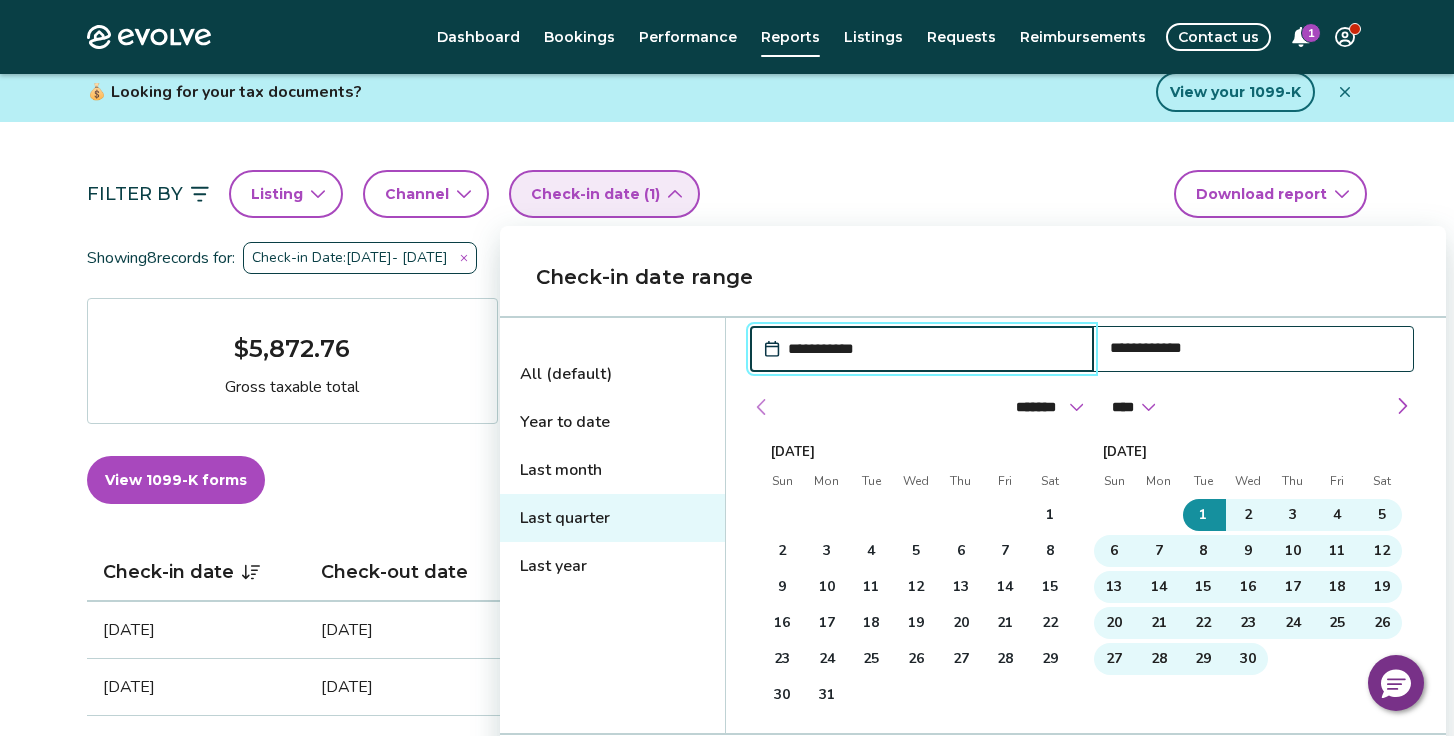 click at bounding box center (762, 407) 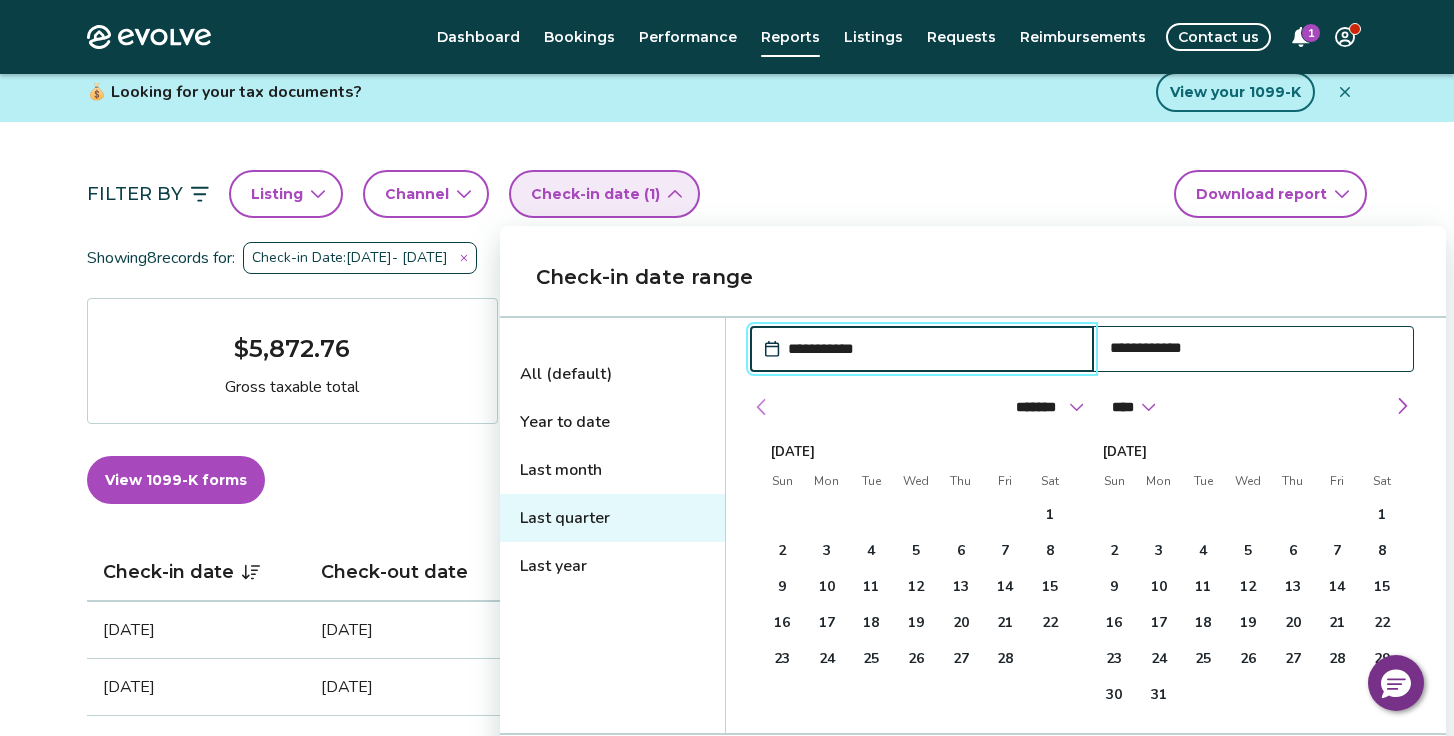 click at bounding box center (762, 407) 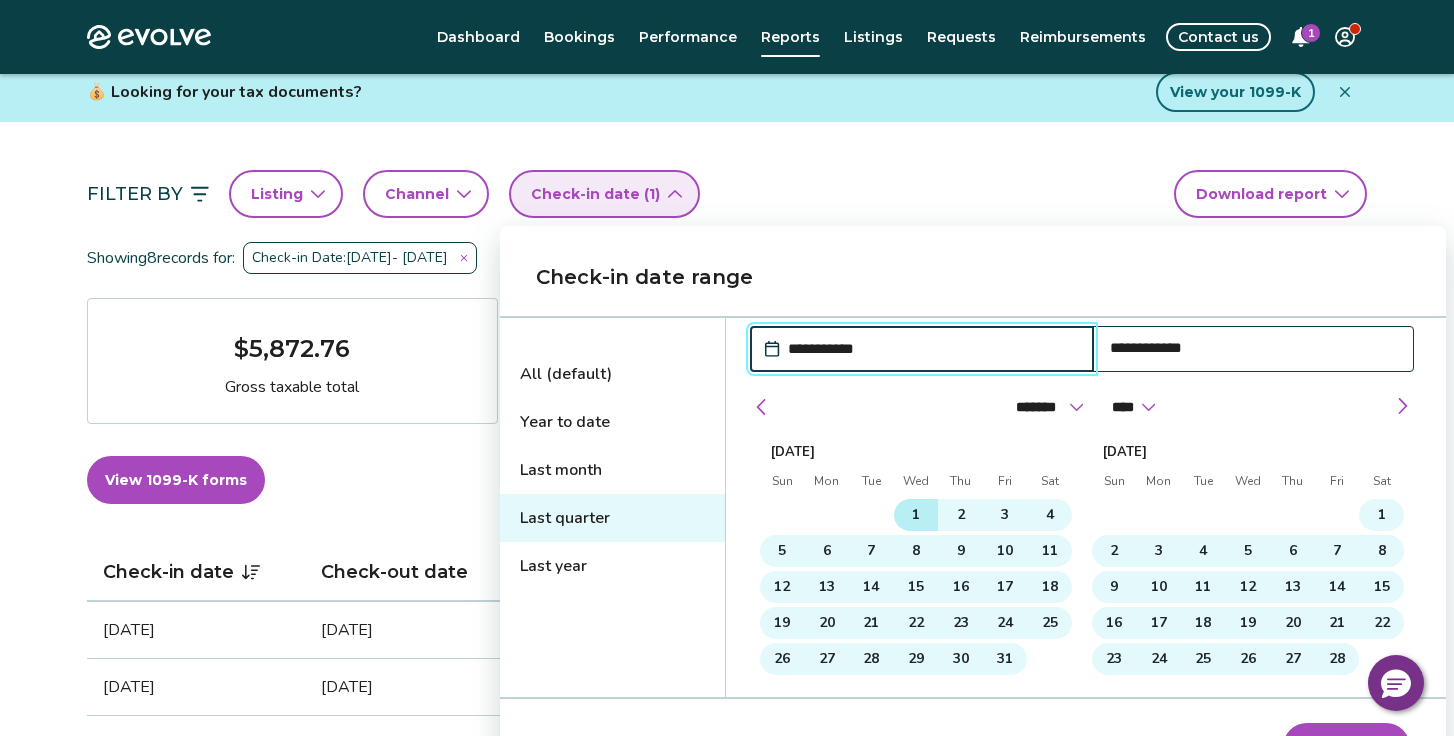 click on "1" at bounding box center (916, 515) 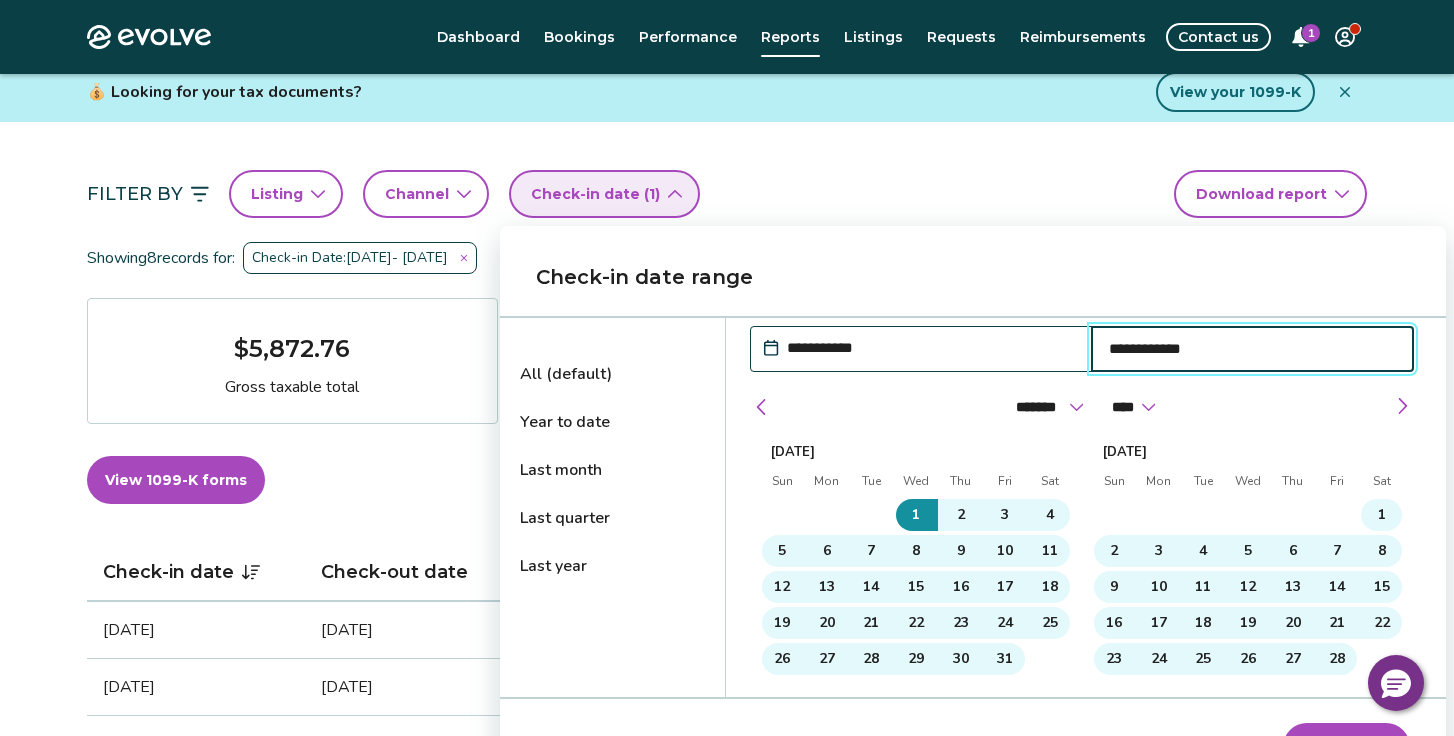 click on "**********" at bounding box center [1253, 349] 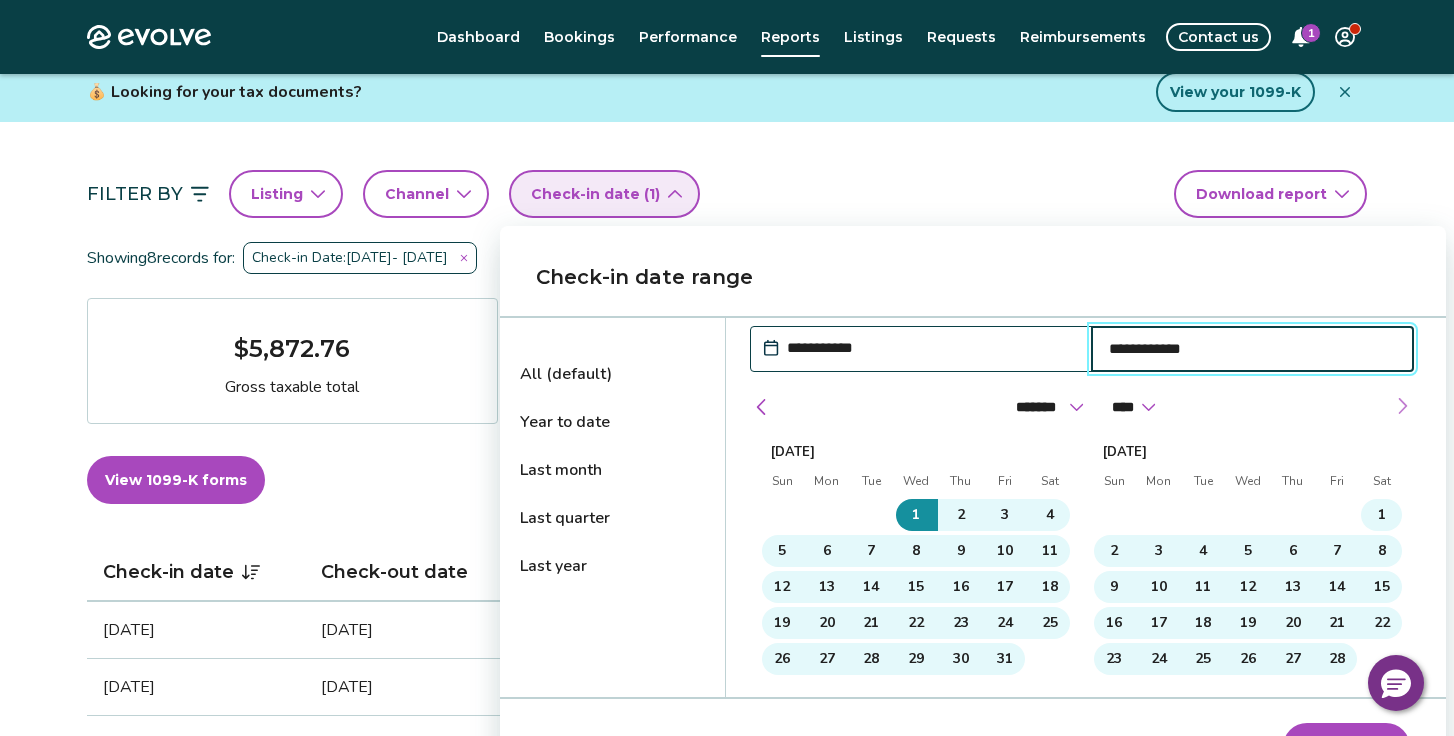 click at bounding box center [1402, 406] 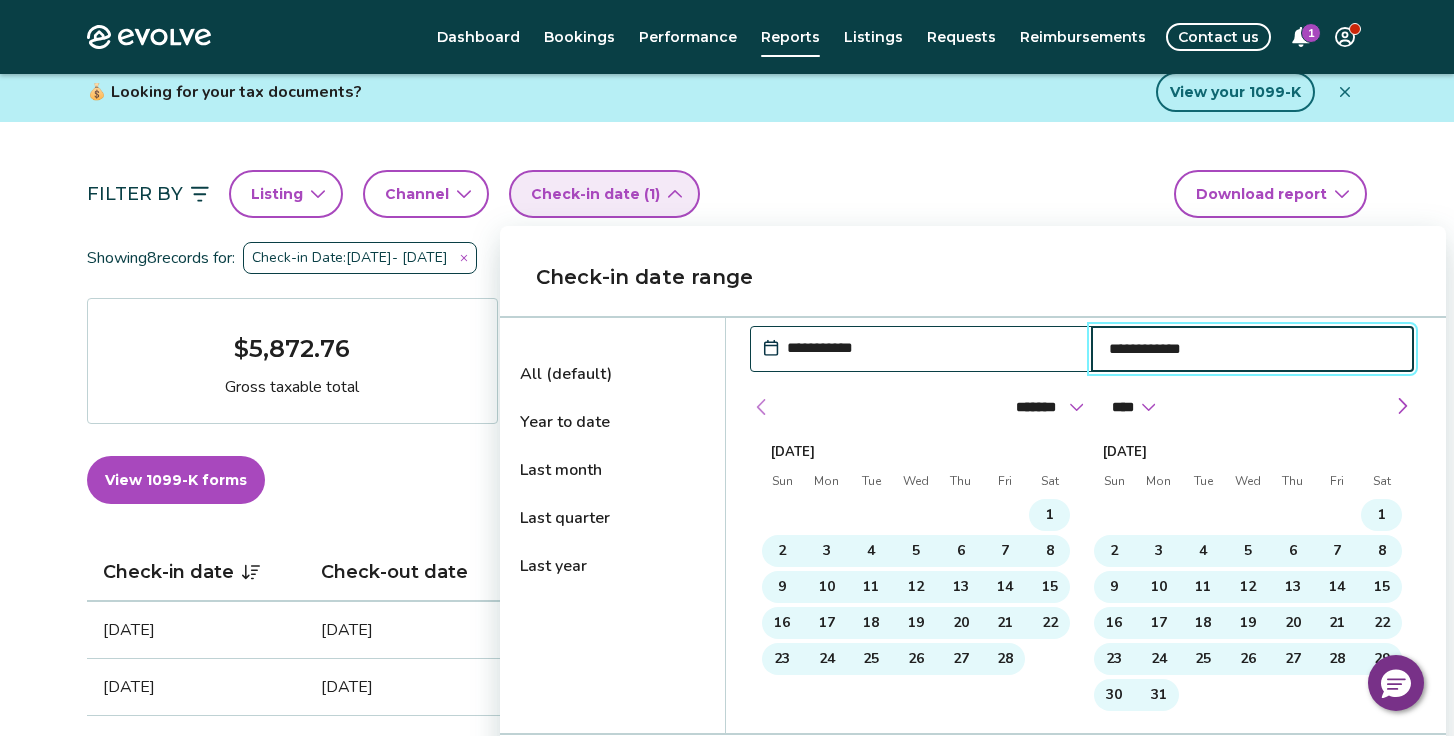 click at bounding box center (762, 407) 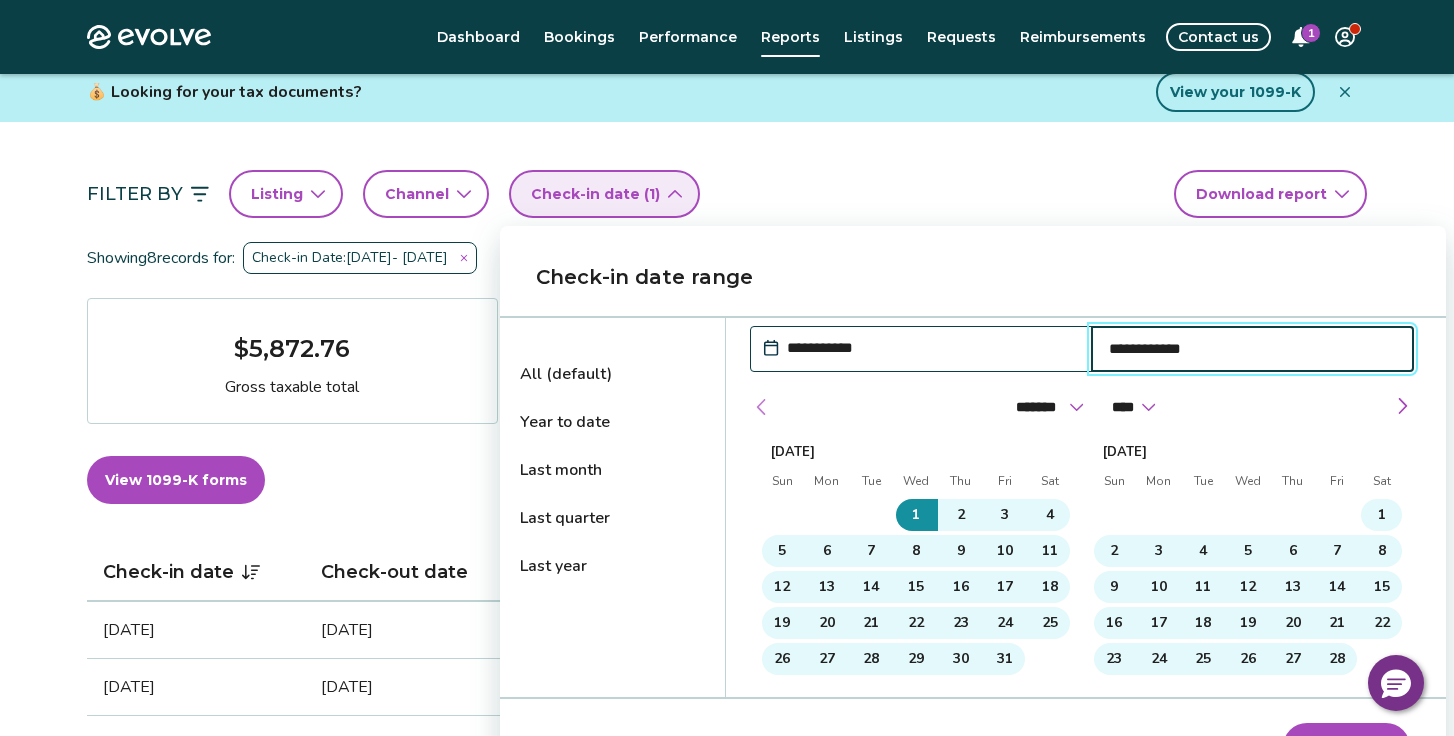 click at bounding box center [762, 407] 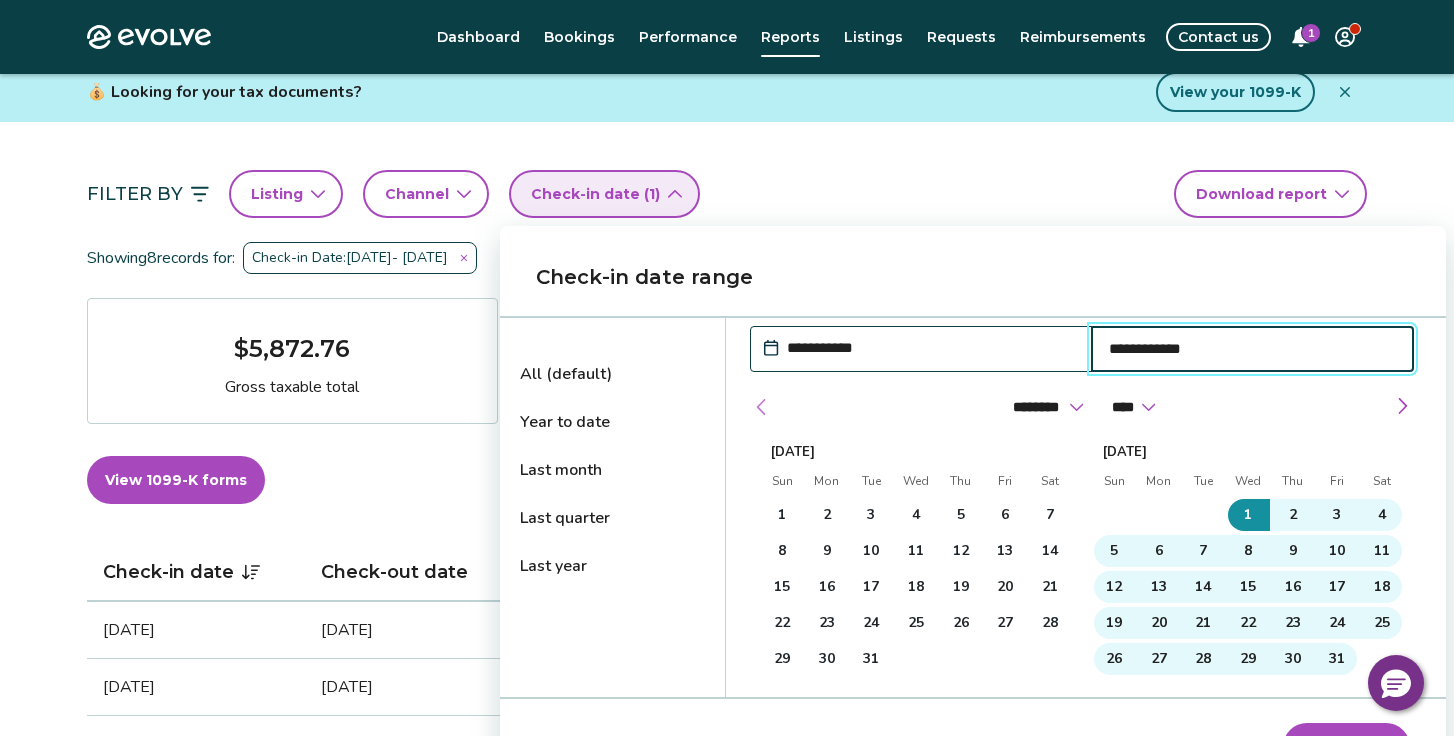 click at bounding box center (762, 407) 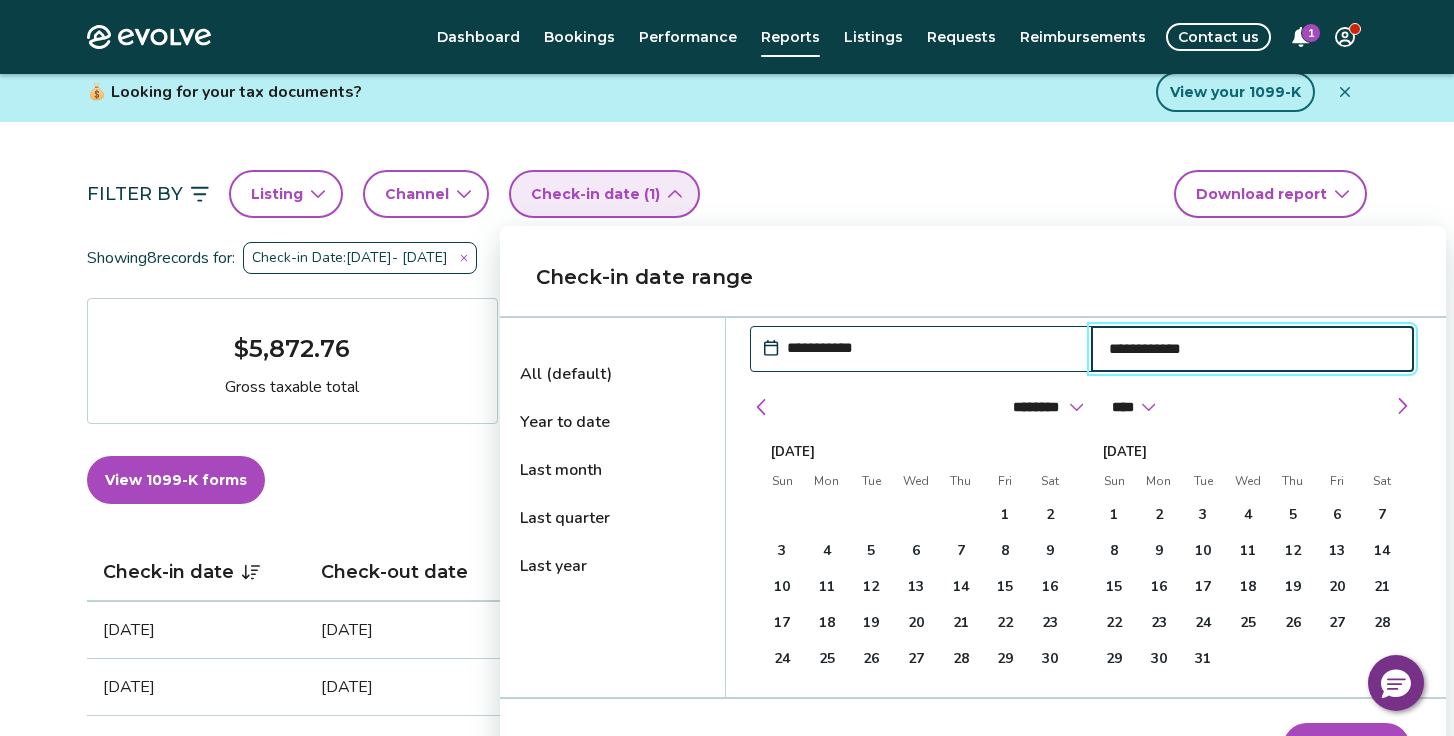 click on "**********" at bounding box center [1253, 349] 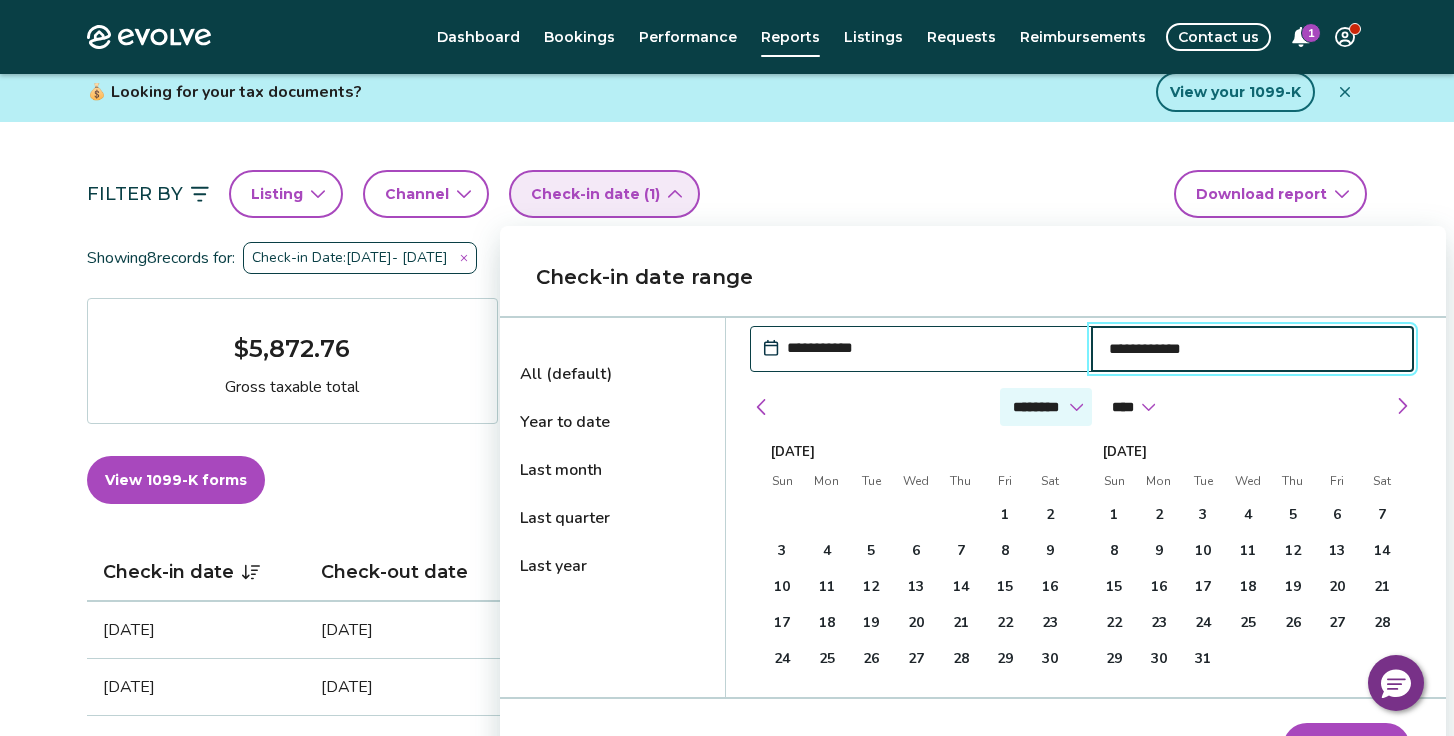 drag, startPoint x: 1206, startPoint y: 436, endPoint x: 1096, endPoint y: 405, distance: 114.28473 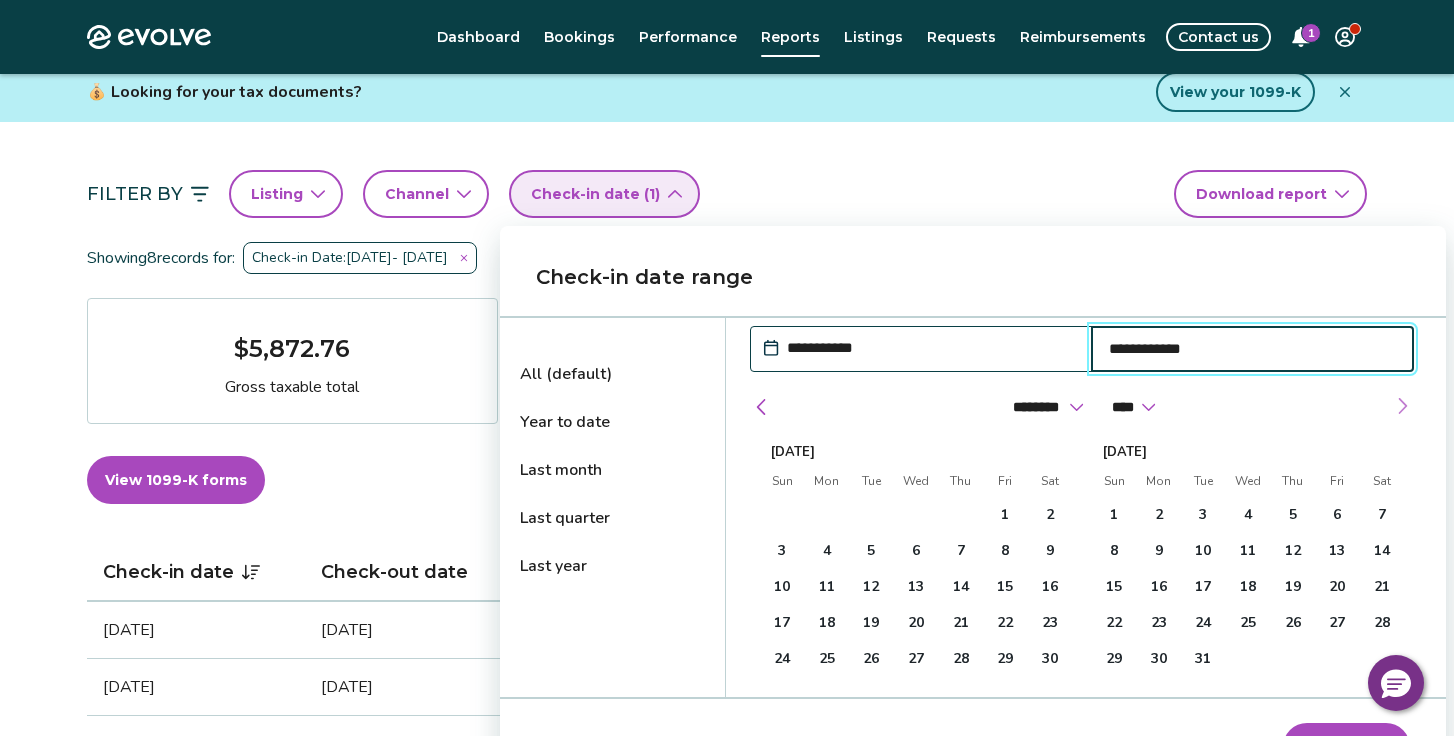click at bounding box center [1402, 406] 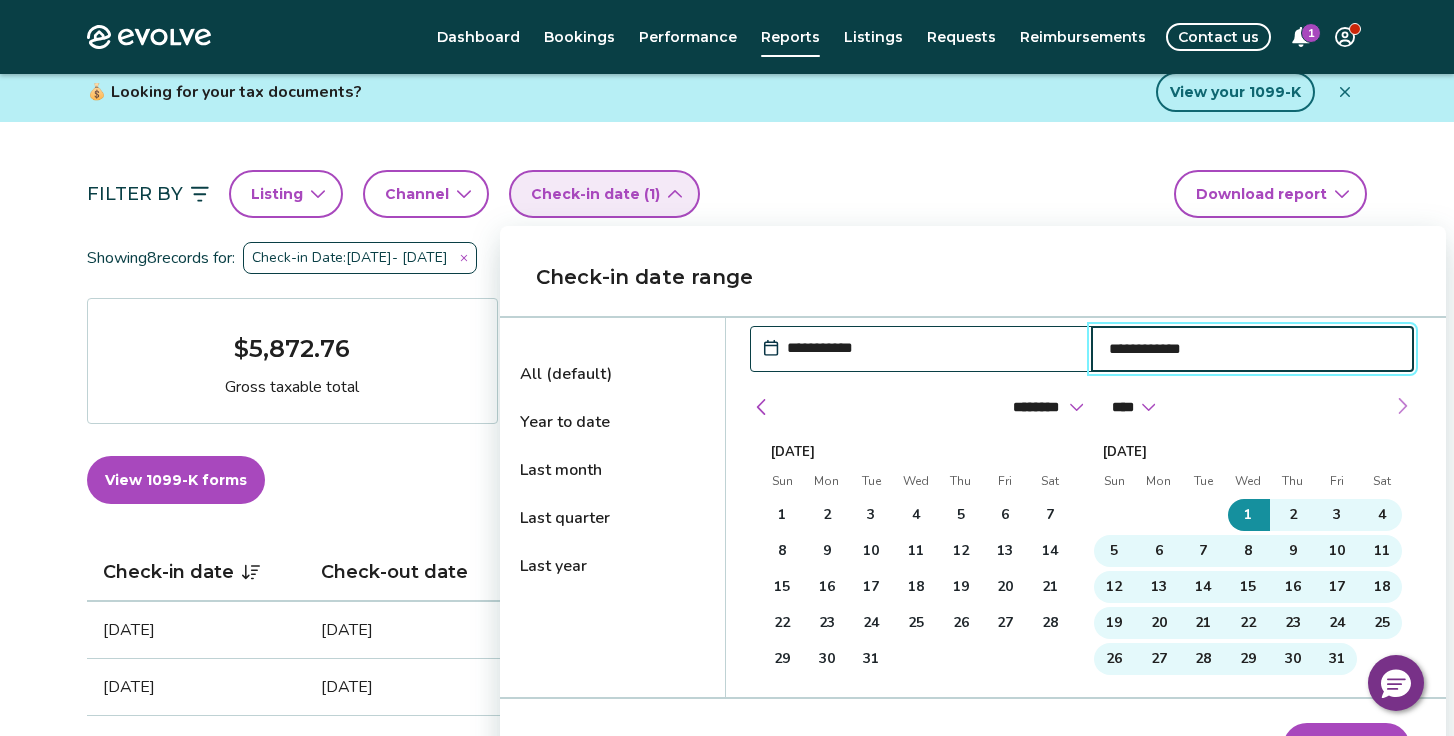 click at bounding box center (1402, 406) 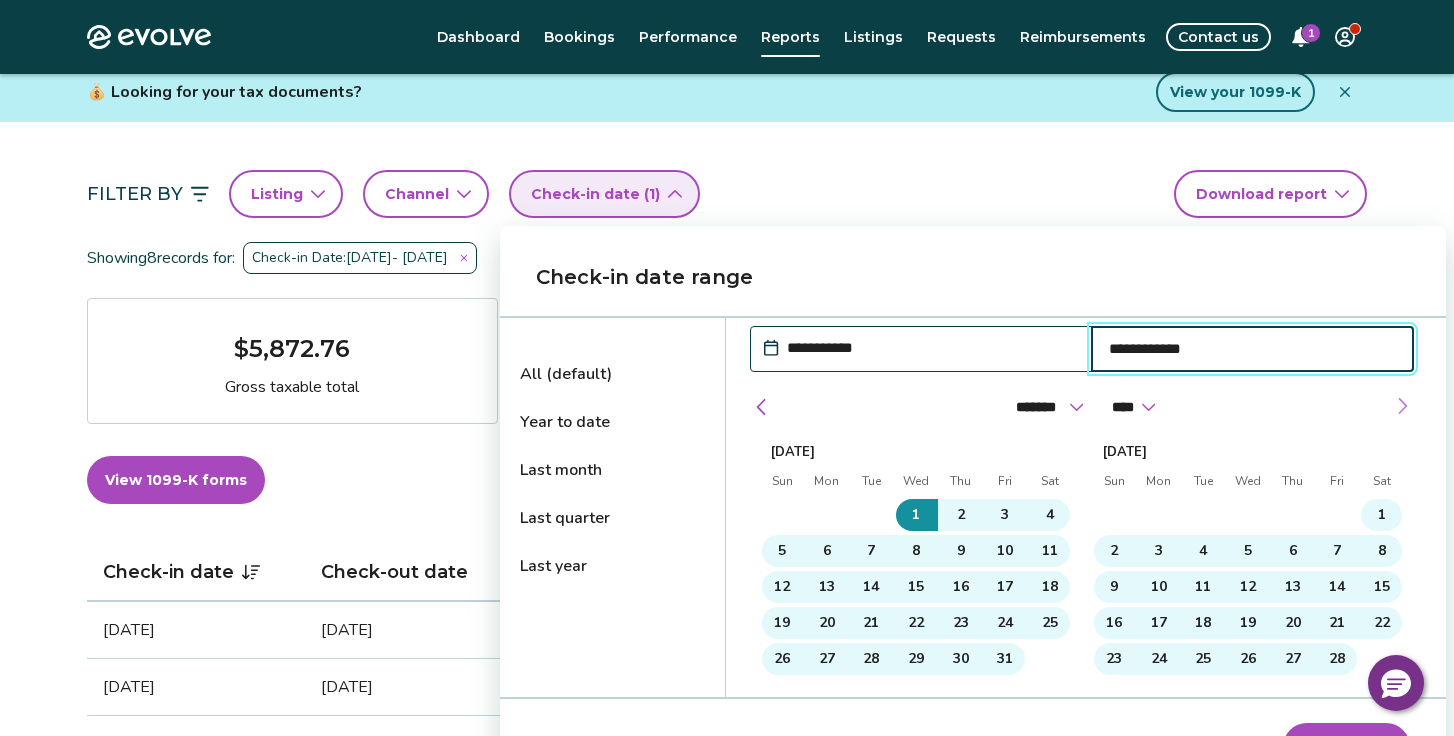 click at bounding box center [1402, 406] 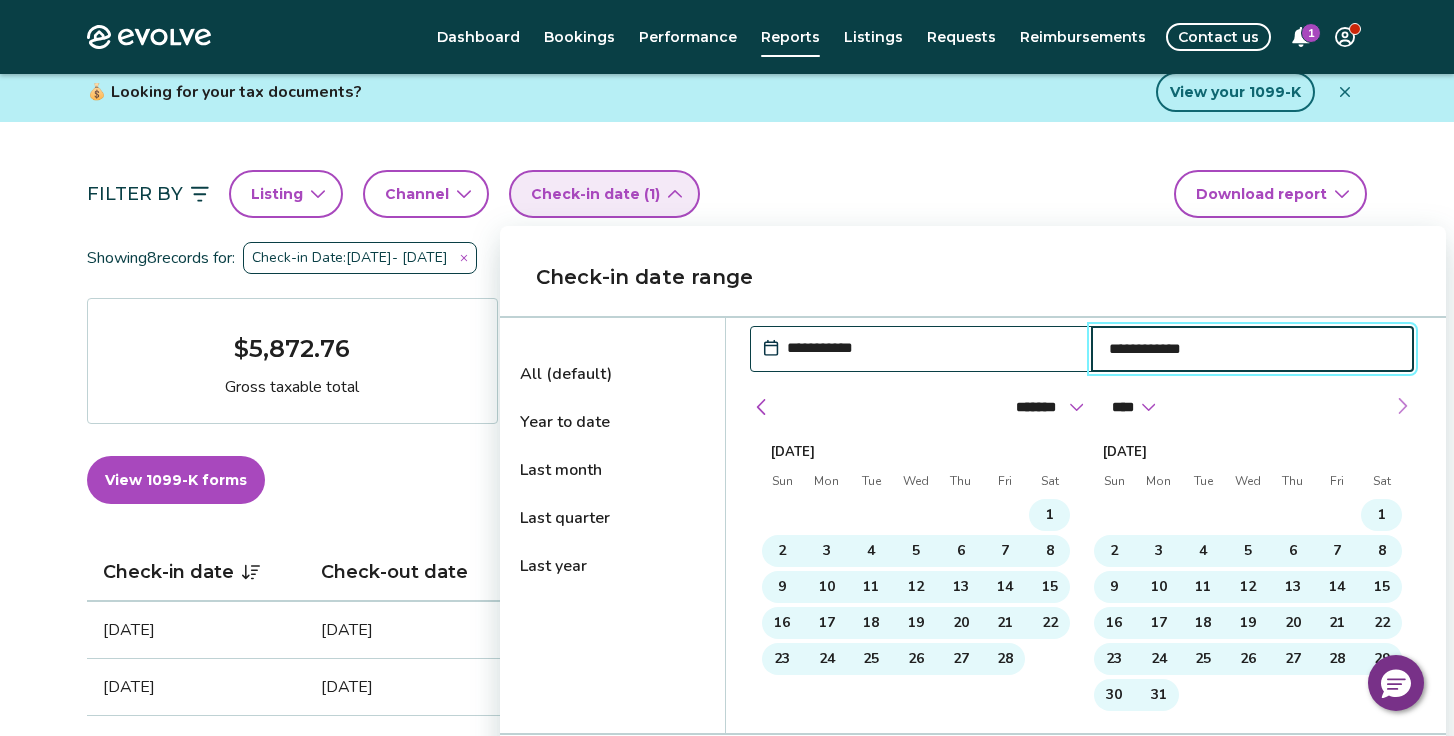 click at bounding box center (1402, 406) 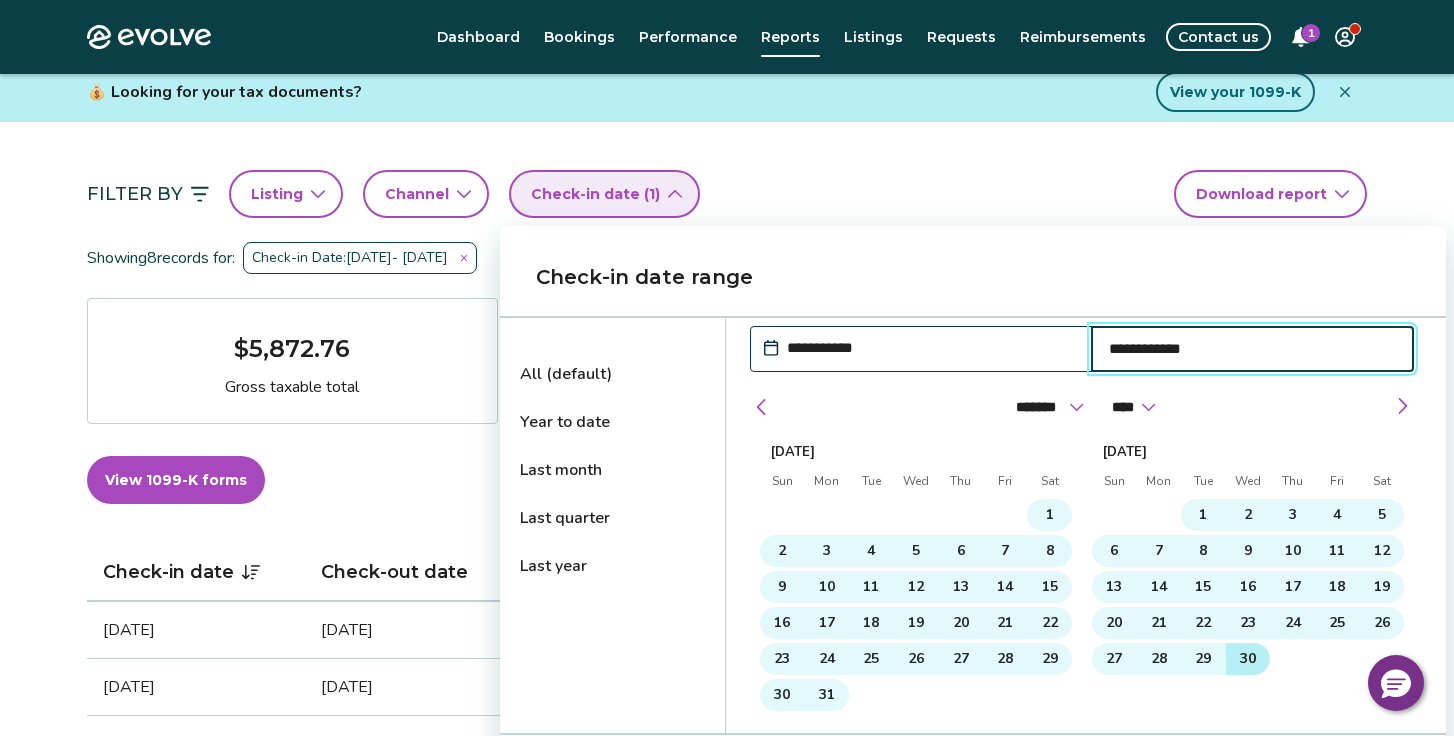 click on "30" at bounding box center [1248, 659] 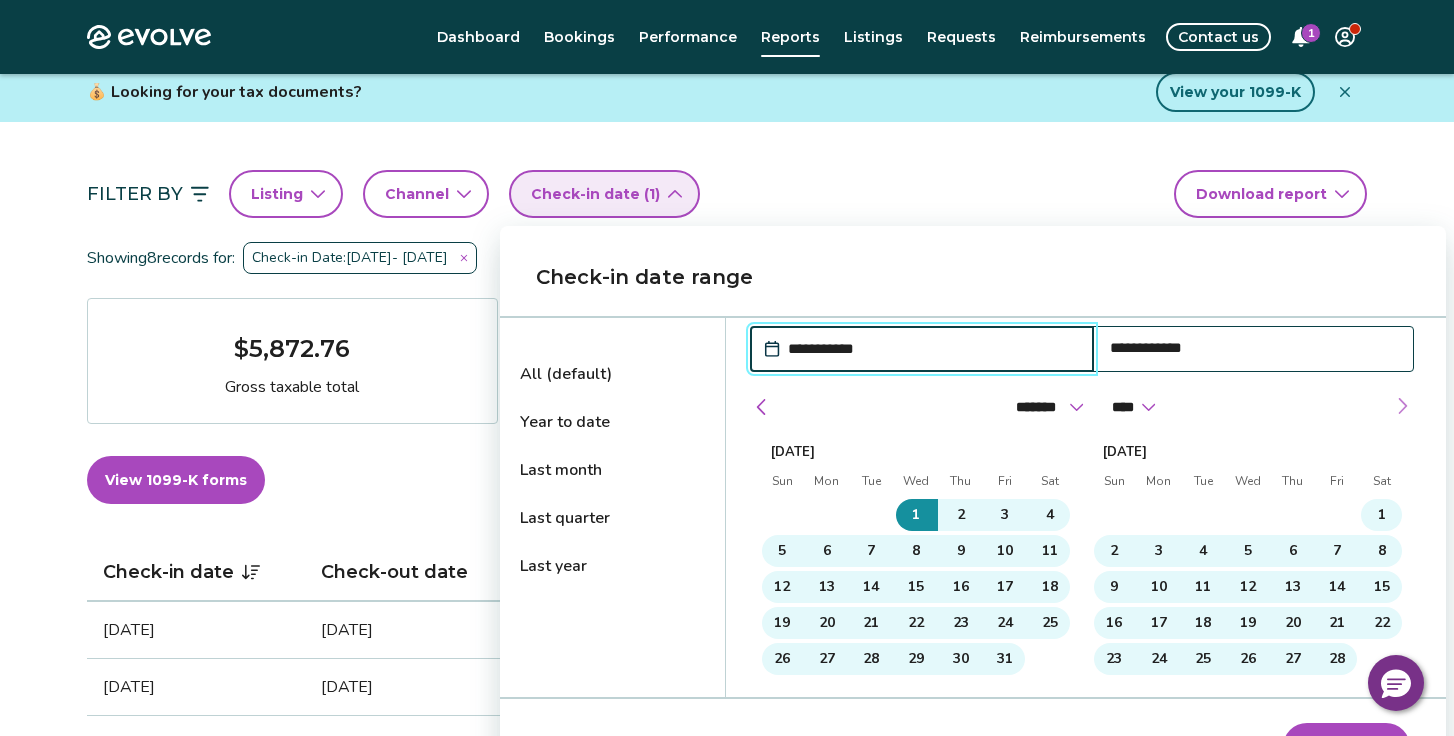 click at bounding box center (1402, 406) 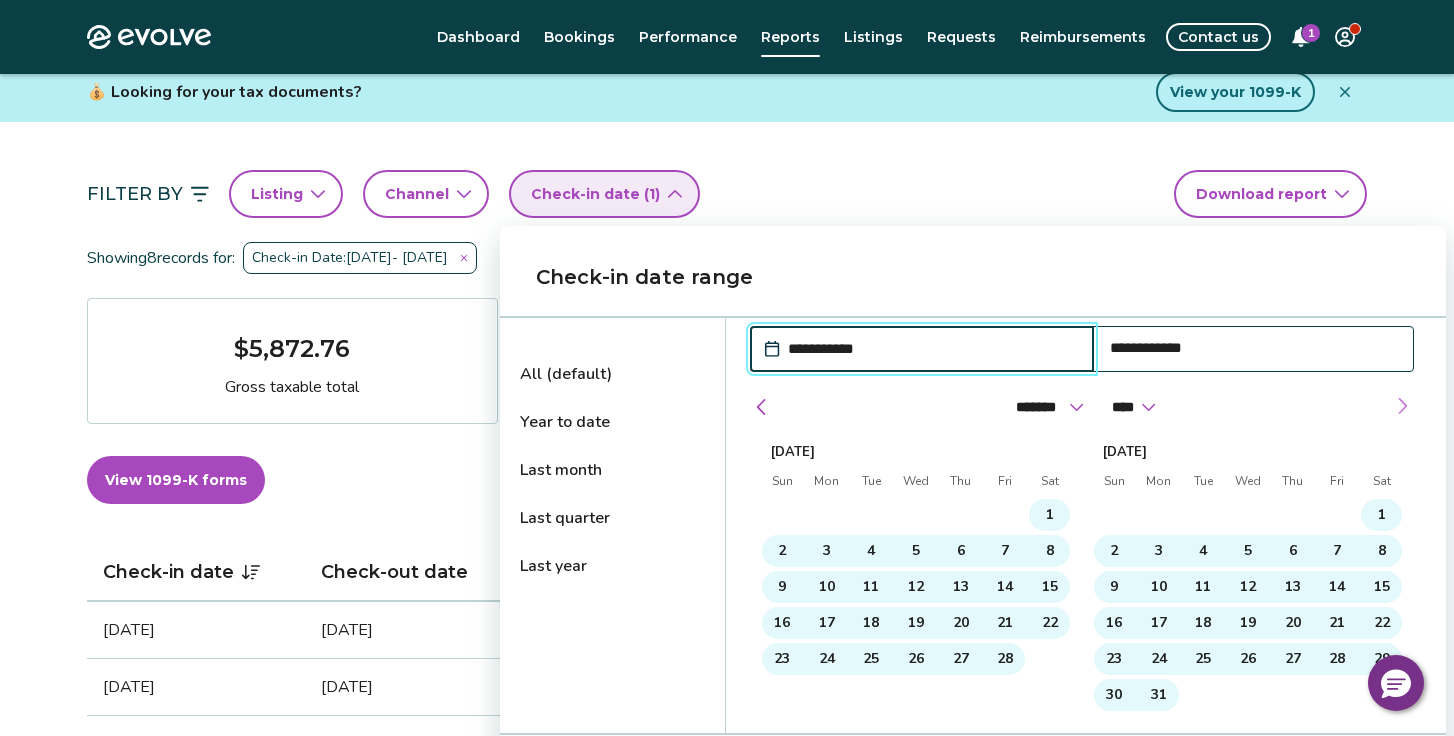 click at bounding box center [1402, 406] 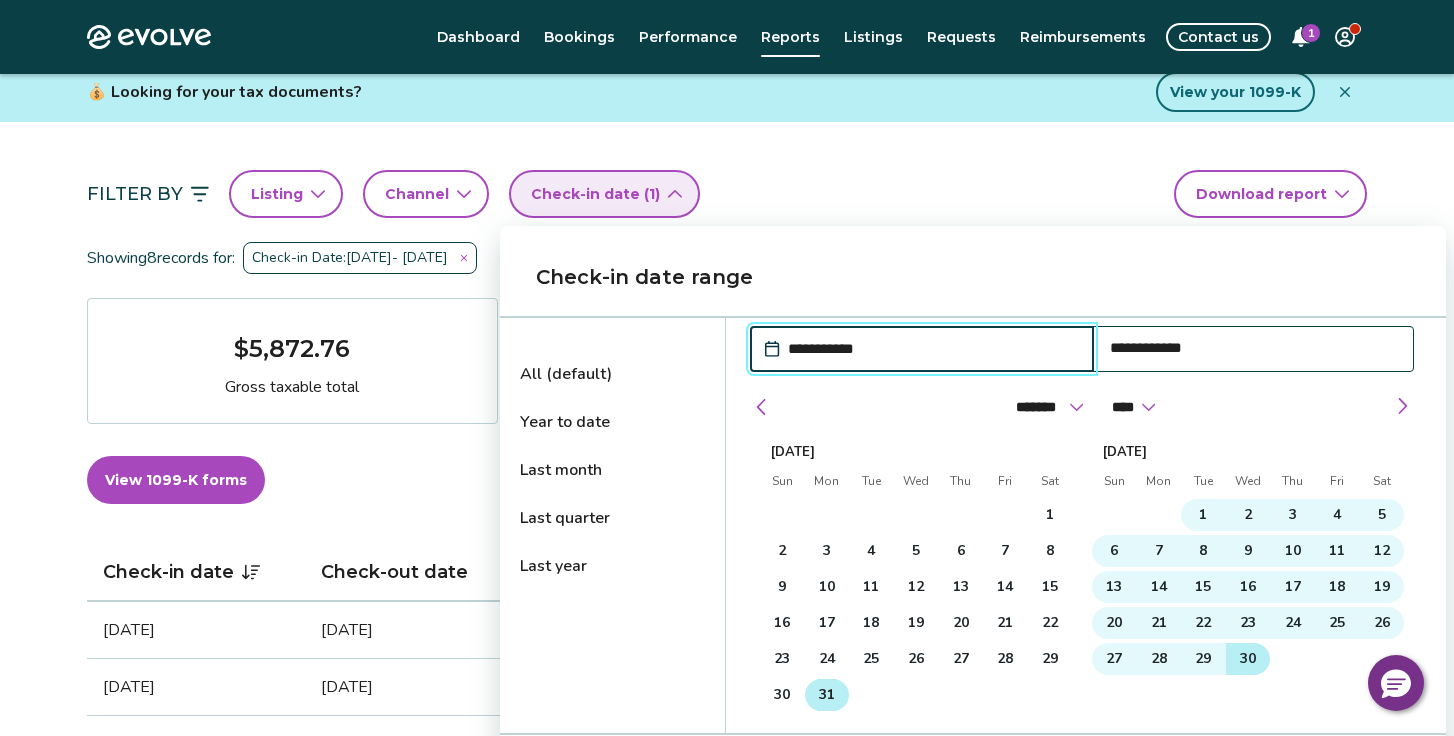 click on "31" at bounding box center [827, 695] 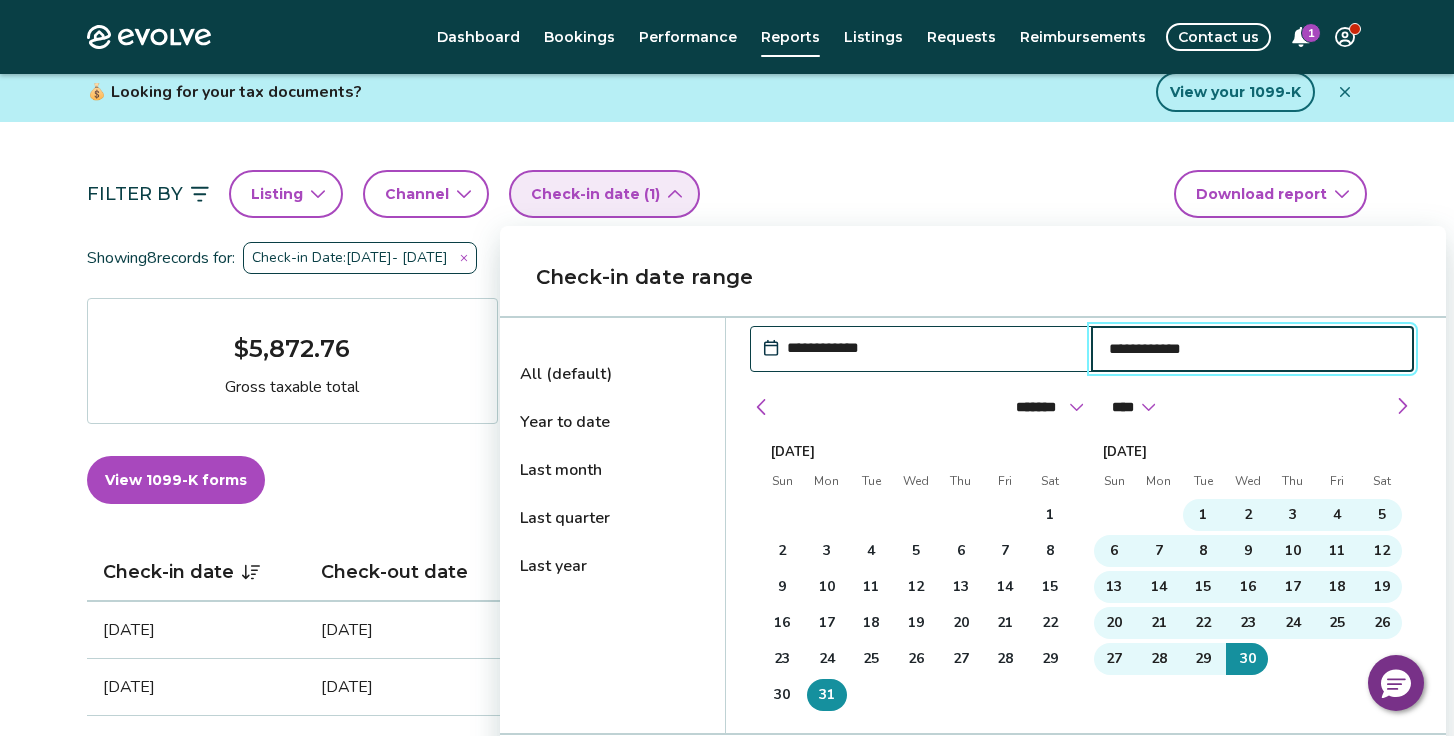 click on "**********" at bounding box center (931, 348) 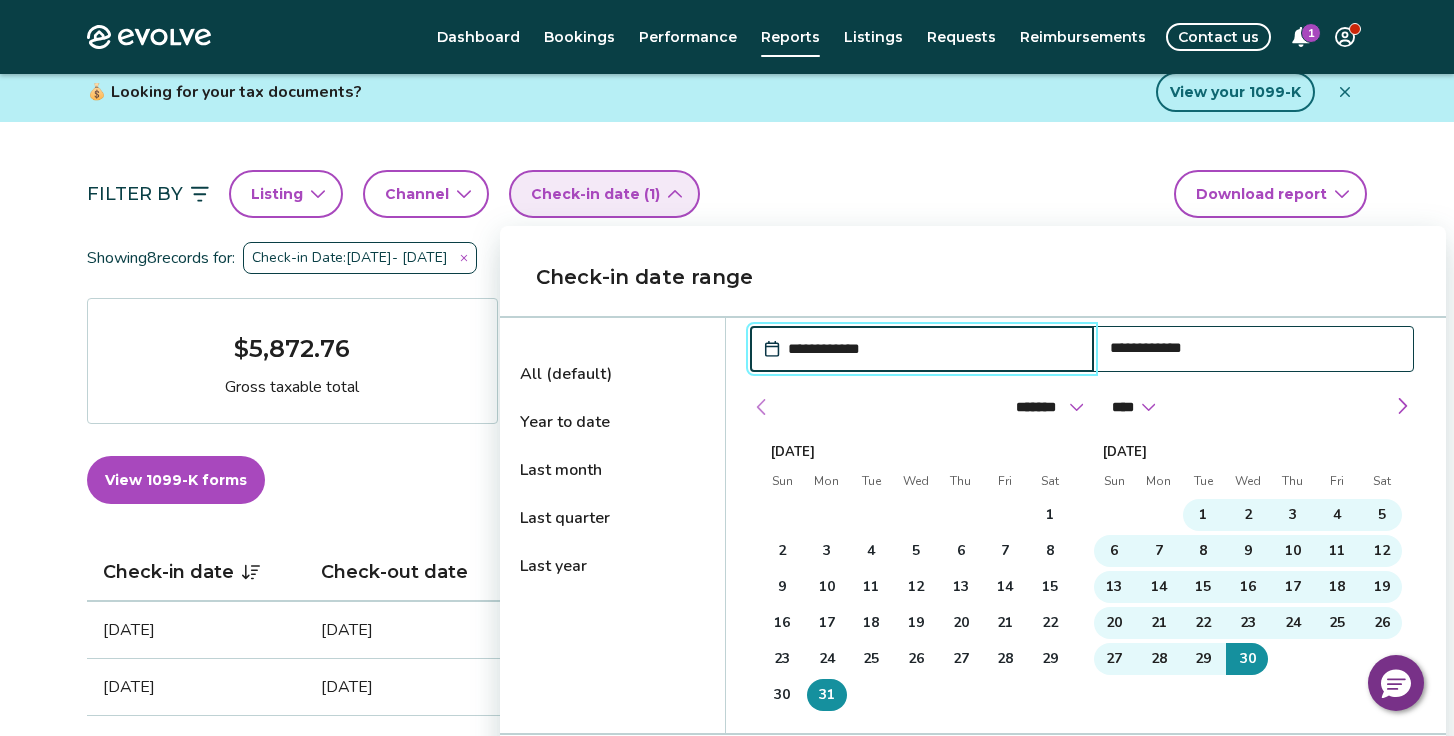 click at bounding box center [762, 407] 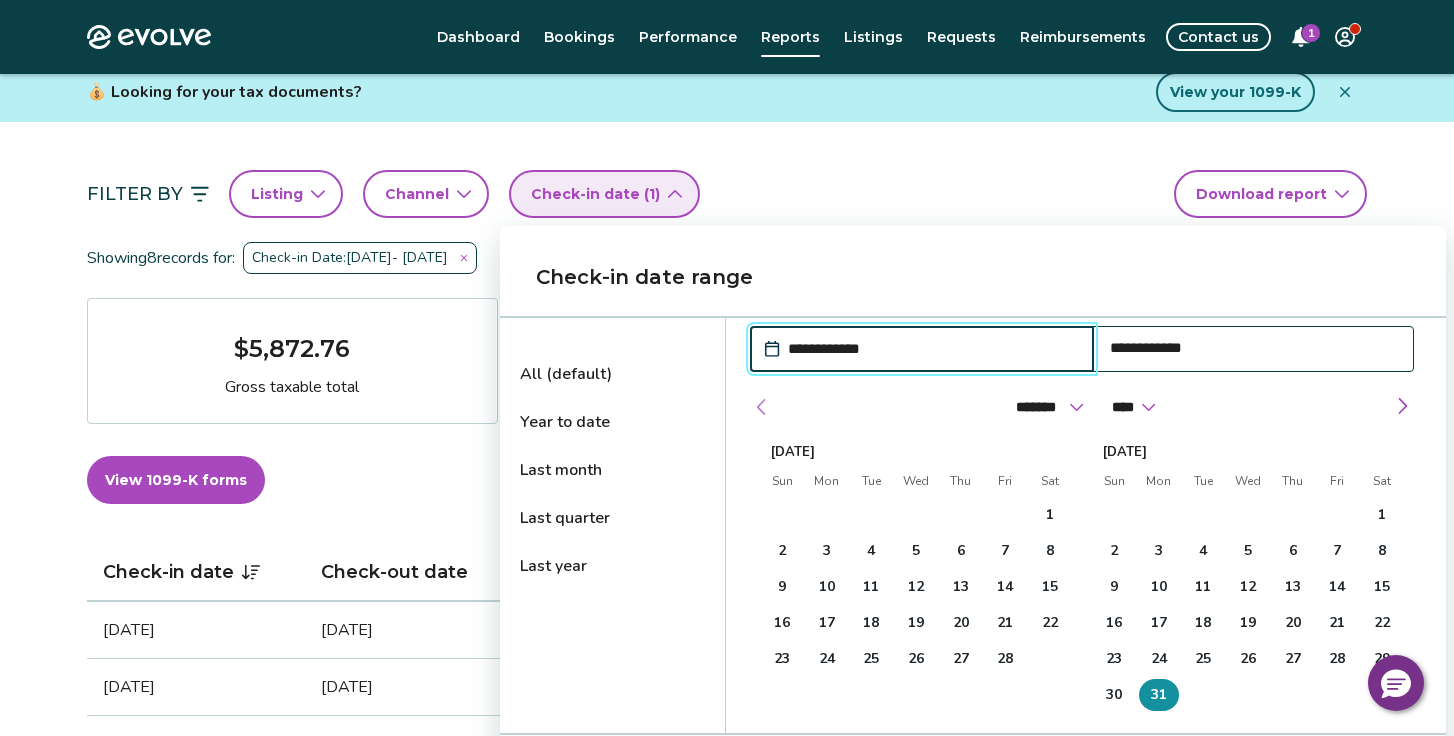 click at bounding box center (762, 407) 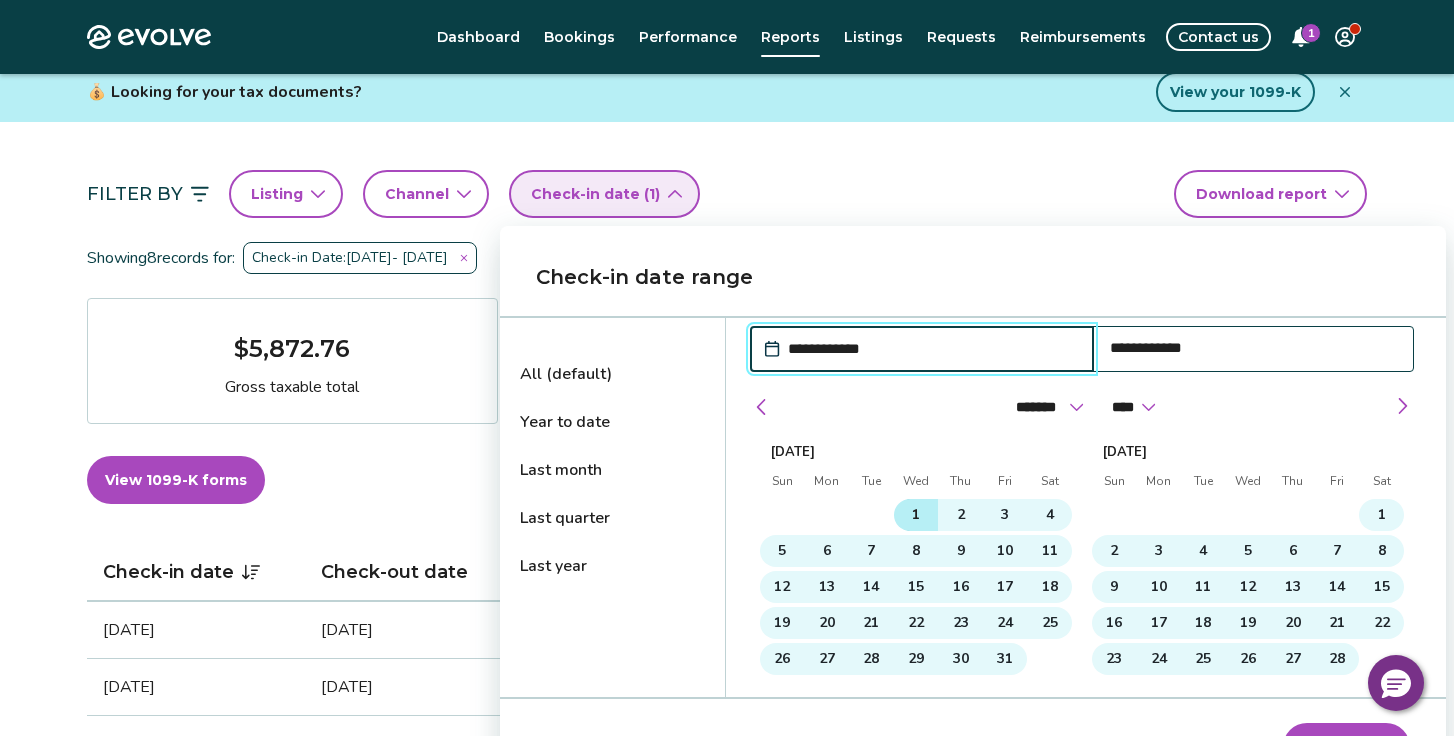 click on "1" at bounding box center [916, 515] 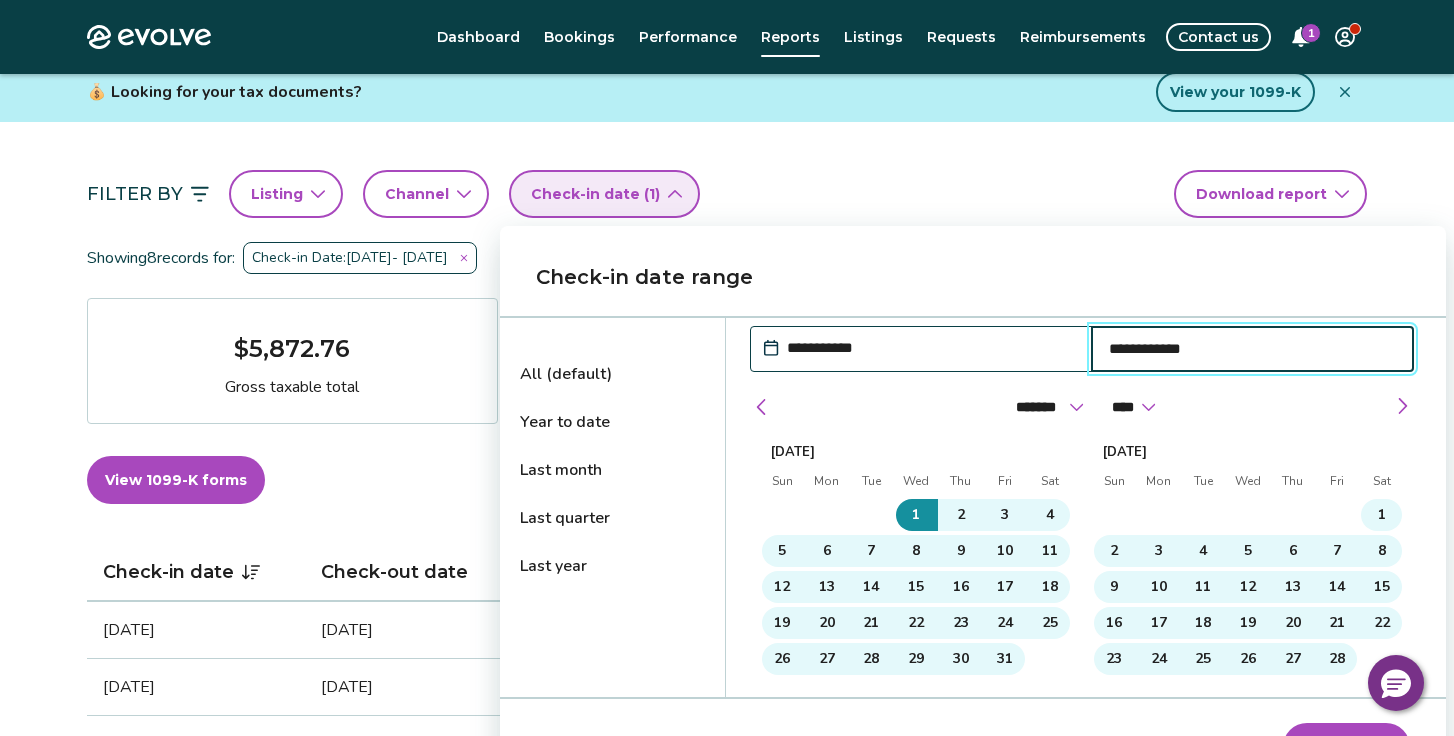 click on "**********" at bounding box center [1253, 349] 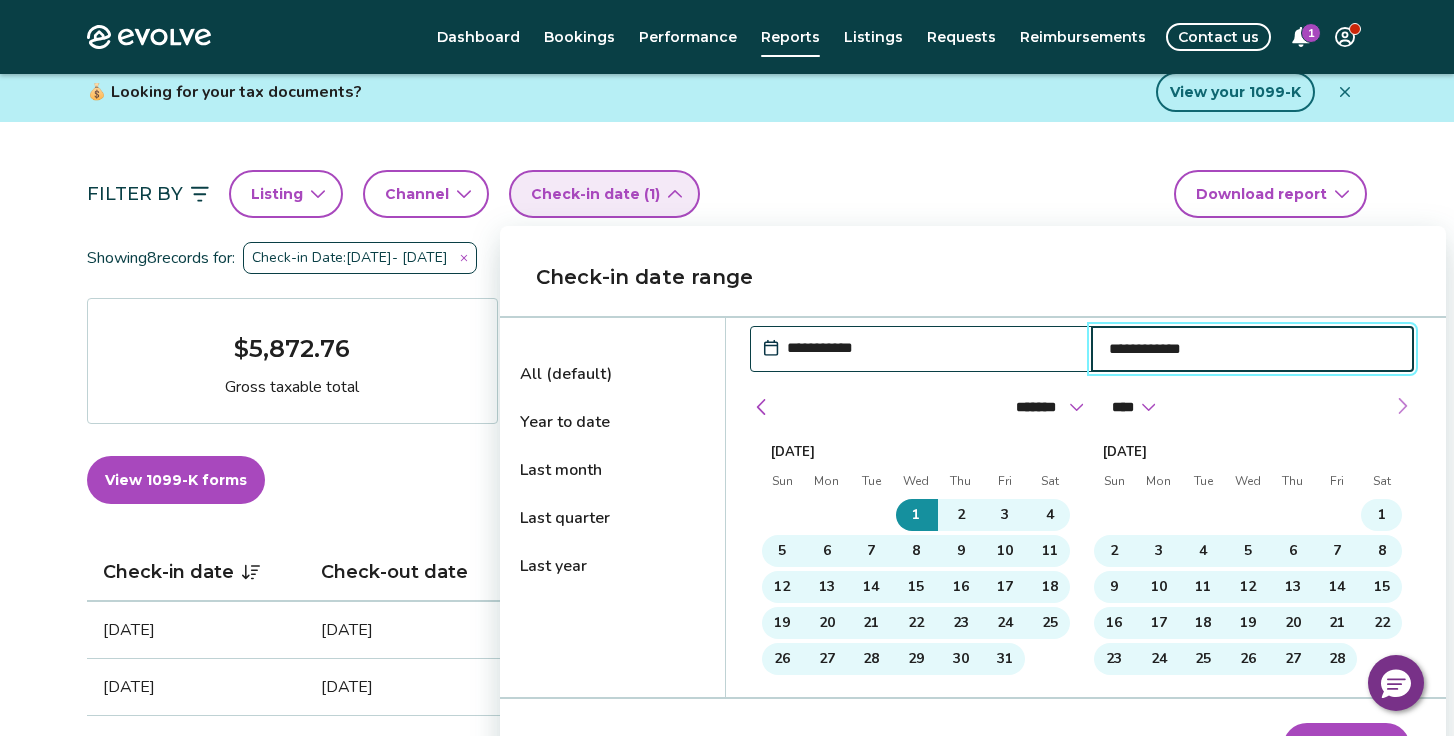 click at bounding box center [1402, 406] 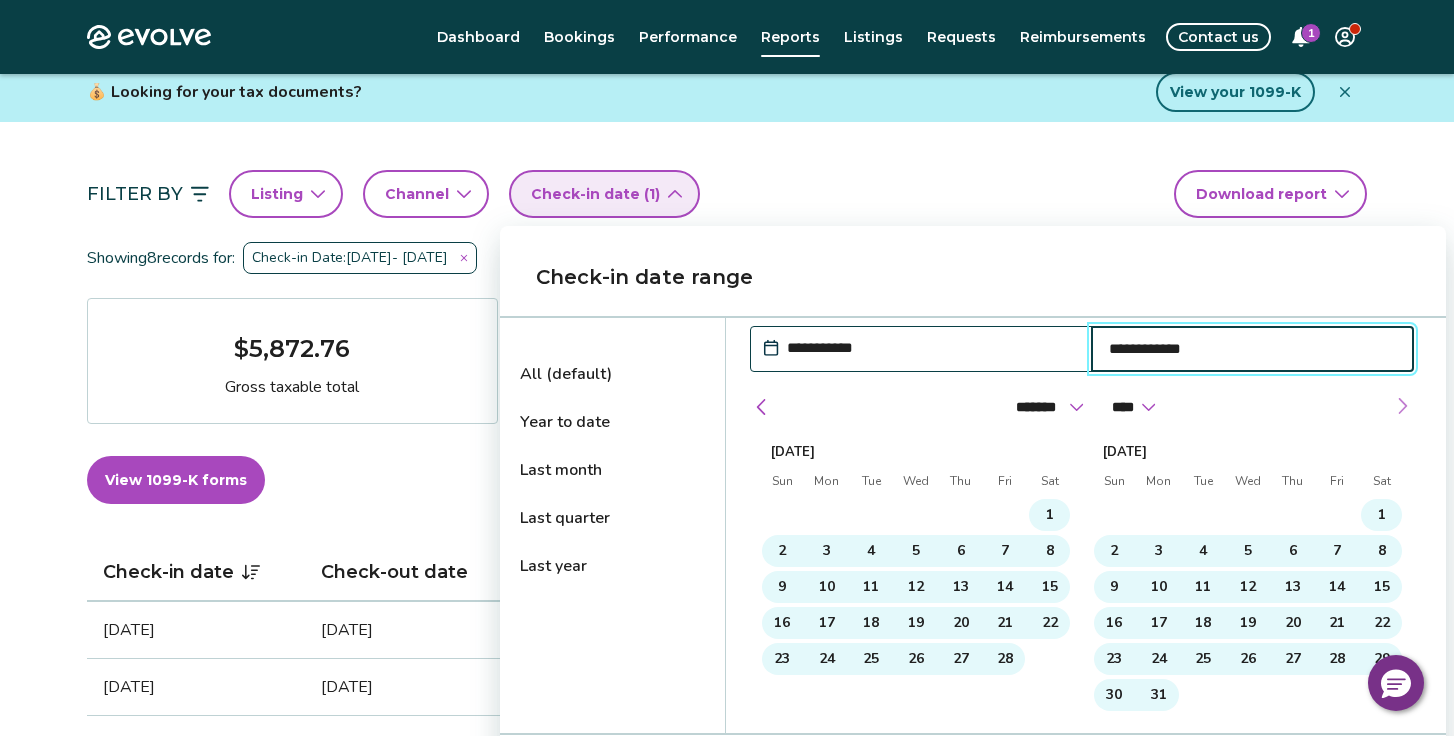 click at bounding box center (1402, 406) 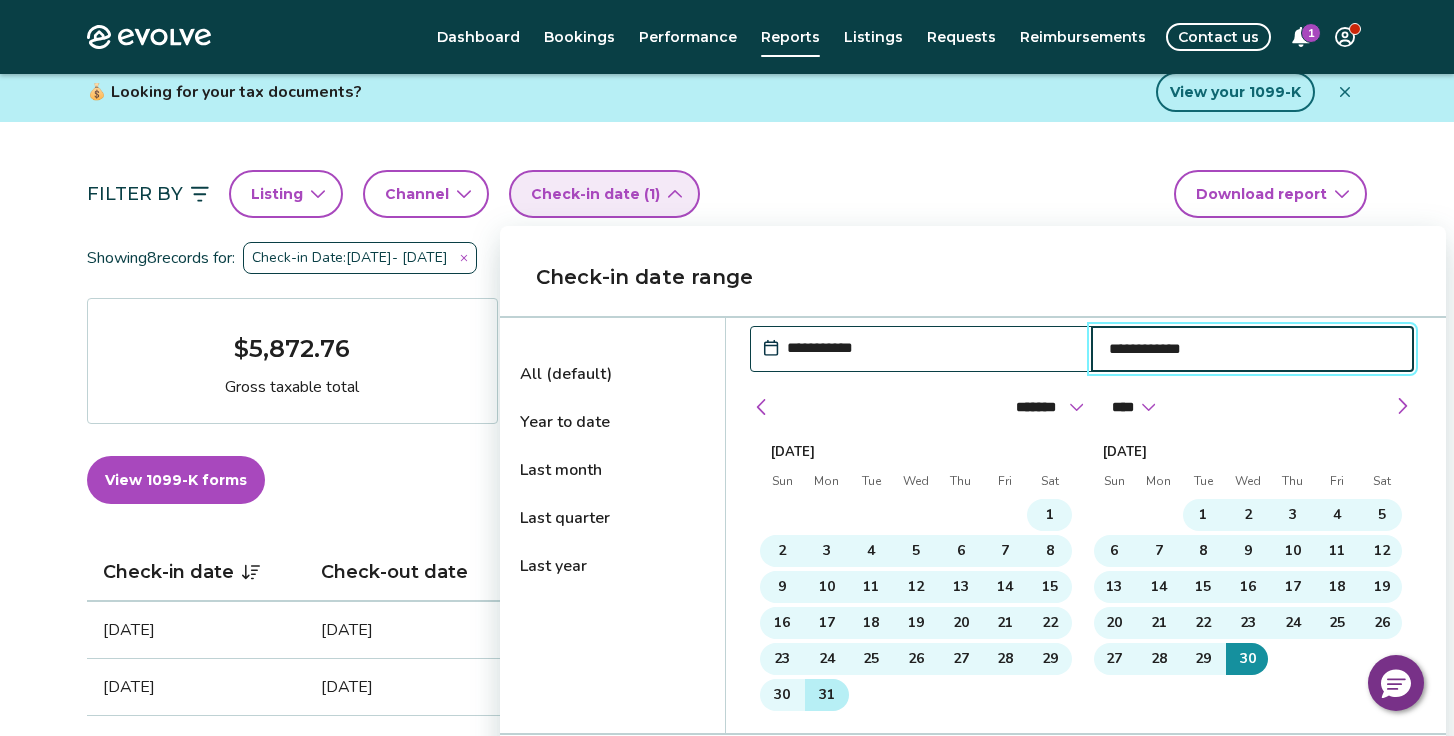 type on "**********" 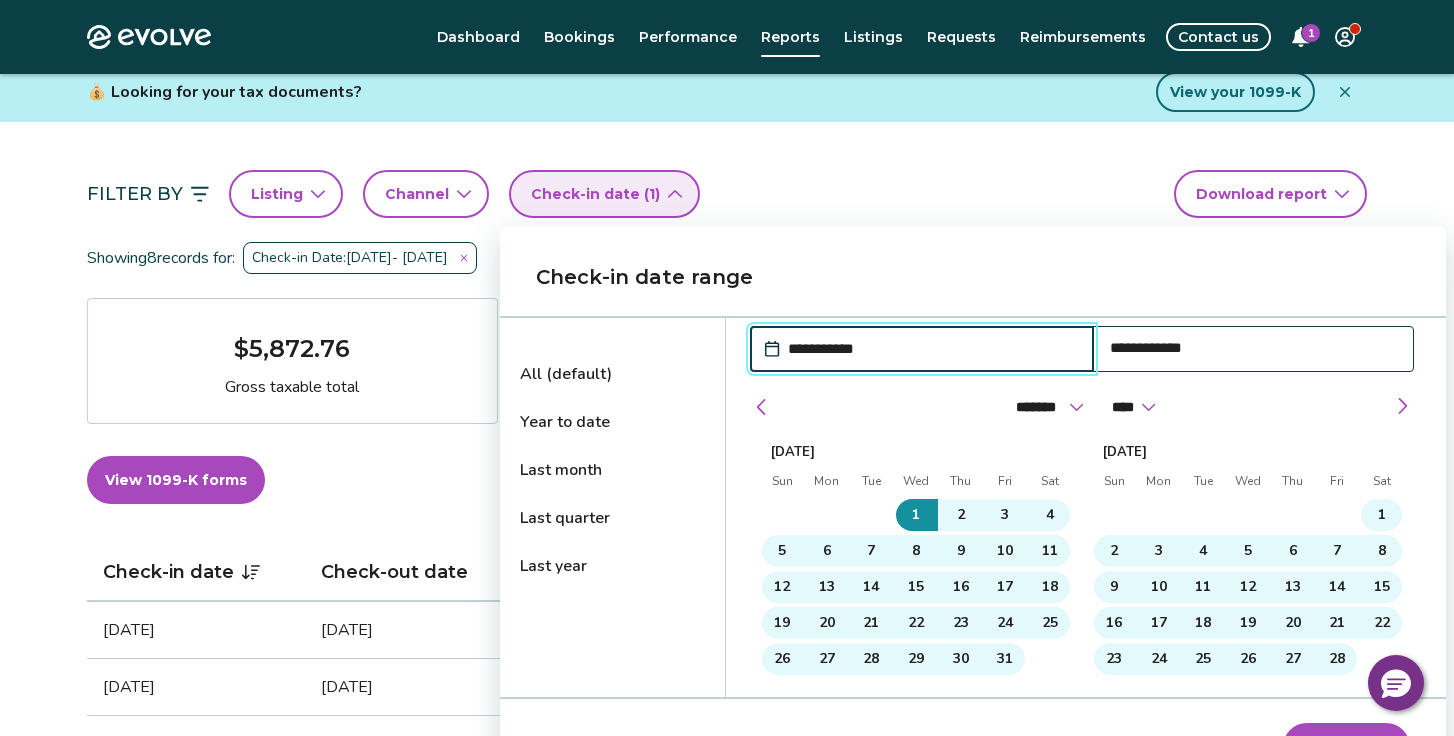 click on "Apply dates" at bounding box center [1346, 747] 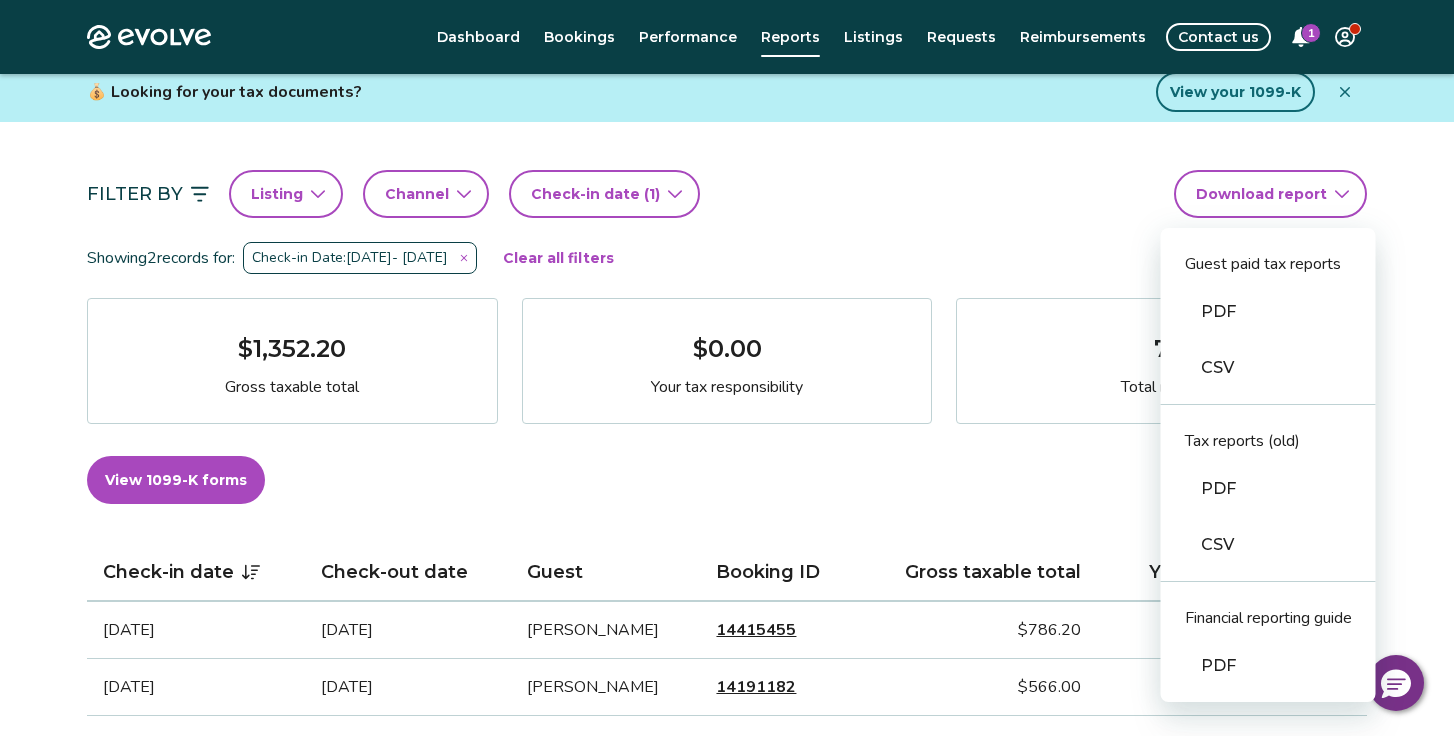 click on "Evolve Dashboard Bookings Performance Reports Listings Requests Reimbursements Contact us 1 Reports Completed payouts Pending payouts Taxes Charges Adjustments 💰 Looking for your tax documents? View your 1099-K Filter By  Listing Channel Check-in date (1) Download   report Guest paid tax reports PDF CSV Tax reports (old) PDF CSV Financial reporting guide PDF Showing  2  records   for: Check-in Date:  Jan 1, 2025  -   Mar 31, 2025 Clear all filters $1,352.20 Gross taxable total $0.00 Your tax responsibility 7 Total nights View 1099-K forms View tax rates Check-in date Check-out date Guest Booking ID Gross taxable total Your tax responsibility Mar 27, 2025 Mar 31, 2025 Herbert Halbeisen 14415455 $786.20 $0.00 Feb 14, 2025 Feb 17, 2025 Jennifer Furber 14191182 $566.00 $0.00 Tax FAQs How is my gross taxable total calculated? How is my tax responsibility calculated, and why does it sometimes show $0.00? What is taxed damage protection and why is it included in my gross taxable total? Tax resources |" at bounding box center [727, 705] 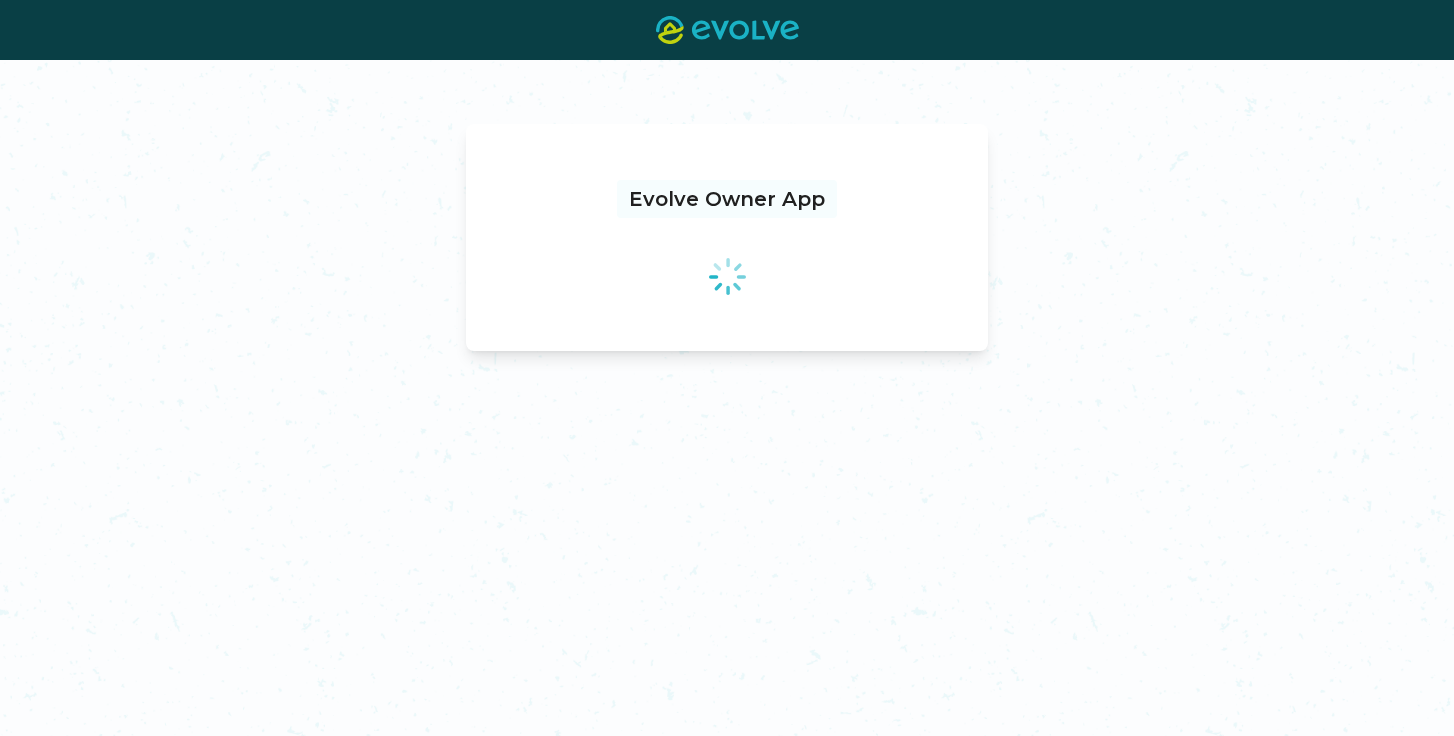 scroll, scrollTop: 0, scrollLeft: 0, axis: both 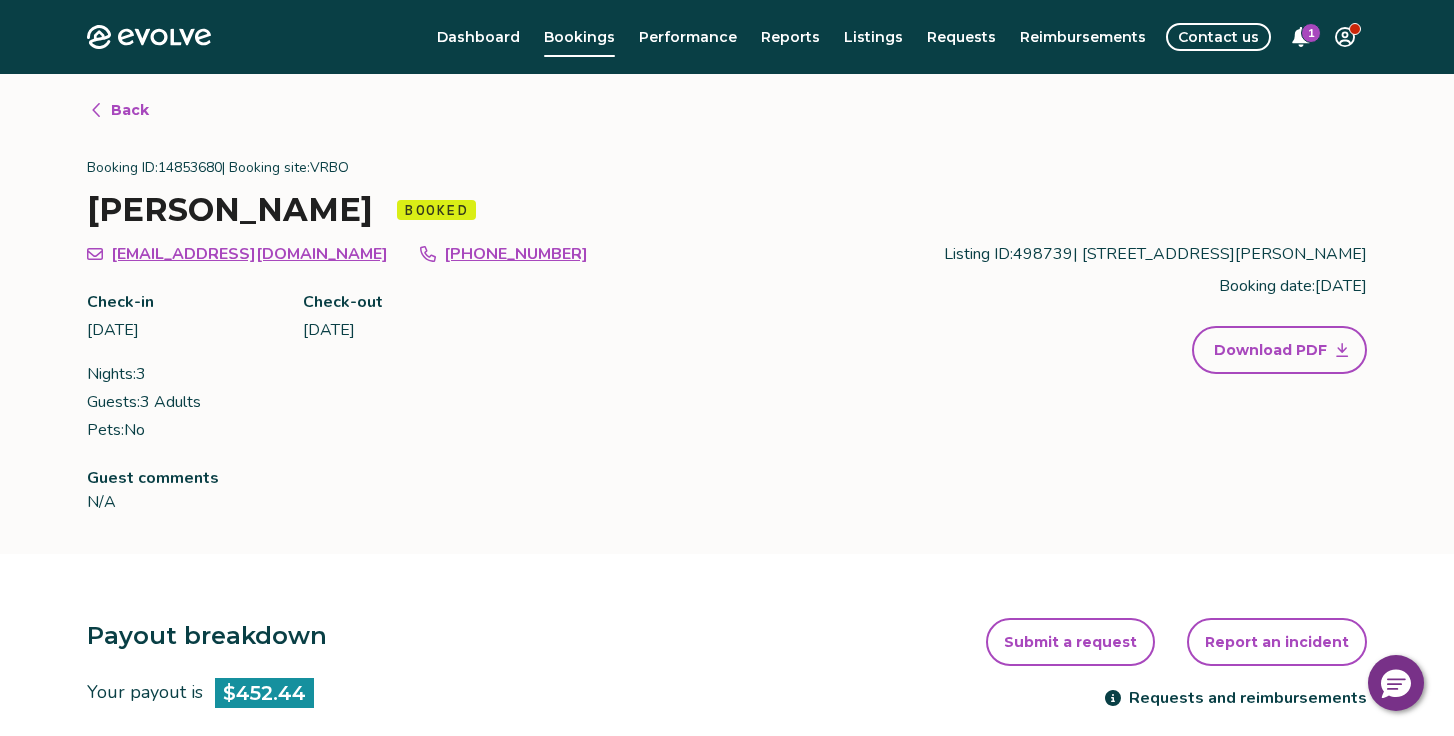 click on "Dashboard" at bounding box center (478, 37) 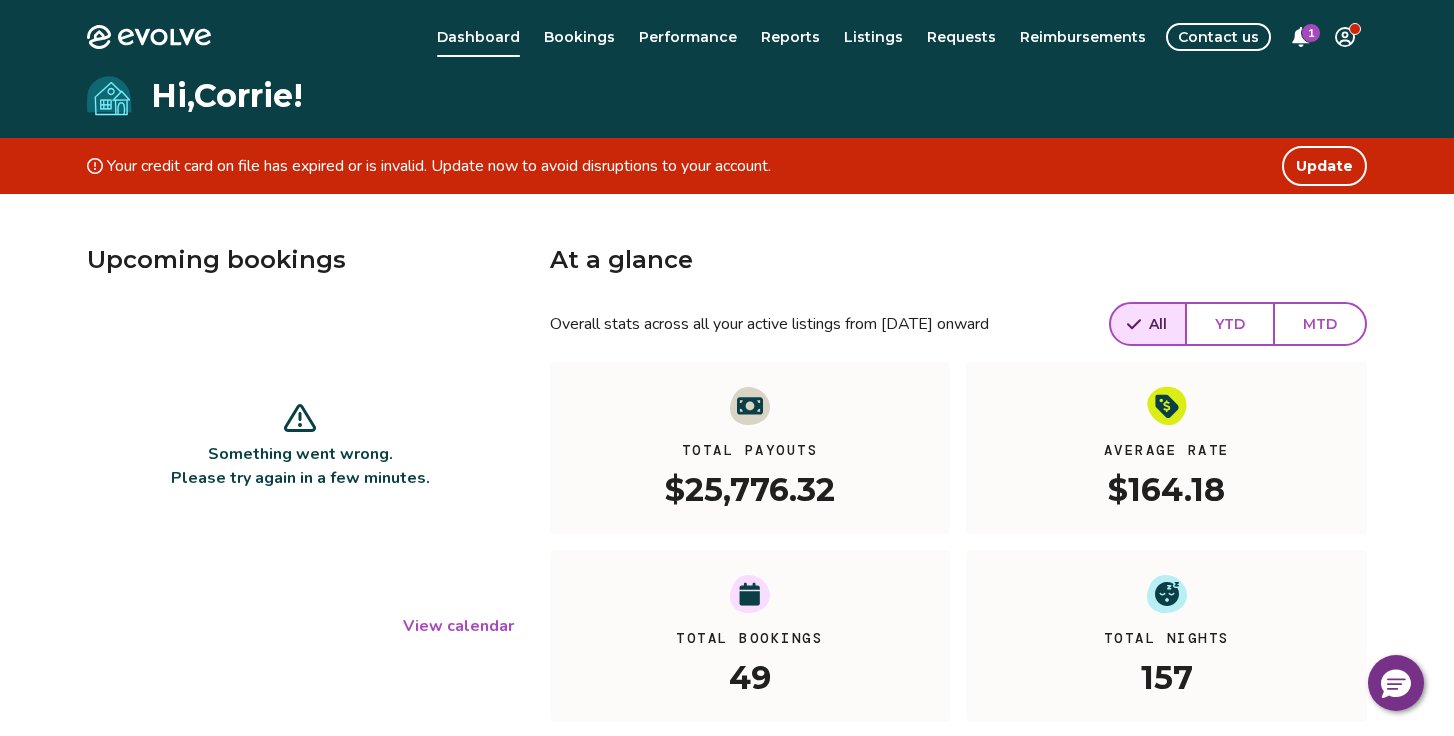 click on "Upcoming bookings Something went wrong.  Please try again in a few minutes. View calendar At a glance Overall stats across all your active listings from [DATE] onward All YTD MTD Total Payouts $25,776.32 Average Rate $164.18 Total Bookings 49 Total Nights 157 View performance Looking for the booking site links to your listing?  You can find these under  Listings" at bounding box center [727, 588] 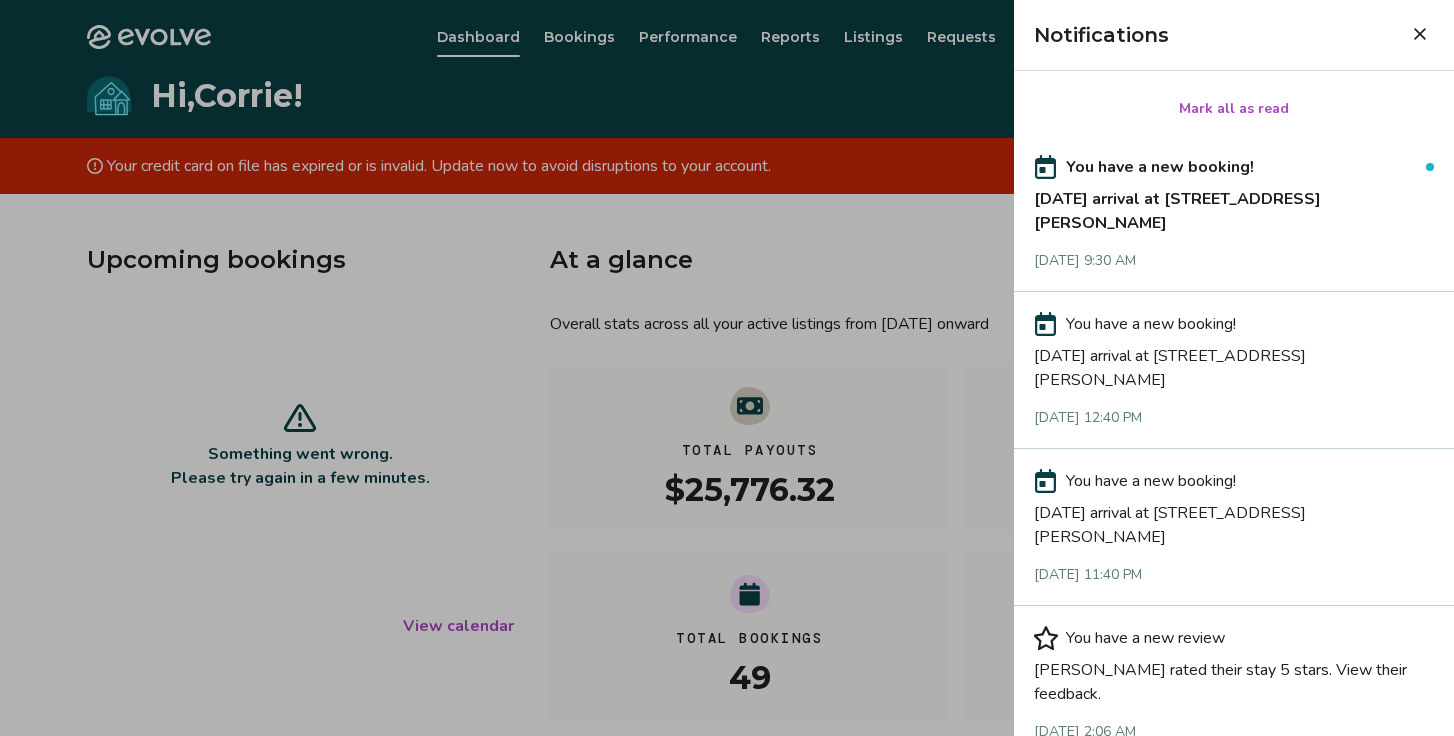 click at bounding box center (727, 368) 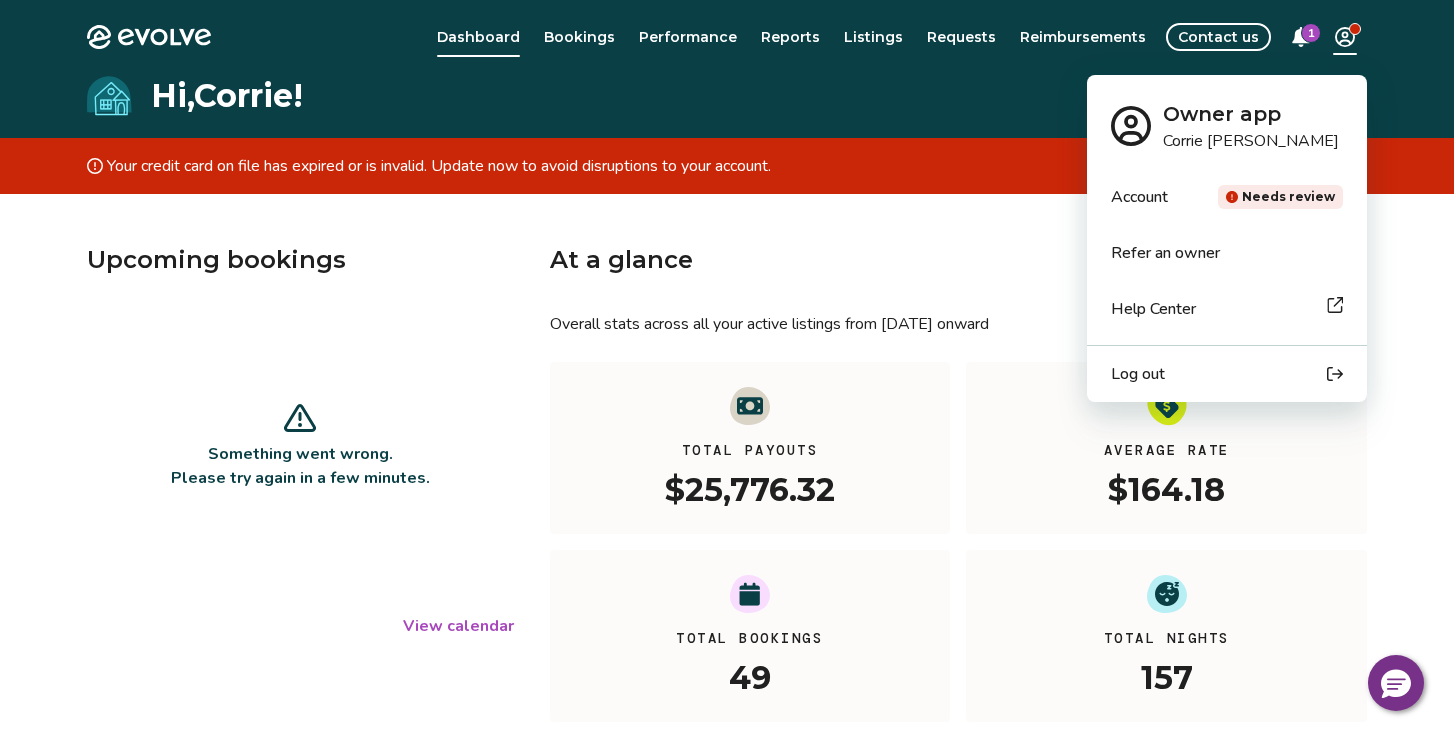 click on "Evolve Dashboard Bookings Performance Reports Listings Requests Reimbursements Contact us 1 Hi,  Corrie ! Your credit card on file has expired or is invalid. Update now to avoid disruptions to your account. Update Upcoming bookings Something went wrong.  Please try again in a few minutes. View calendar At a glance Overall stats across all your active listings from [DATE] onward All YTD MTD Total Payouts $25,776.32 Average Rate $164.18 Total Bookings 49 Total Nights 157 View performance Looking for the booking site links to your listing?  You can find these under  Listings  © 2013-Present Evolve Vacation Rental Network Privacy Policy | Terms of Service
Owner app [PERSON_NAME] Account Needs review Refer an owner Help Center Log out" at bounding box center (727, 531) 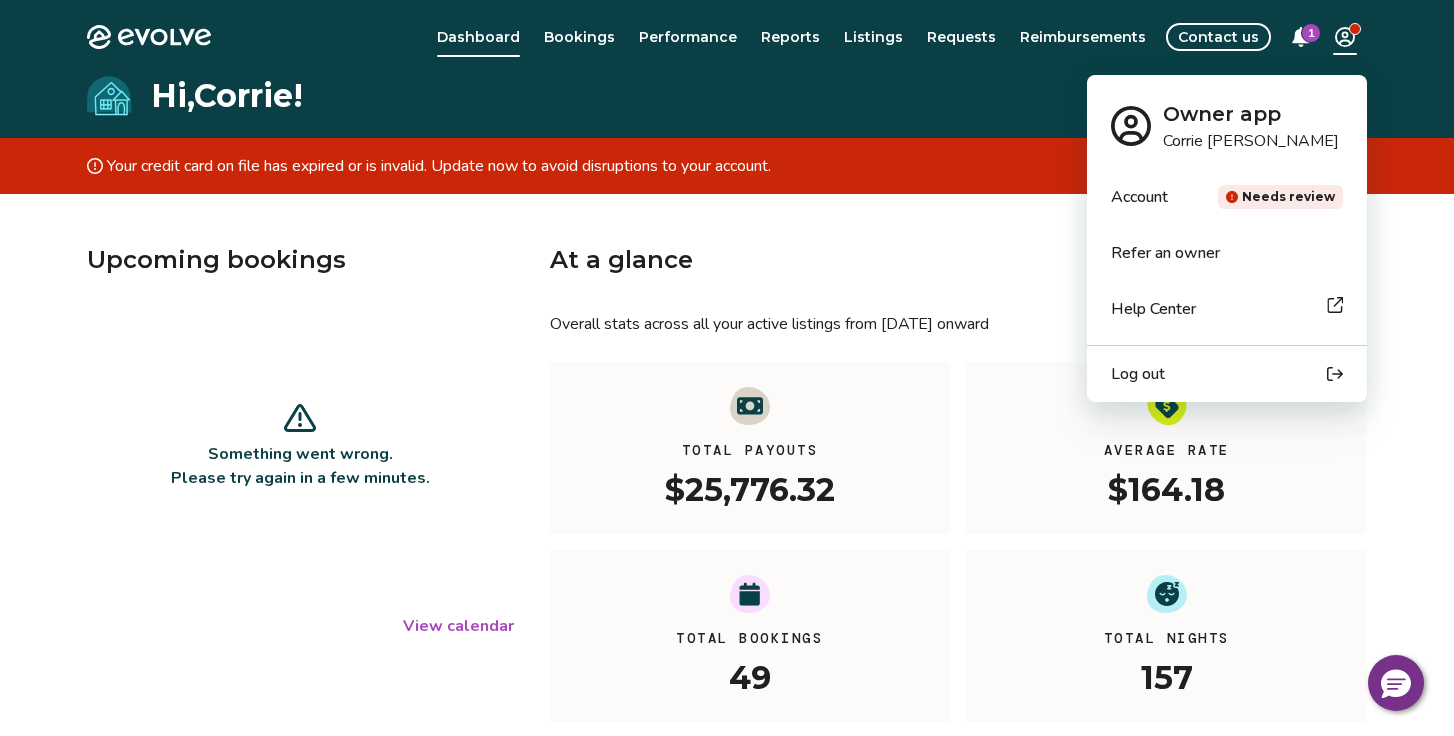 click on "Evolve Dashboard Bookings Performance Reports Listings Requests Reimbursements Contact us 1 Hi,  Corrie ! Your credit card on file has expired or is invalid. Update now to avoid disruptions to your account. Update Upcoming bookings Something went wrong.  Please try again in a few minutes. View calendar At a glance Overall stats across all your active listings from [DATE] onward All YTD MTD Total Payouts $25,776.32 Average Rate $164.18 Total Bookings 49 Total Nights 157 View performance Looking for the booking site links to your listing?  You can find these under  Listings  © 2013-Present Evolve Vacation Rental Network Privacy Policy | Terms of Service
Owner app [PERSON_NAME] Account Needs review Refer an owner Help Center Log out" at bounding box center [727, 531] 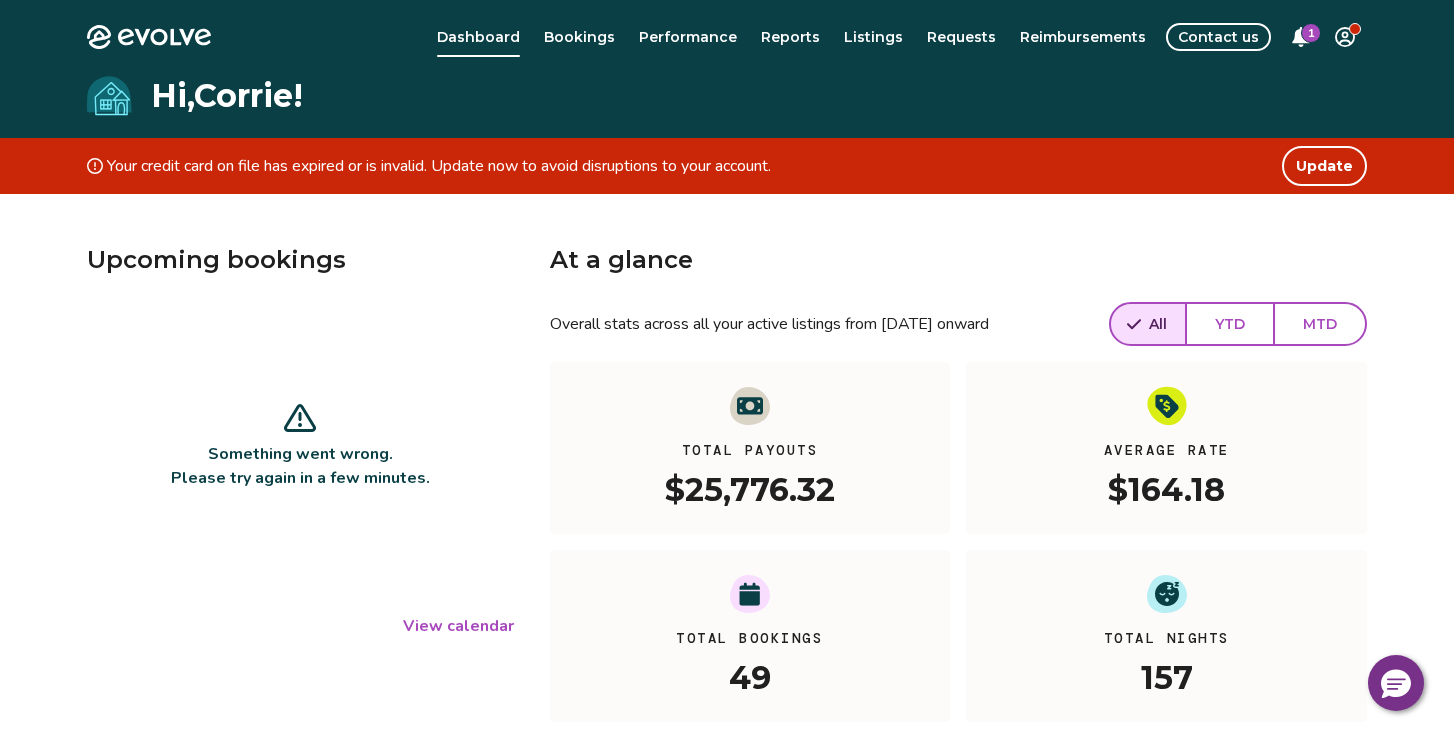 click on "Listings" at bounding box center (873, 37) 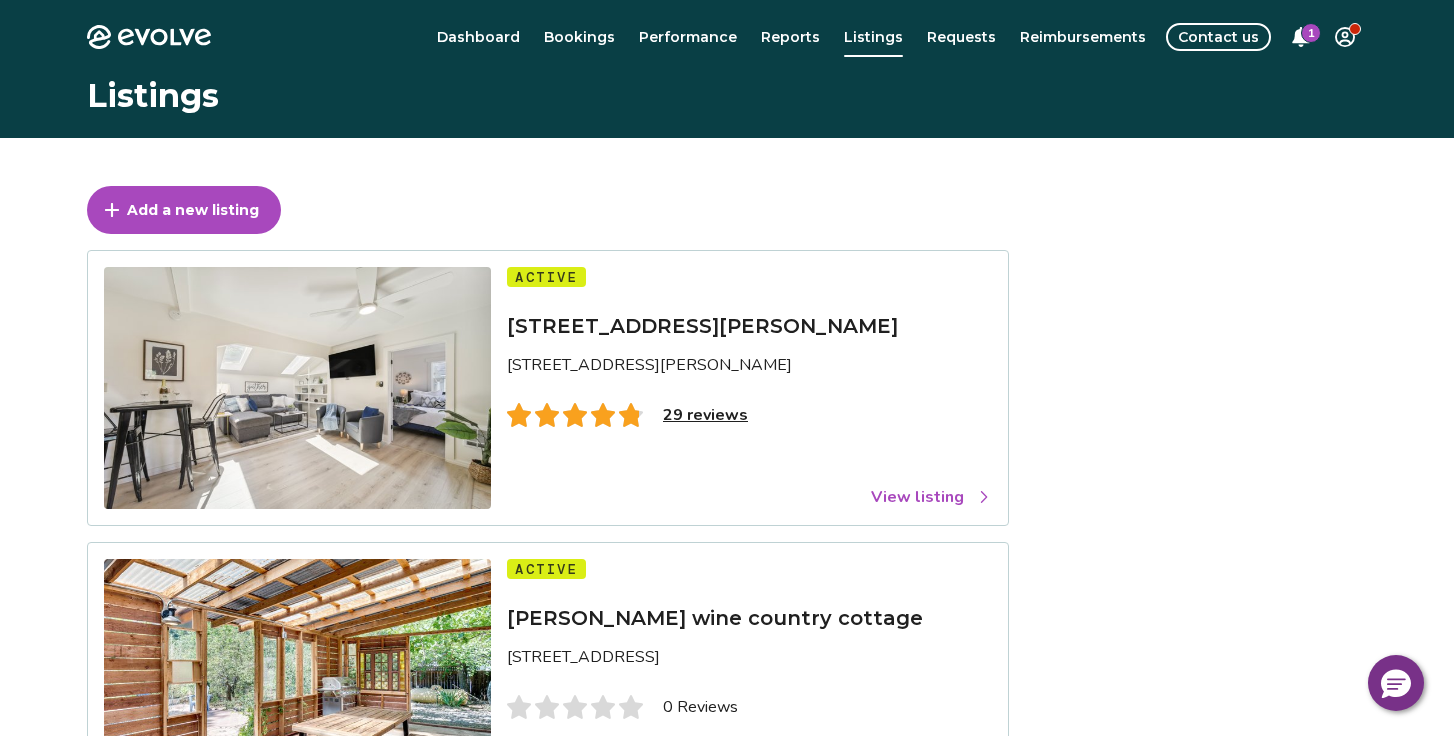 click on "Add a new listing Active [STREET_ADDRESS][PERSON_NAME][PERSON_NAME] 29 reviews View listing Active [PERSON_NAME][GEOGRAPHIC_DATA] [STREET_ADDRESS] 0 Reviews View listing" at bounding box center [727, 502] 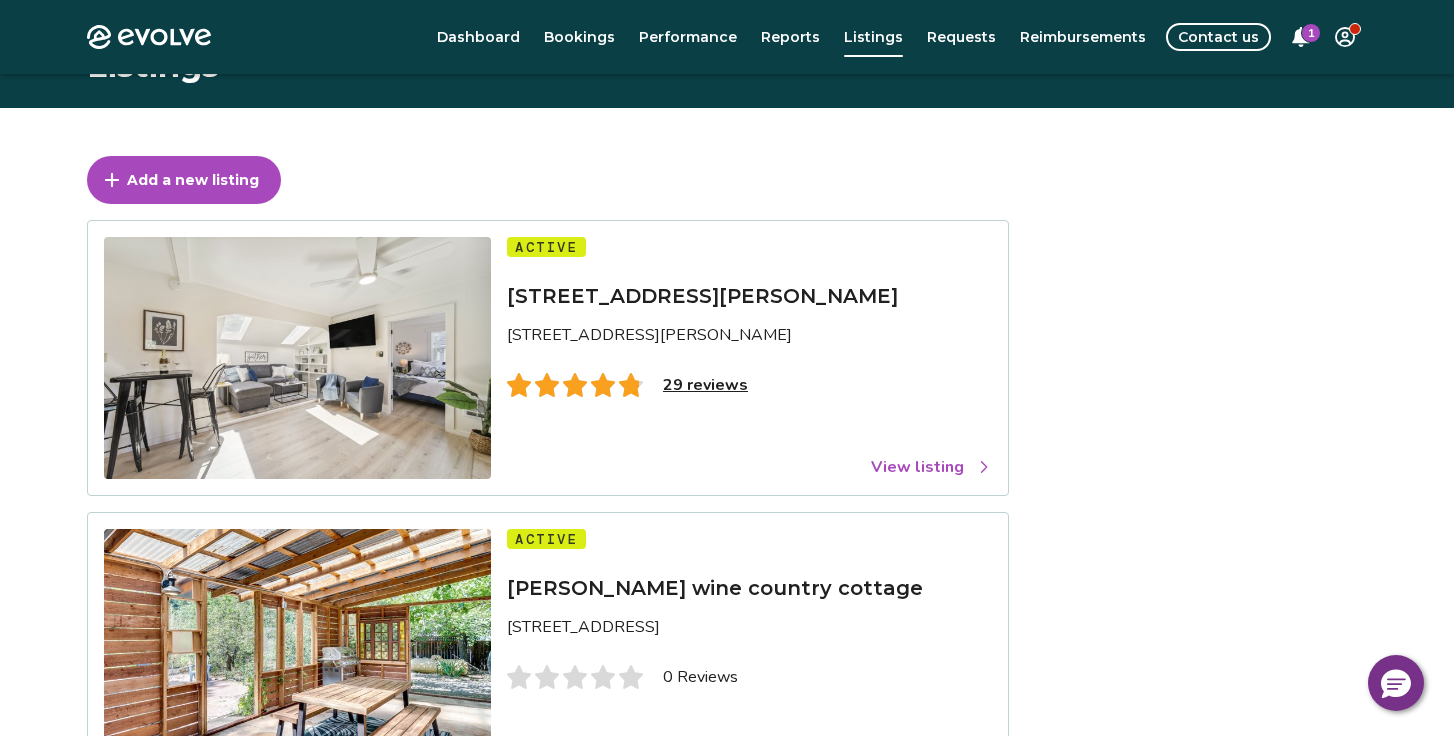 scroll, scrollTop: 0, scrollLeft: 0, axis: both 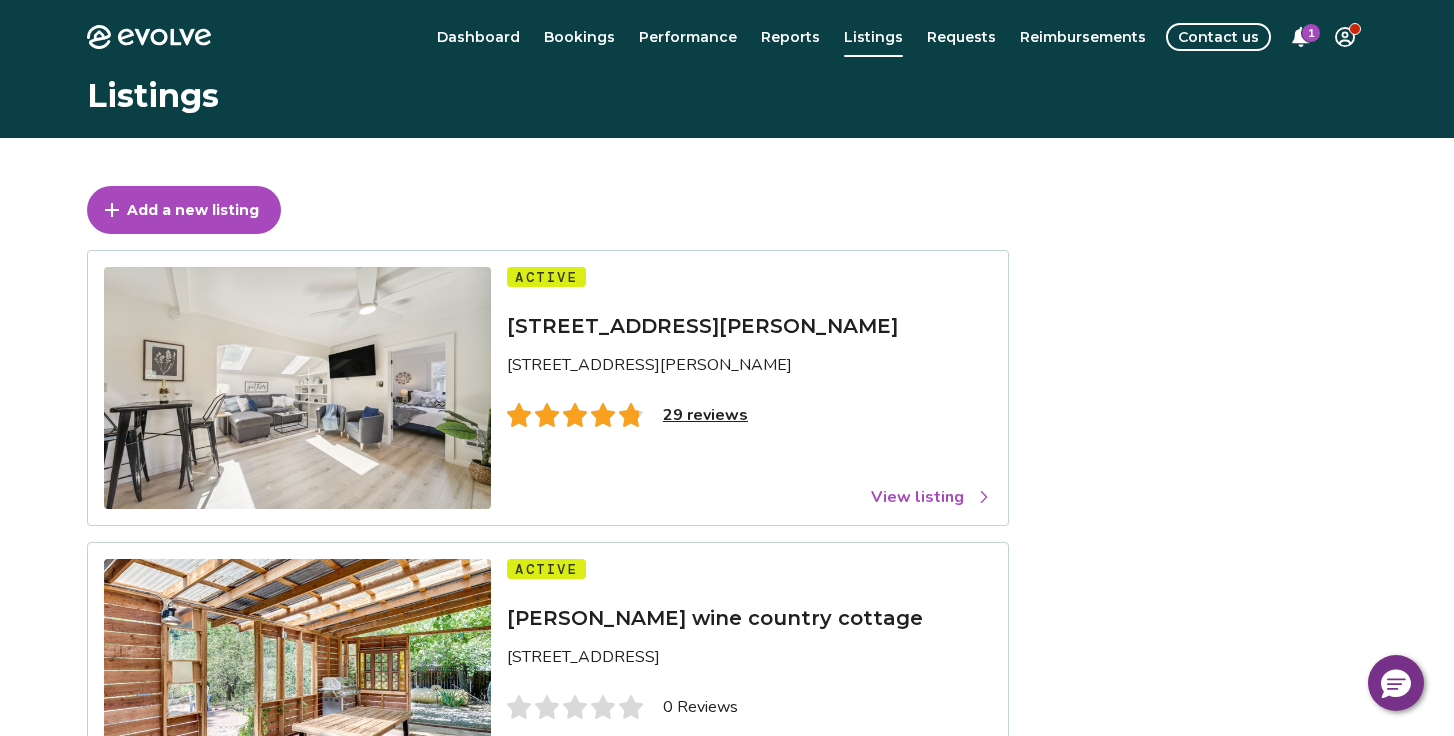 click on "Evolve Dashboard Bookings Performance Reports Listings Requests Reimbursements Contact us 1 Listings Add a new listing Active [STREET_ADDRESS][PERSON_NAME][PERSON_NAME] 29 reviews View listing Active [PERSON_NAME] wine country cottage [STREET_ADDRESS] 0 Reviews View listing © 2013-Present Evolve Vacation Rental Network Privacy Policy | Terms of Service" at bounding box center [727, 553] 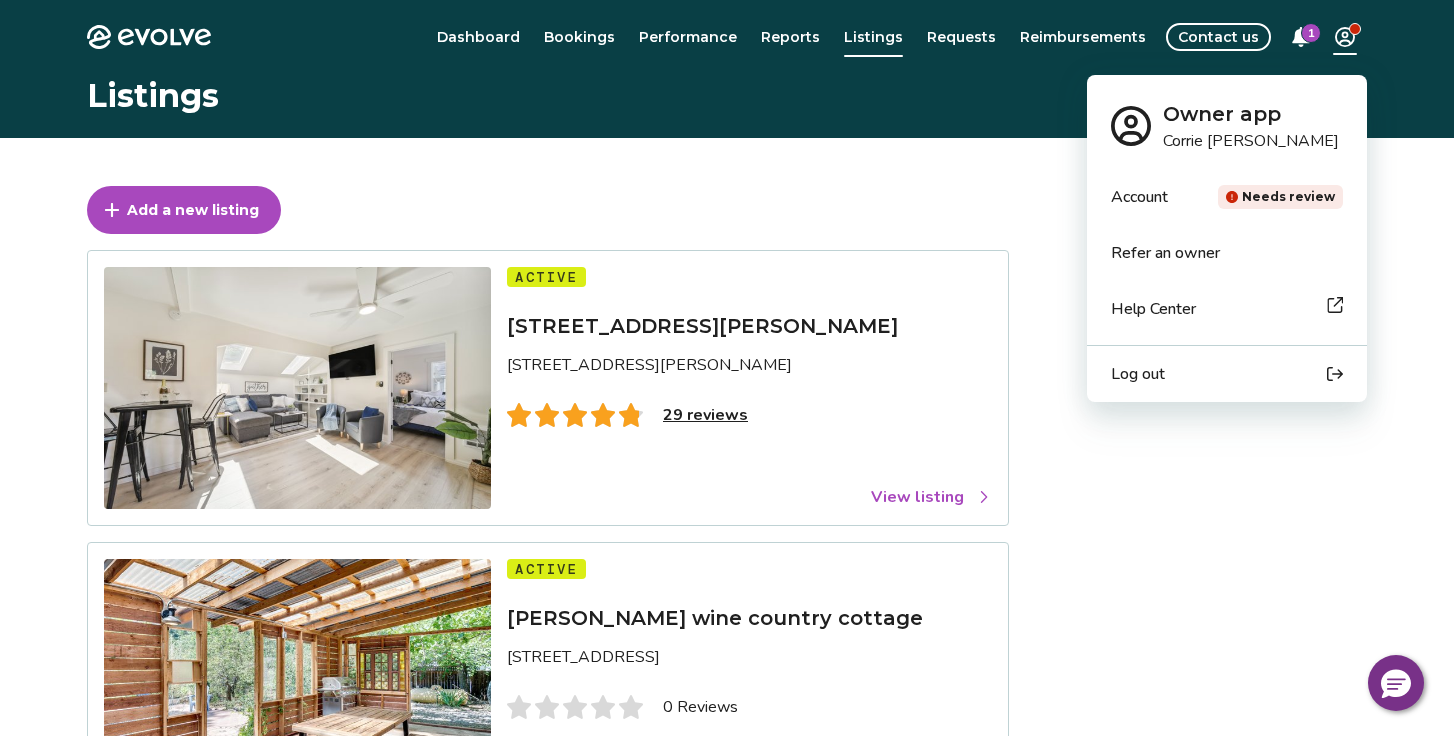 click on "Evolve Dashboard Bookings Performance Reports Listings Requests Reimbursements Contact us 1 Listings Add a new listing Active [STREET_ADDRESS][PERSON_NAME][PERSON_NAME] 29 reviews View listing Active [PERSON_NAME] wine country cottage [STREET_ADDRESS] 0 Reviews View listing © 2013-Present Evolve Vacation Rental Network Privacy Policy | Terms of Service
Owner app [PERSON_NAME] Account Needs review Refer an owner Help Center Log out" at bounding box center [727, 553] 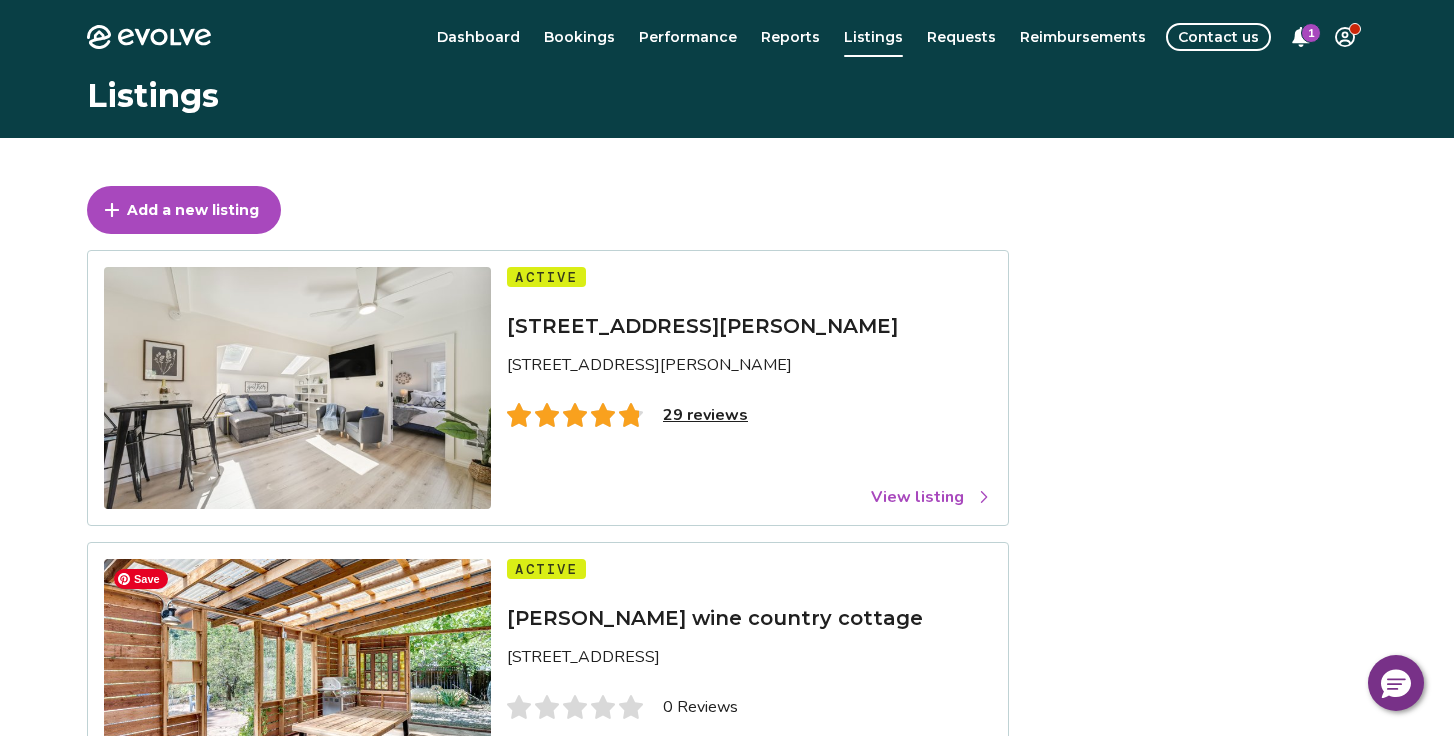 click at bounding box center (297, 680) 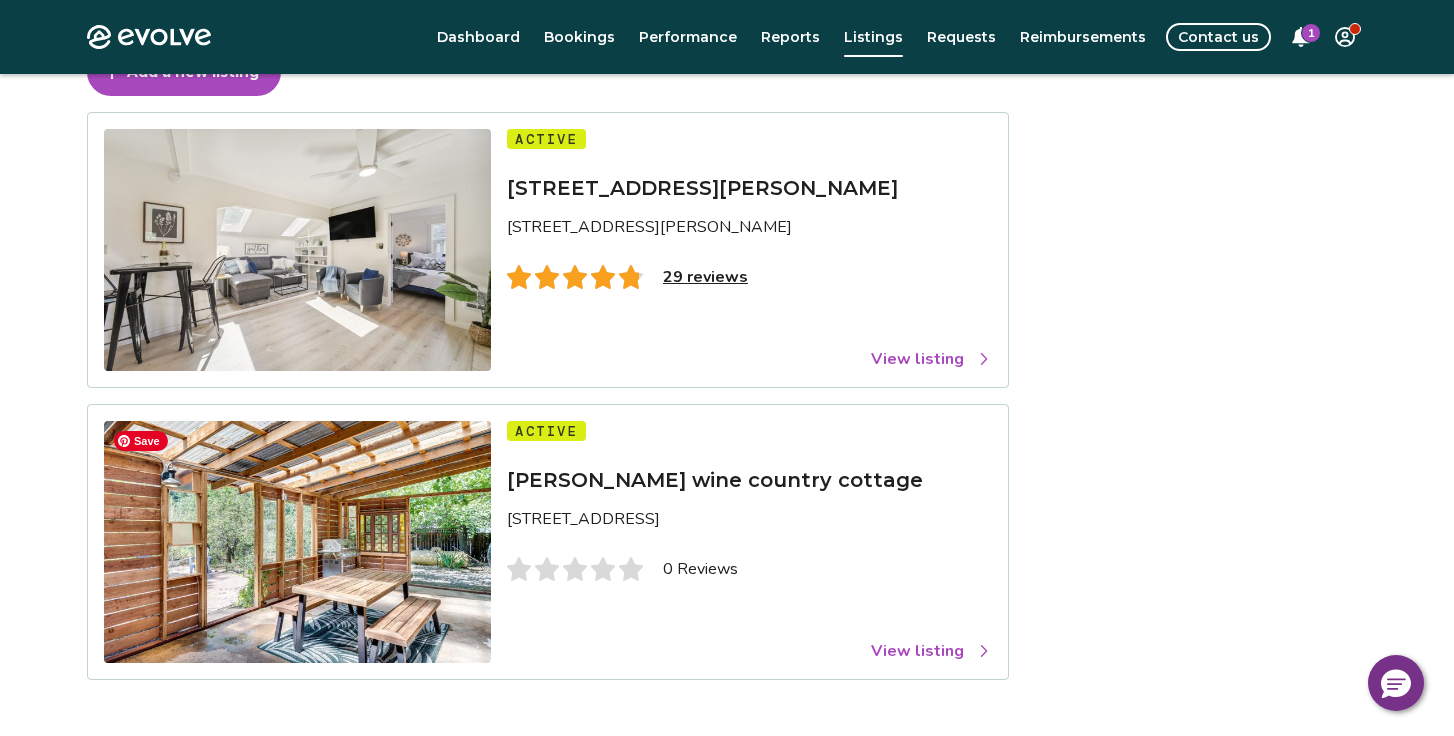 scroll, scrollTop: 160, scrollLeft: 0, axis: vertical 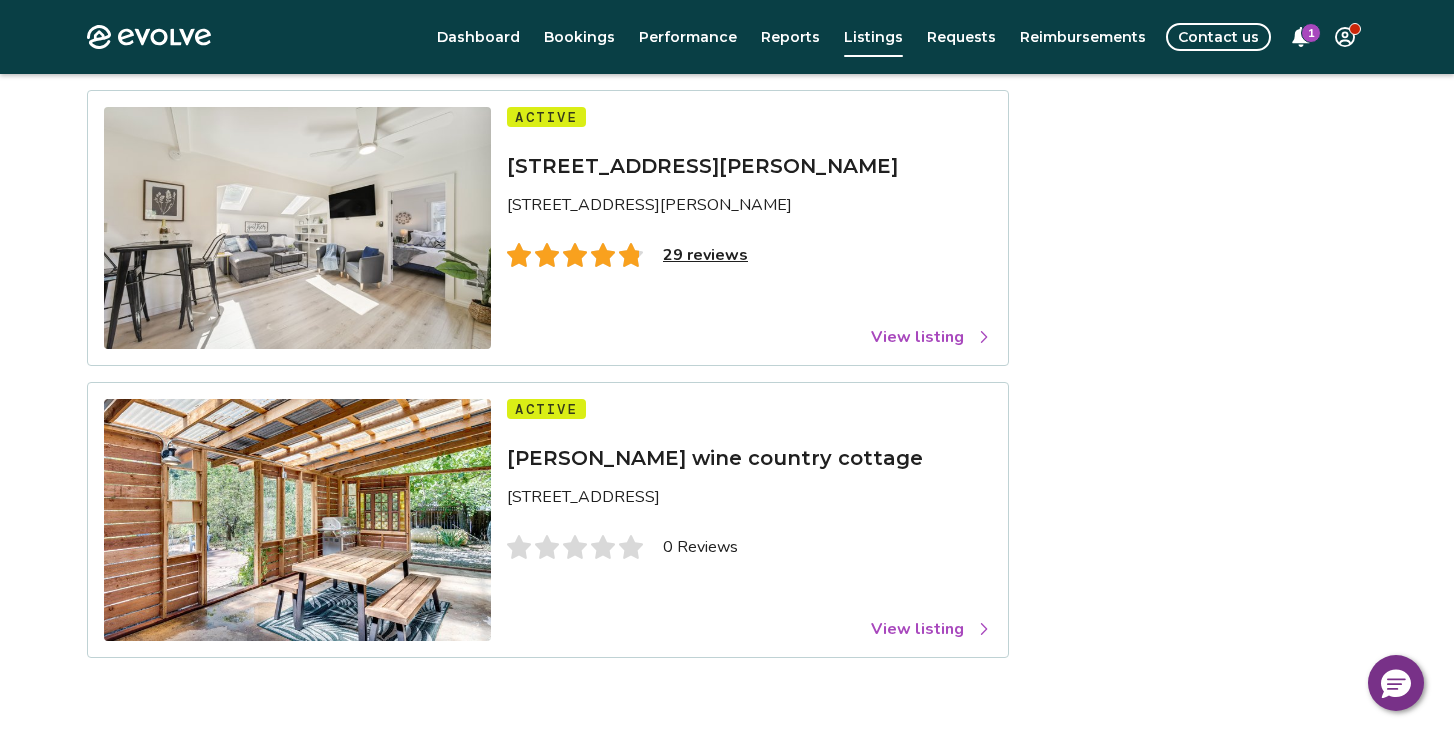 click on "View listing" at bounding box center (931, 629) 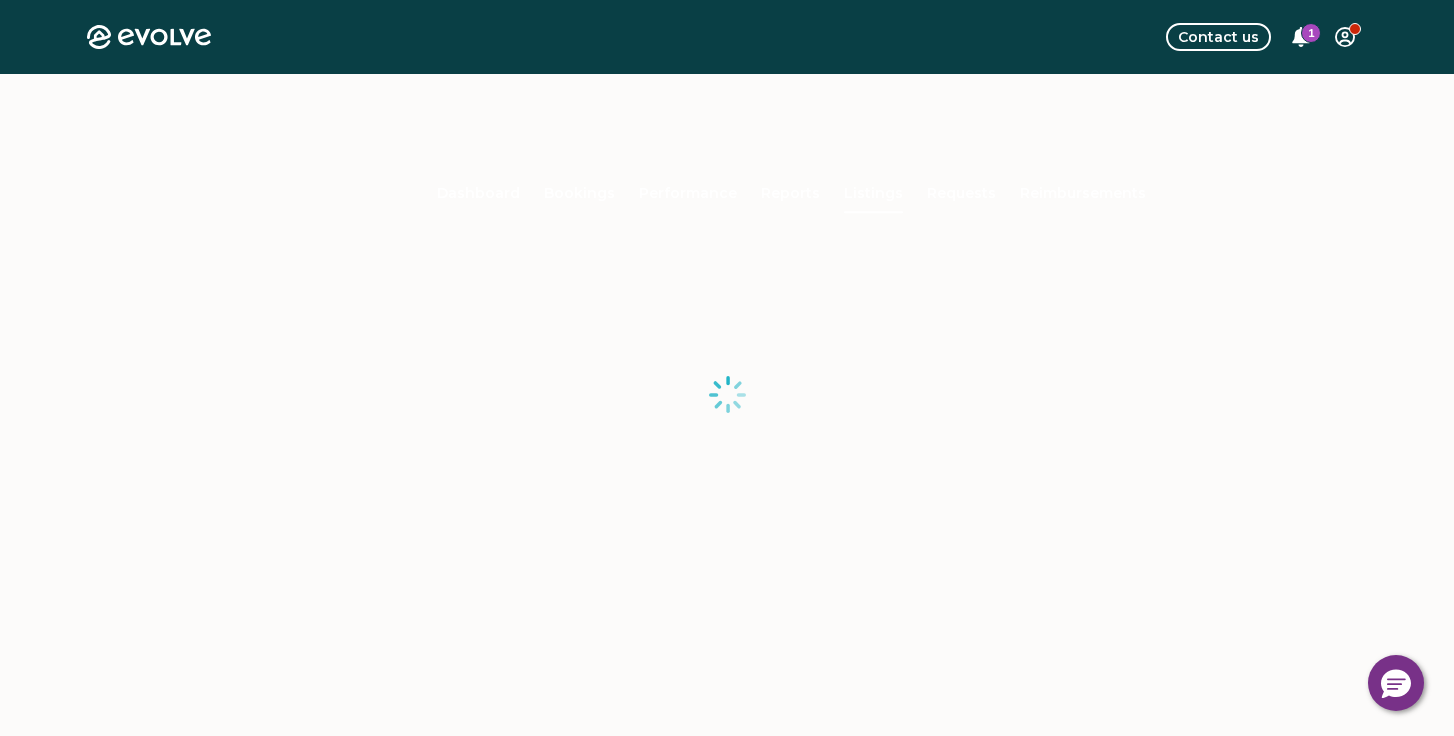 scroll, scrollTop: 0, scrollLeft: 0, axis: both 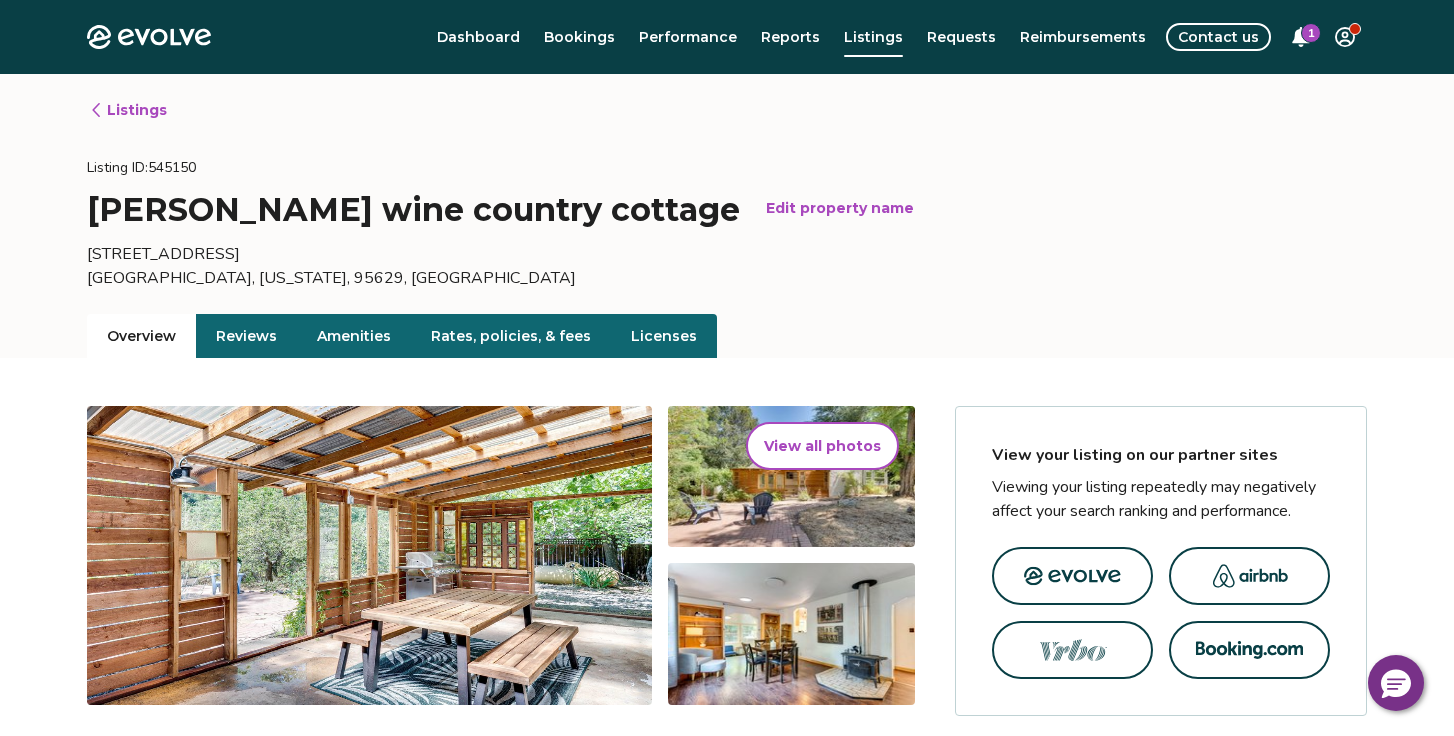 click on "Licenses" at bounding box center [664, 336] 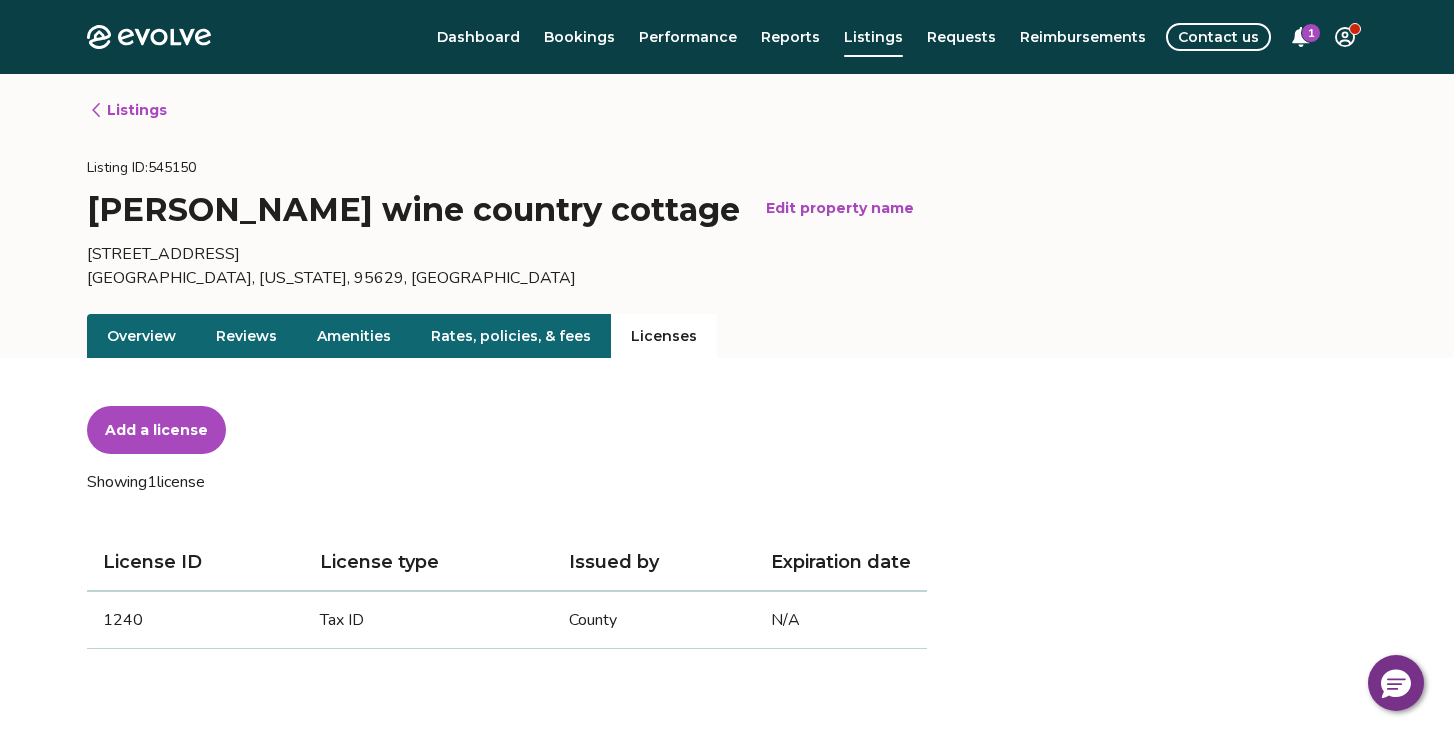 type 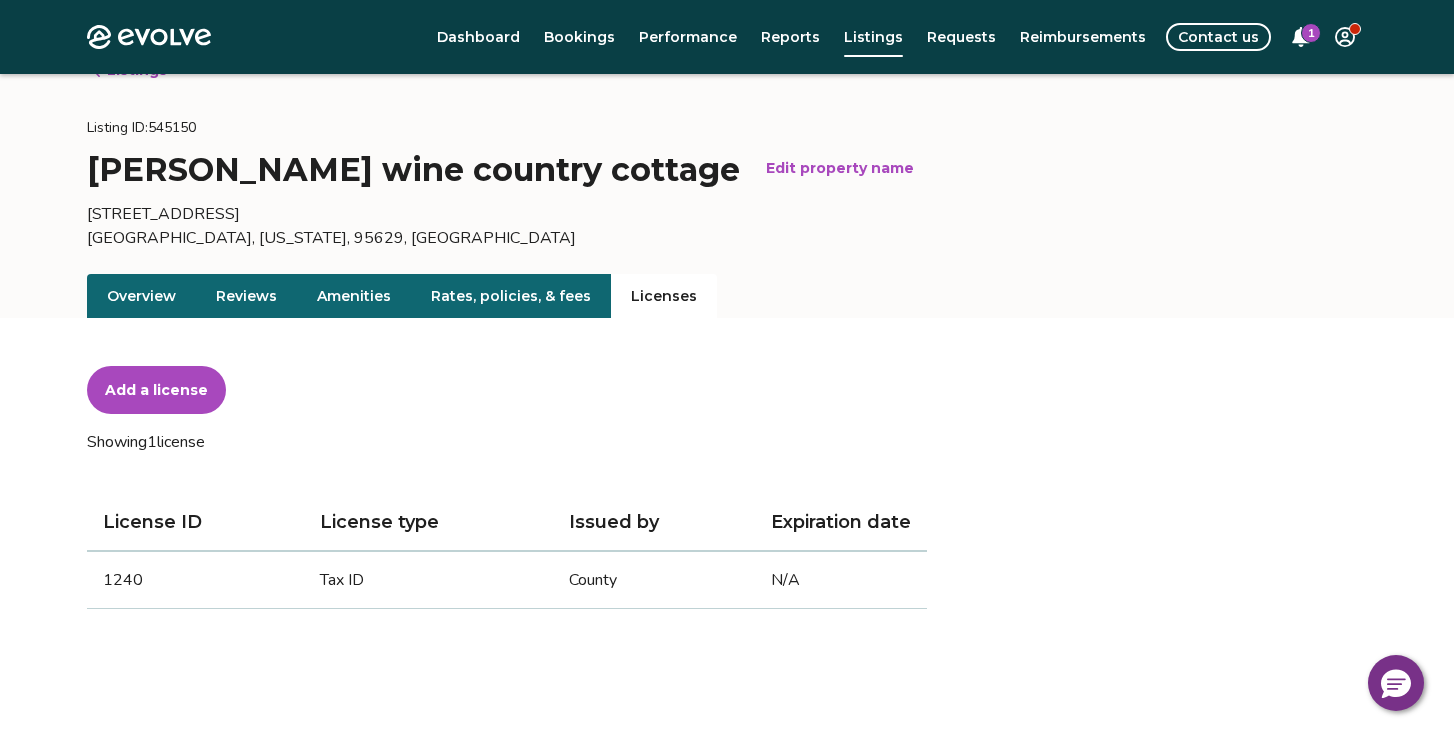 scroll, scrollTop: 80, scrollLeft: 0, axis: vertical 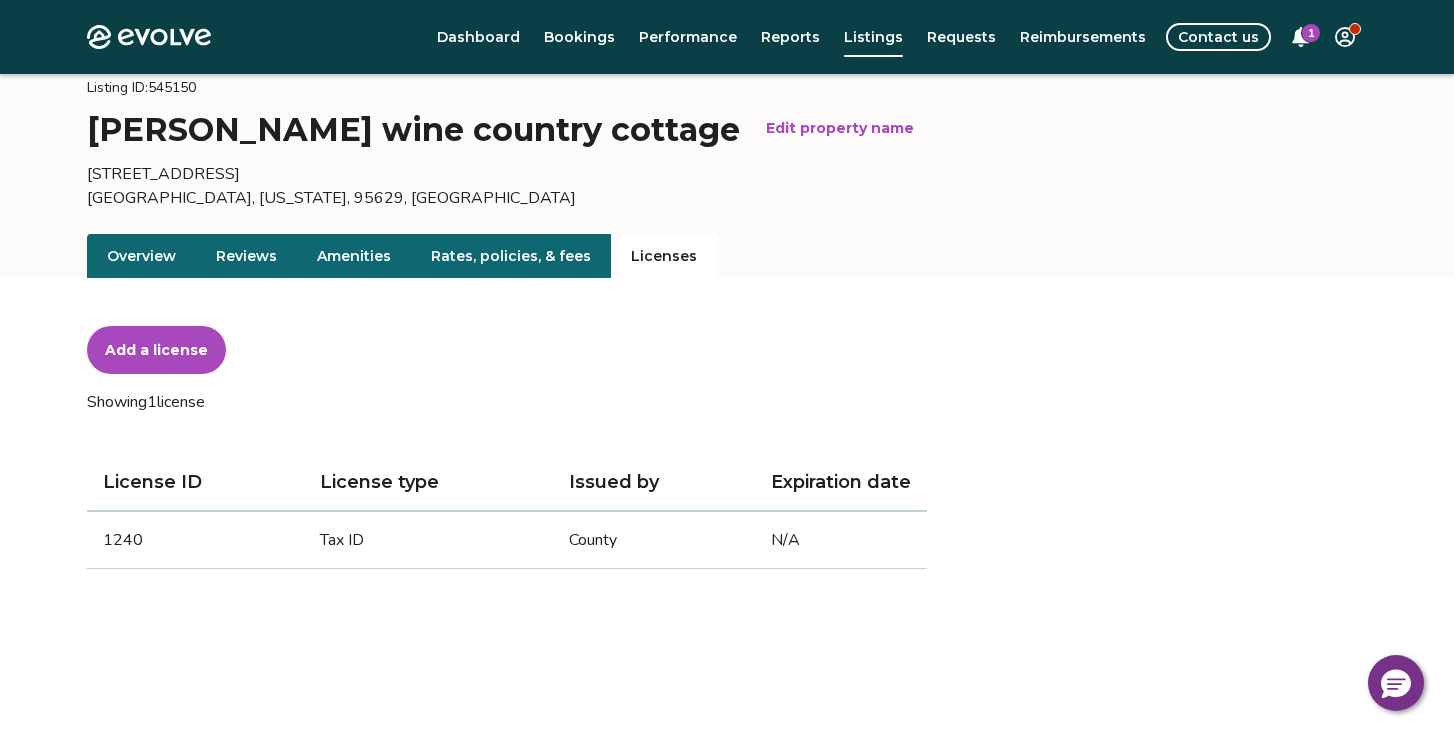 click on "Tax ID" at bounding box center (429, 540) 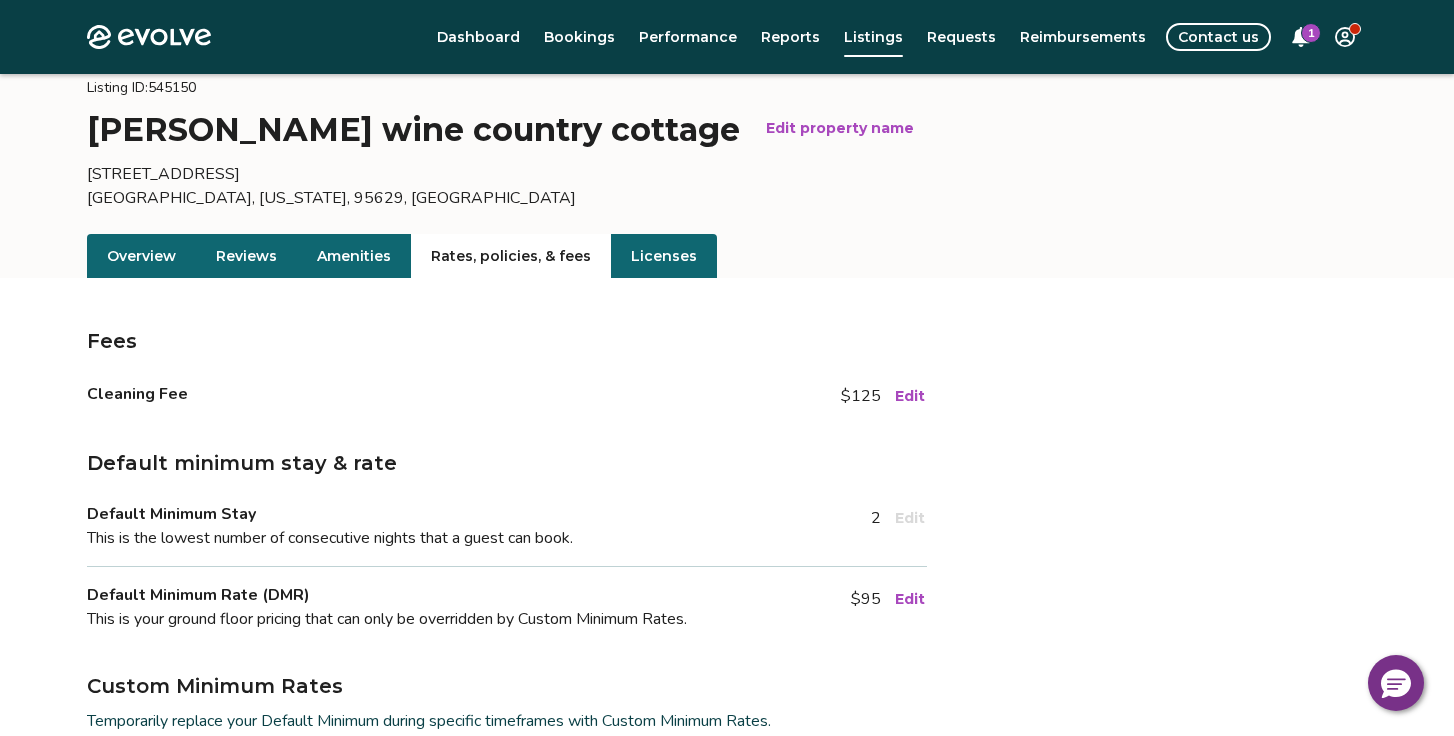 type 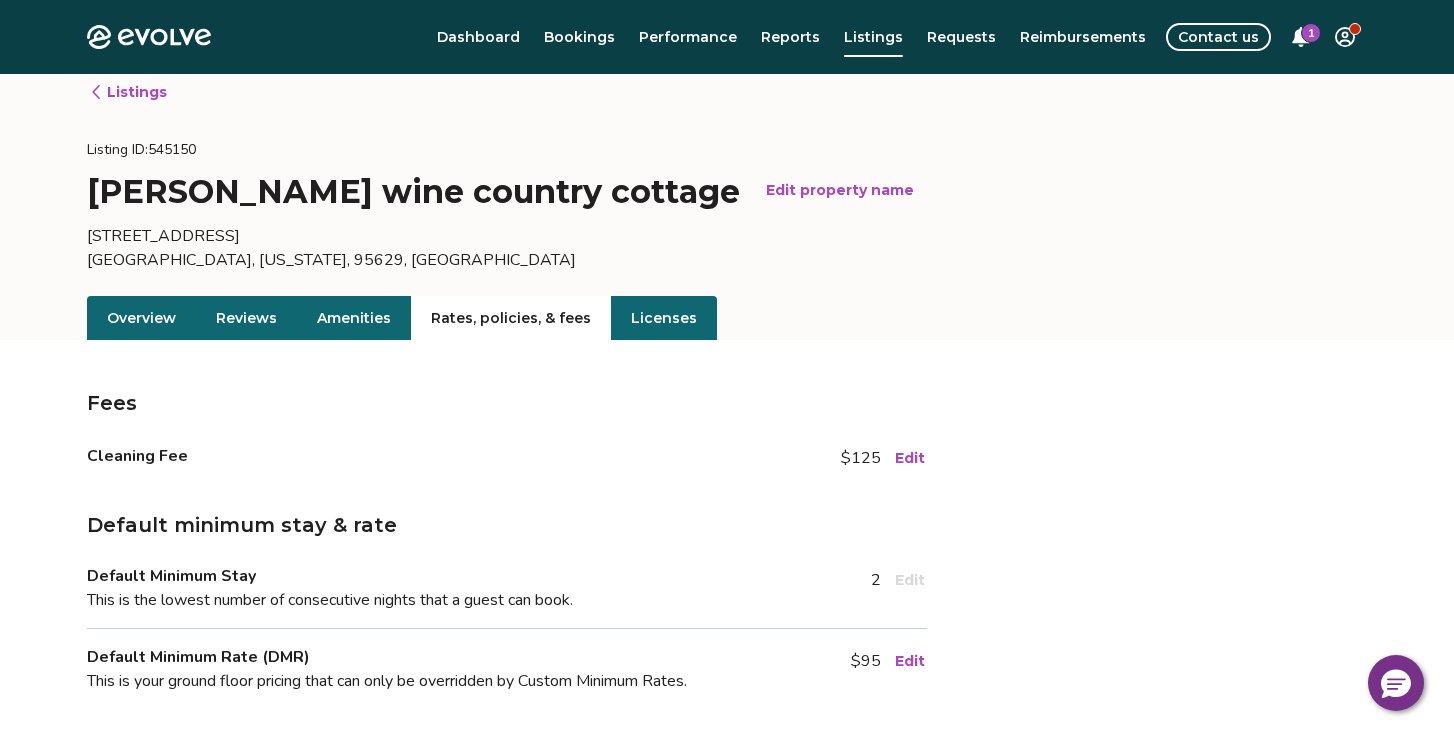 scroll, scrollTop: 0, scrollLeft: 0, axis: both 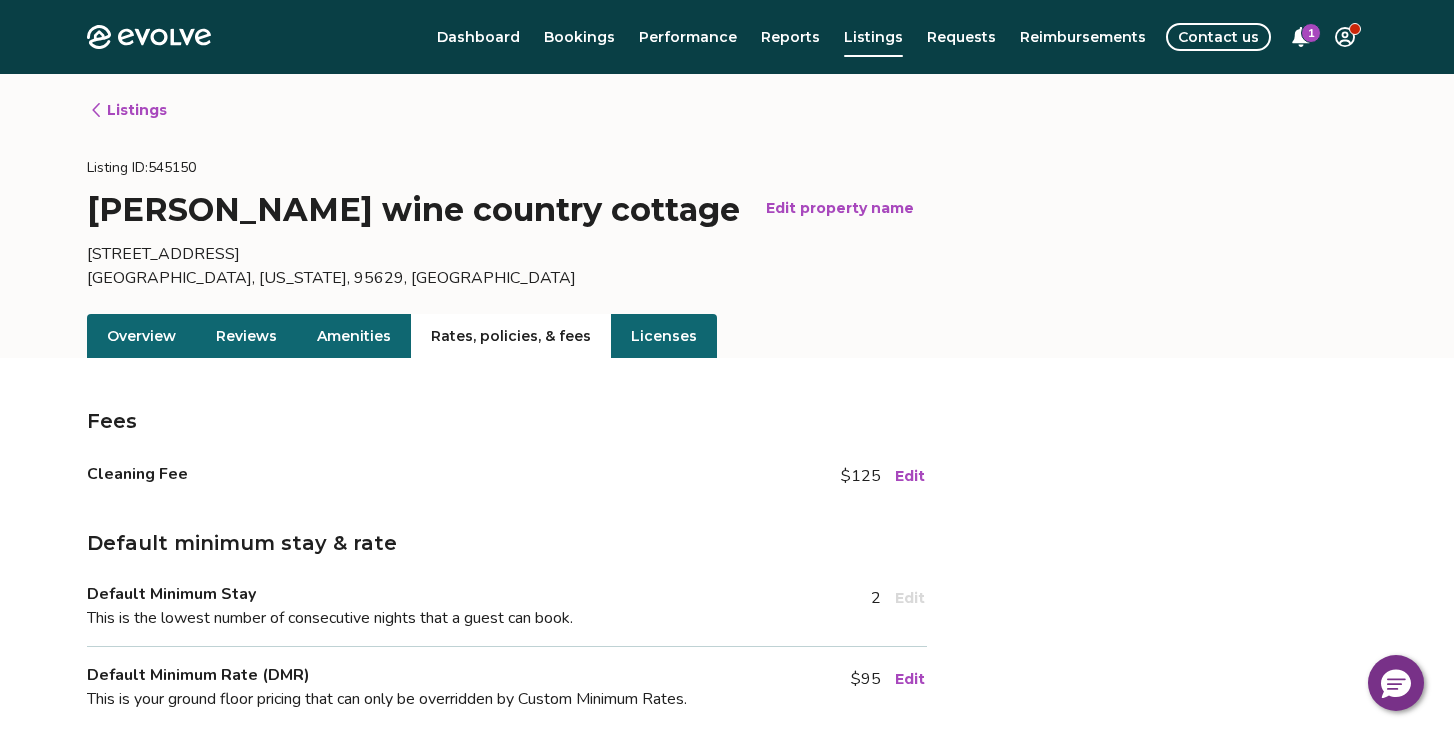 click on "Listings" at bounding box center (128, 110) 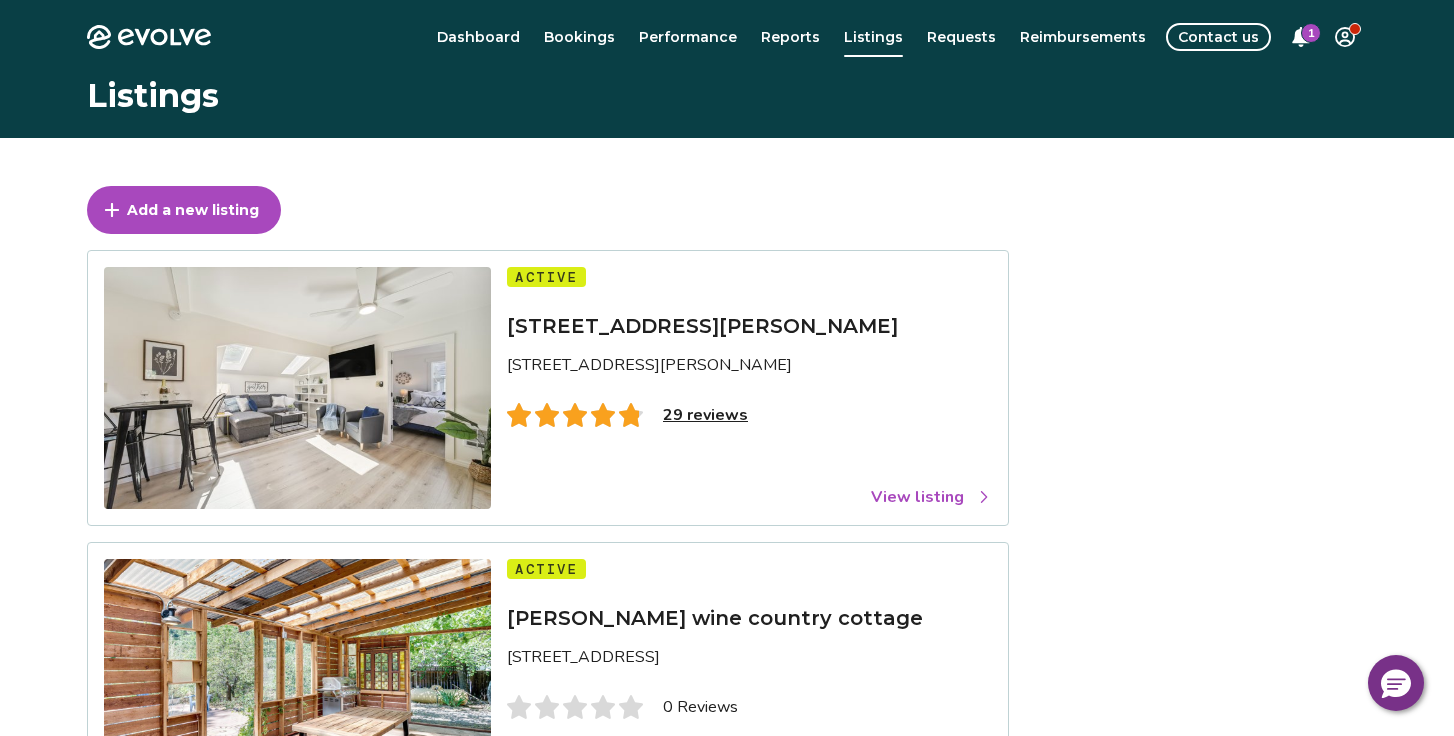 click on "Contact us" at bounding box center [1218, 37] 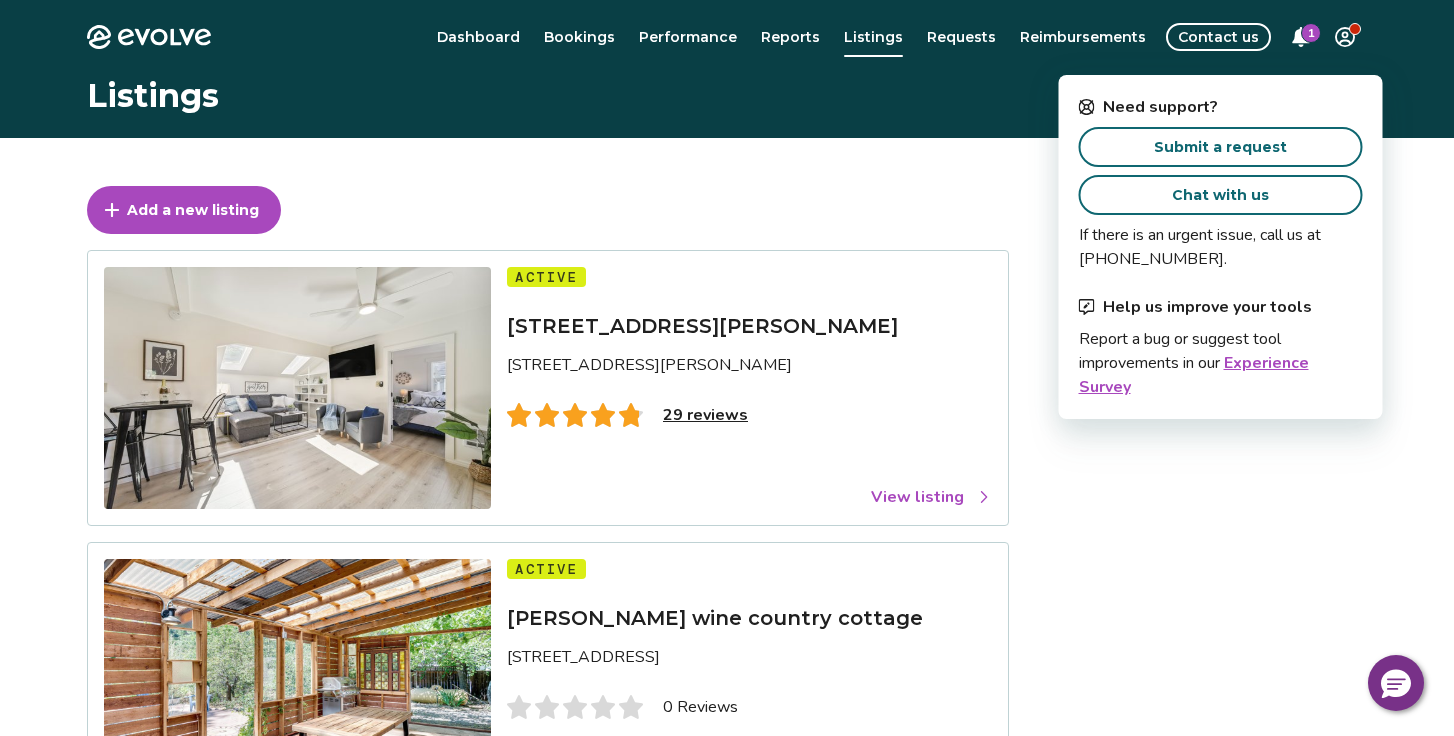 click on "Submit a request" at bounding box center [1220, 147] 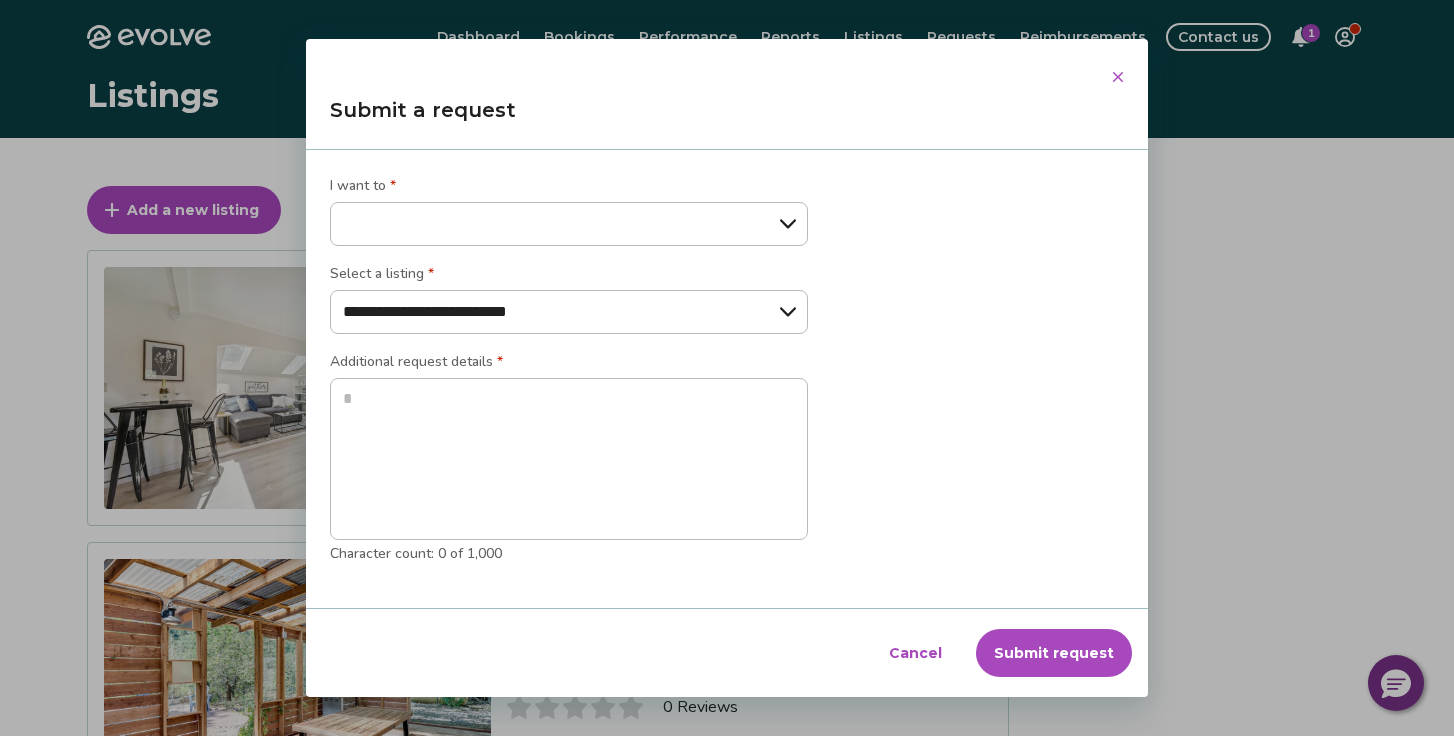 click on "**********" at bounding box center (569, 224) 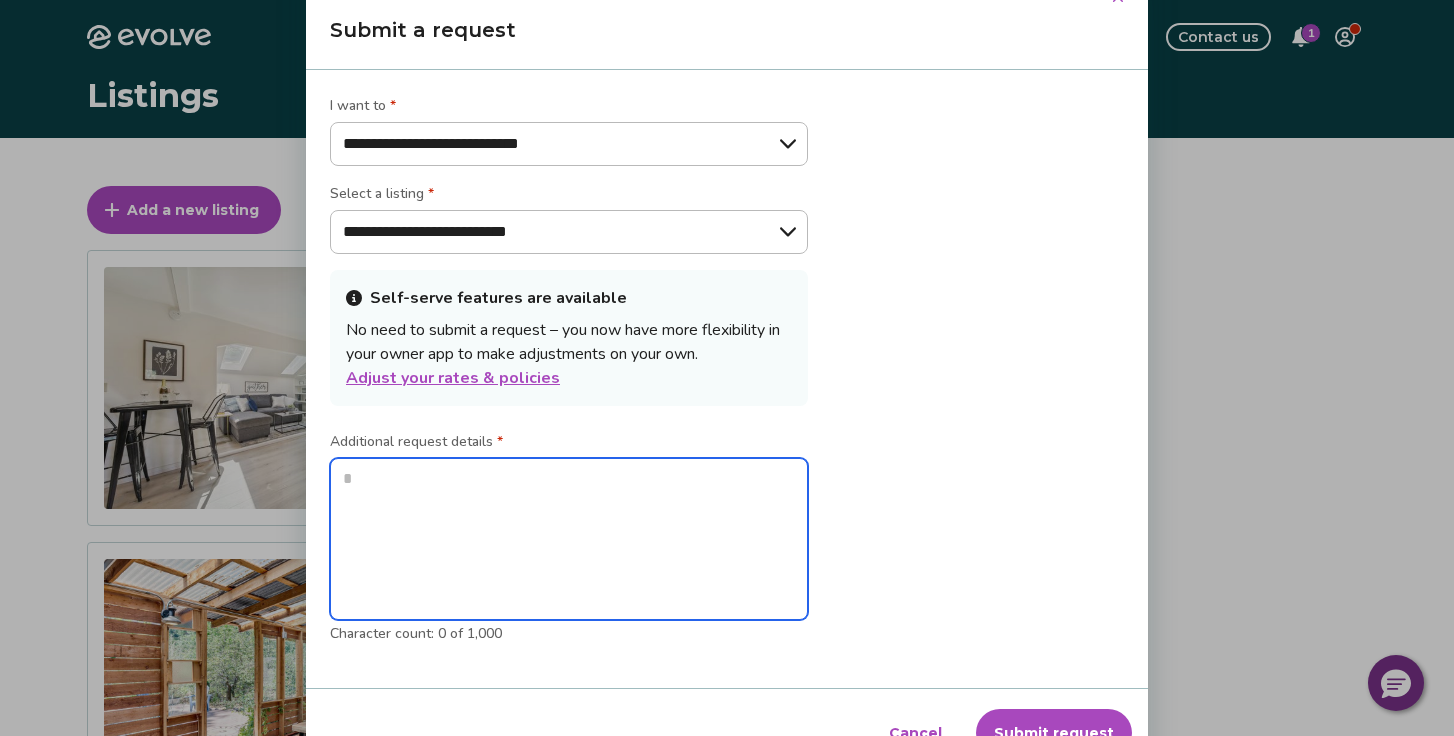 click at bounding box center (569, 539) 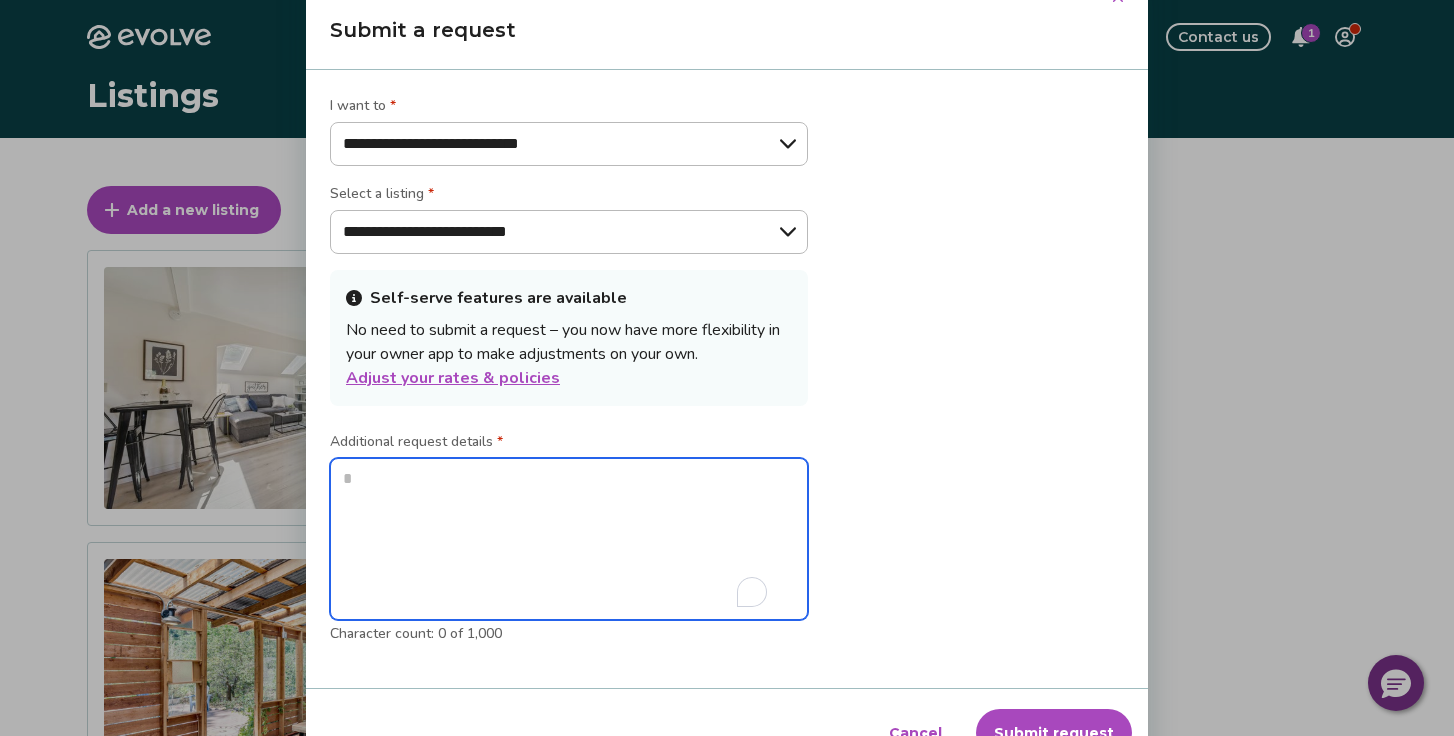 type on "*" 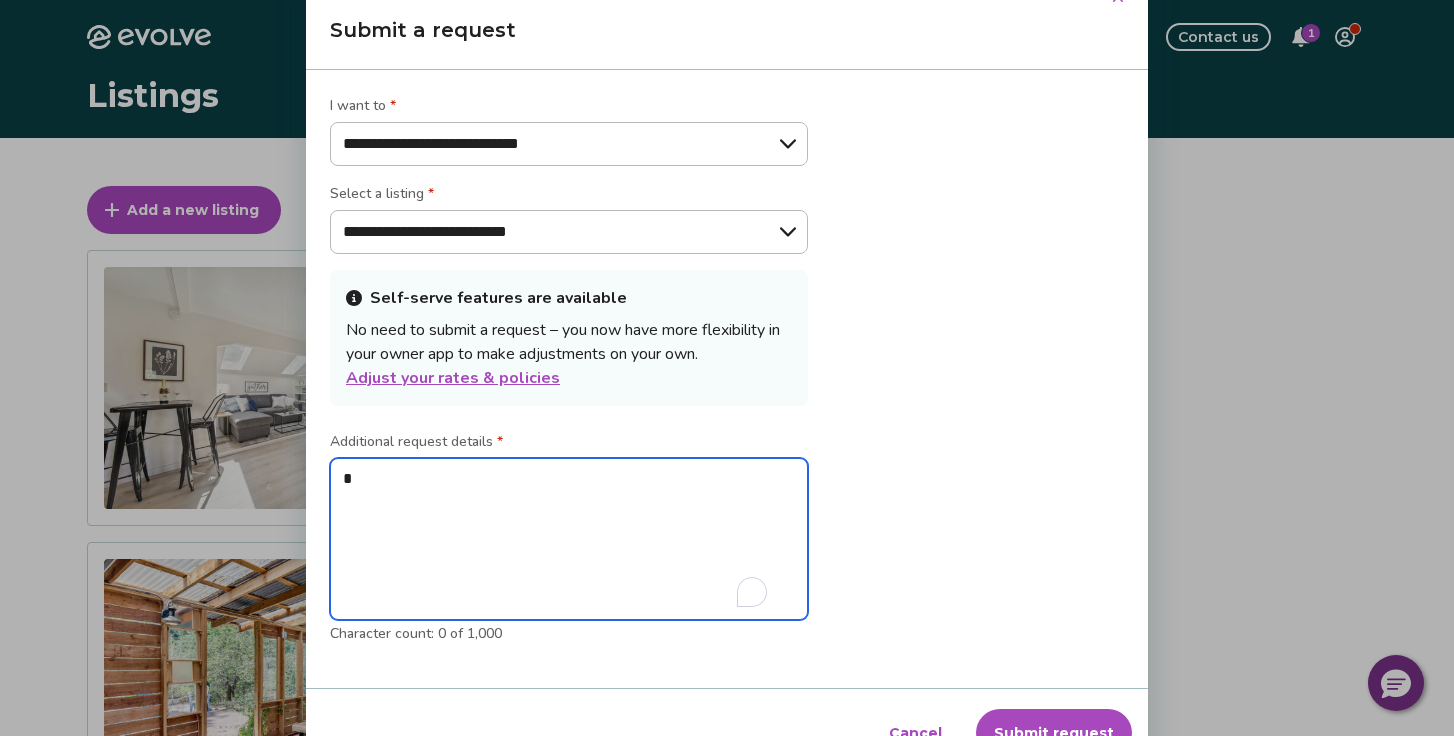 type on "**" 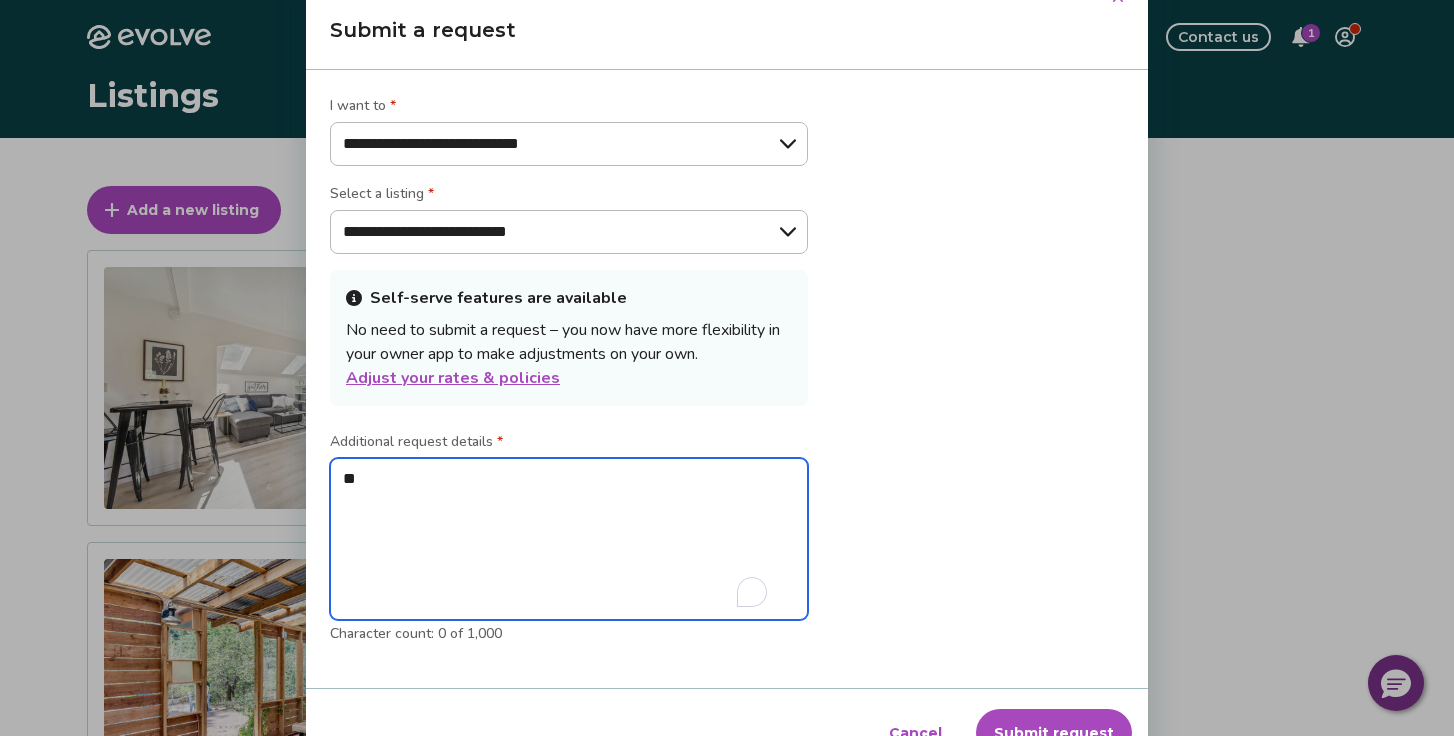 type on "*" 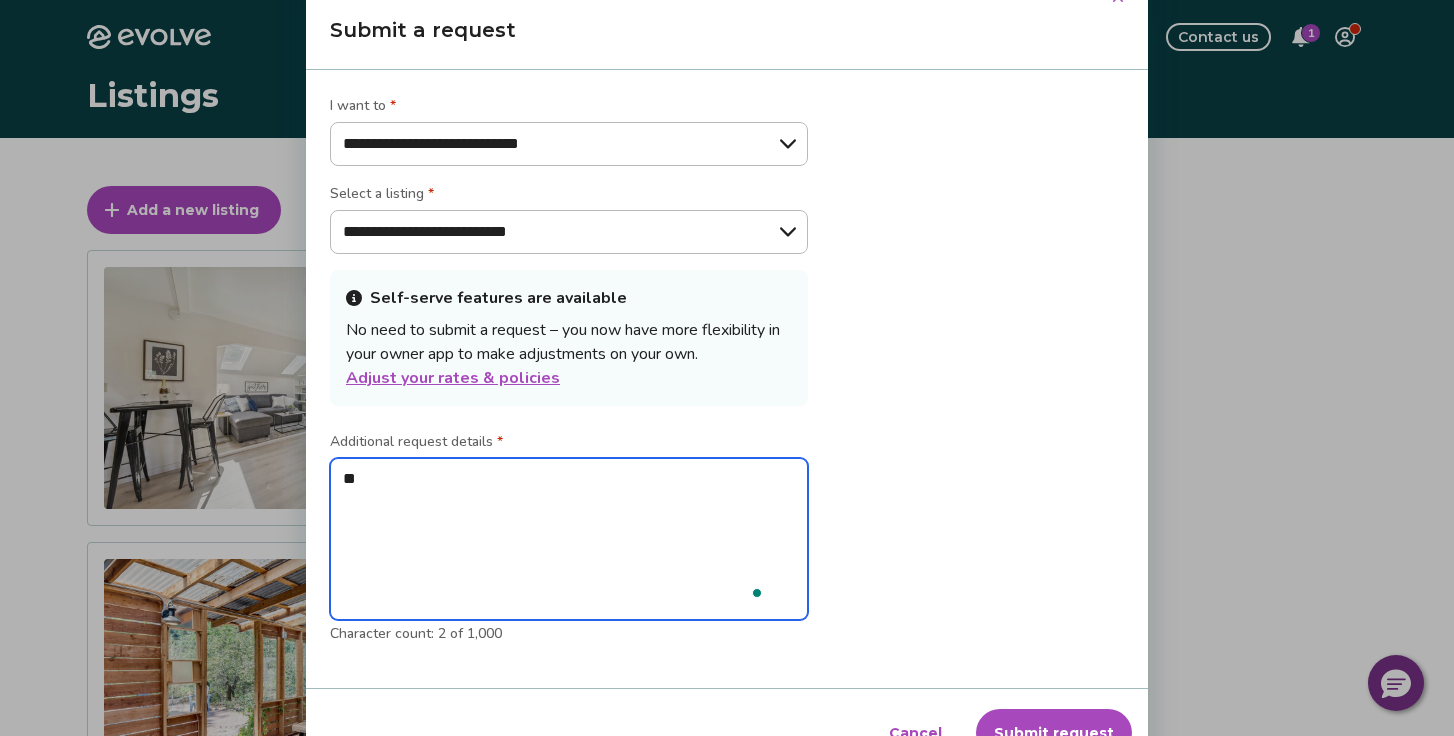 type on "***" 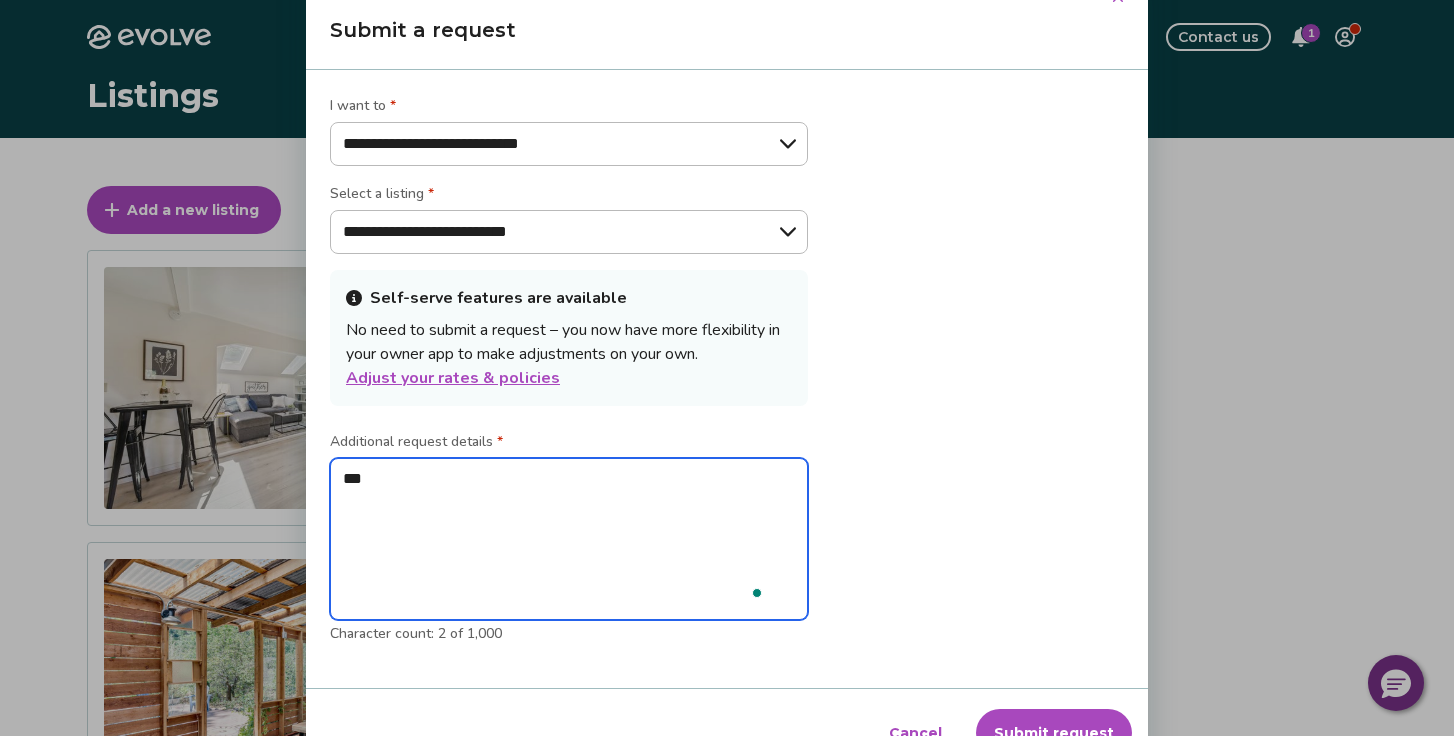 type on "*" 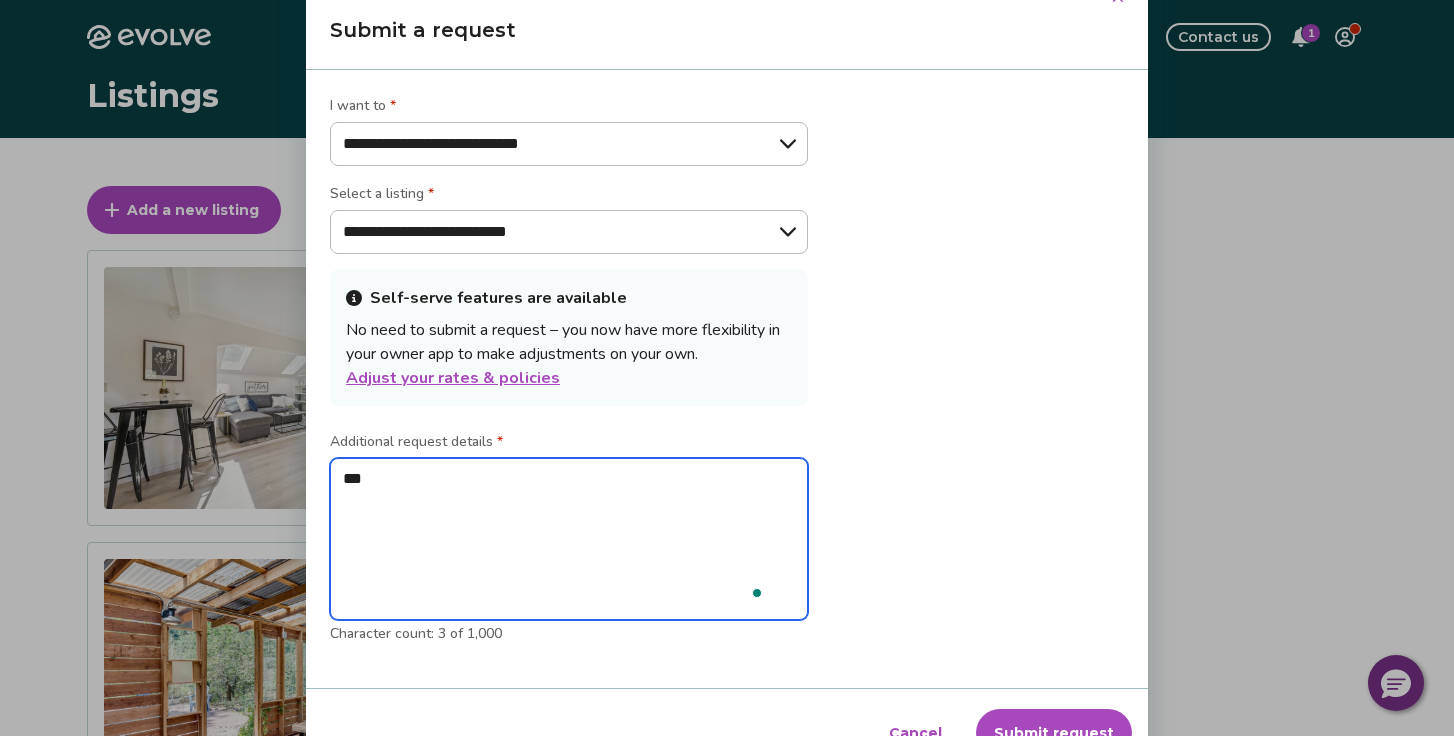 type on "****" 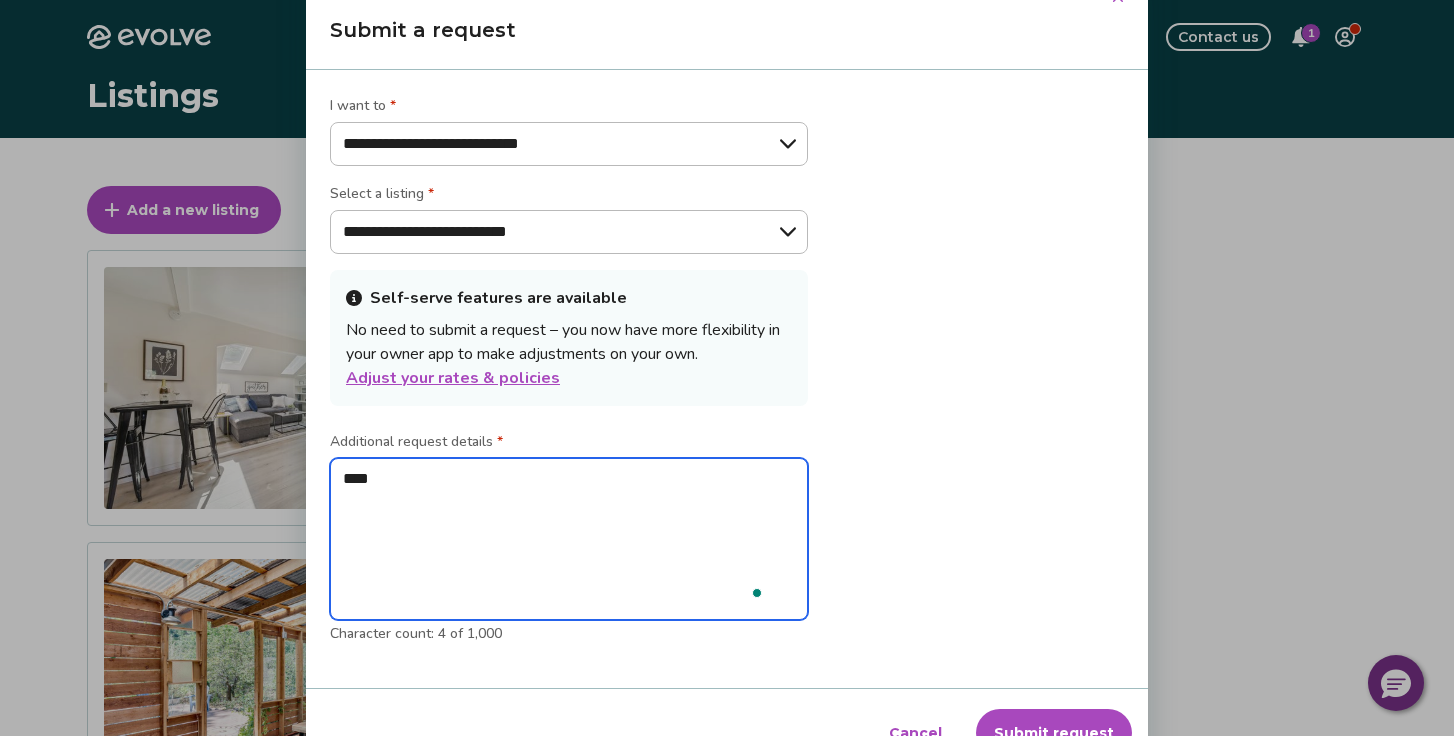 type on "*****" 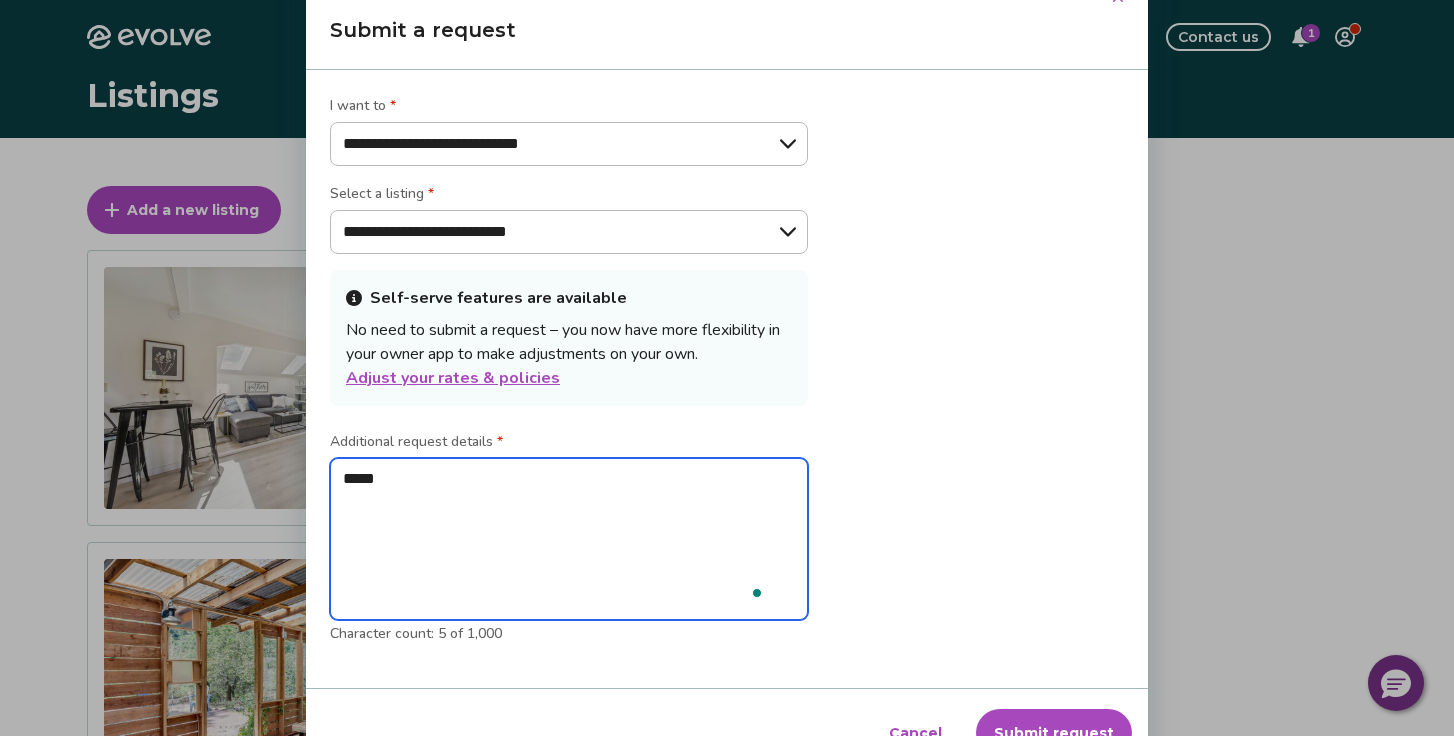 type on "*****" 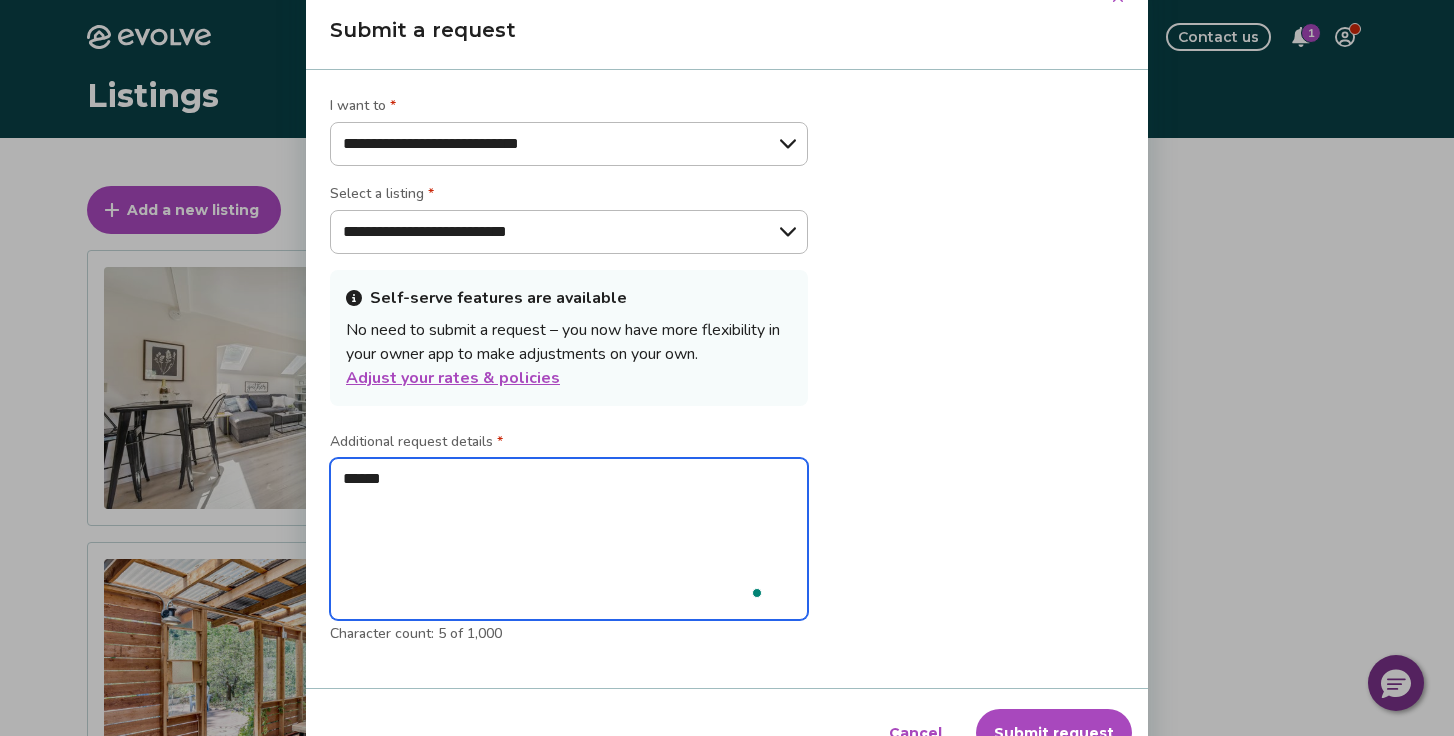 type on "*******" 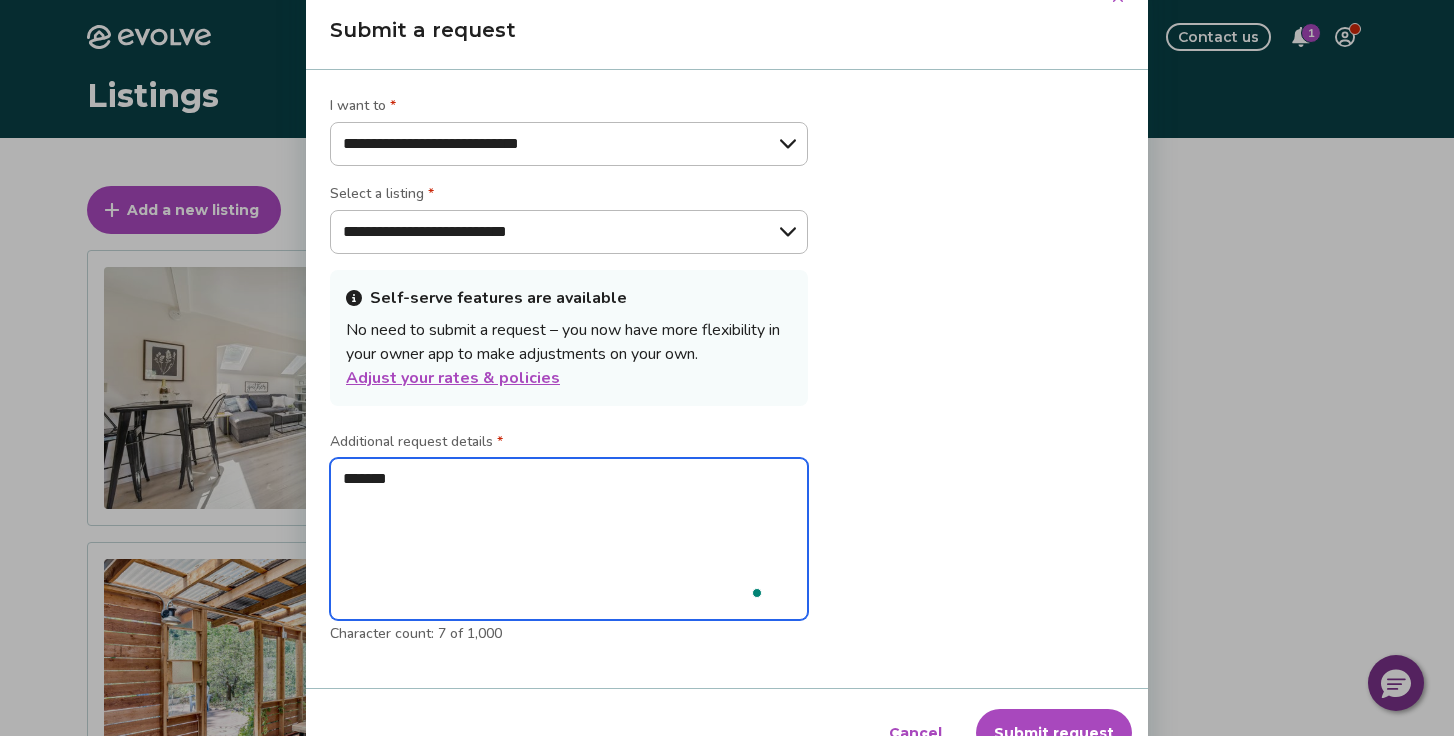 type on "*******" 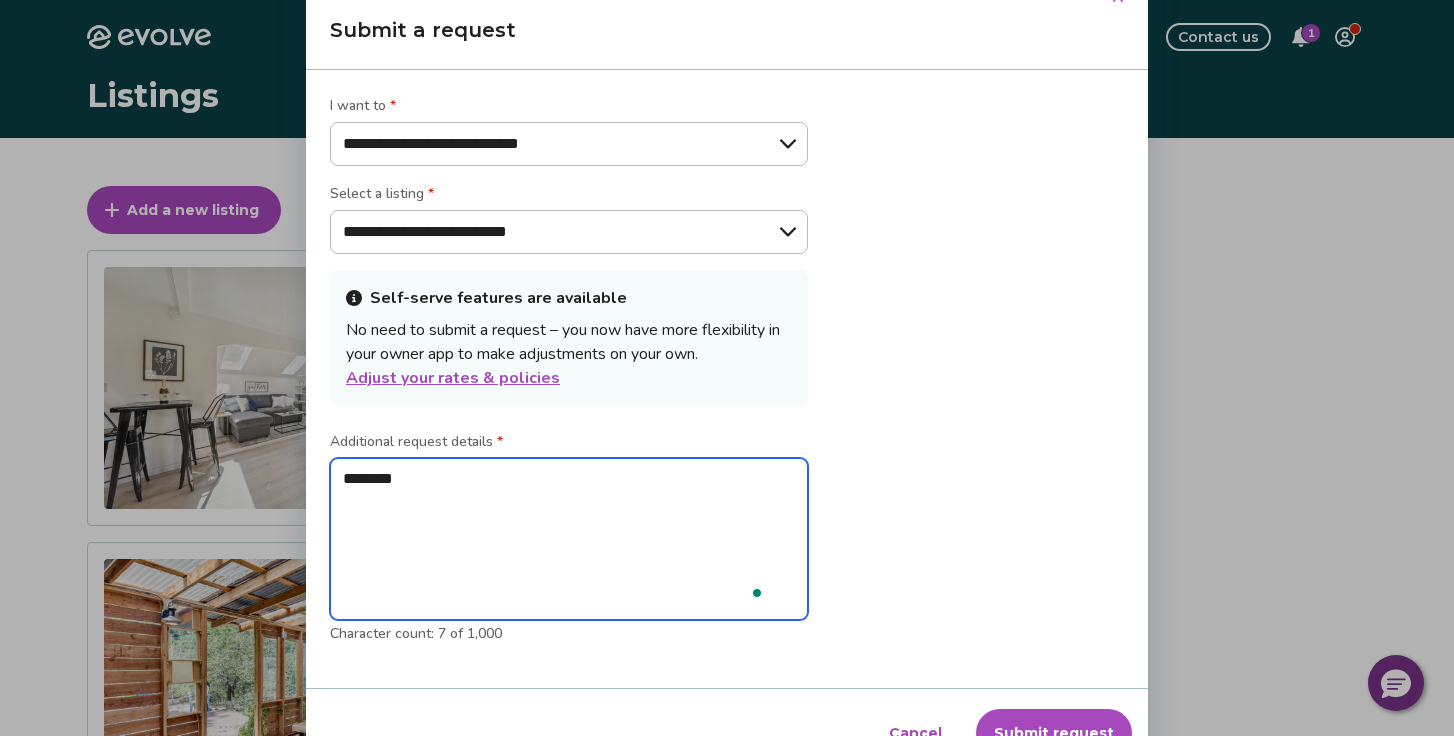 type on "*" 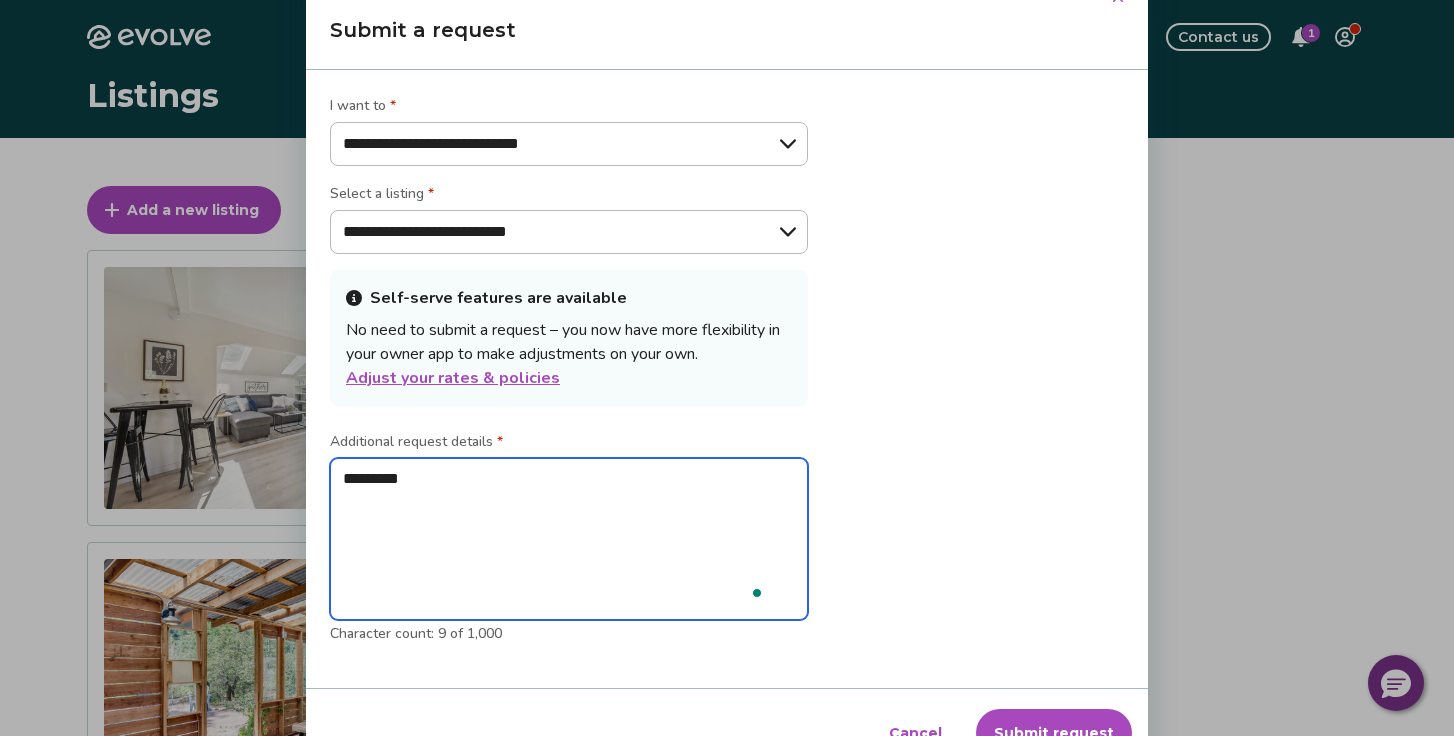 type on "*********" 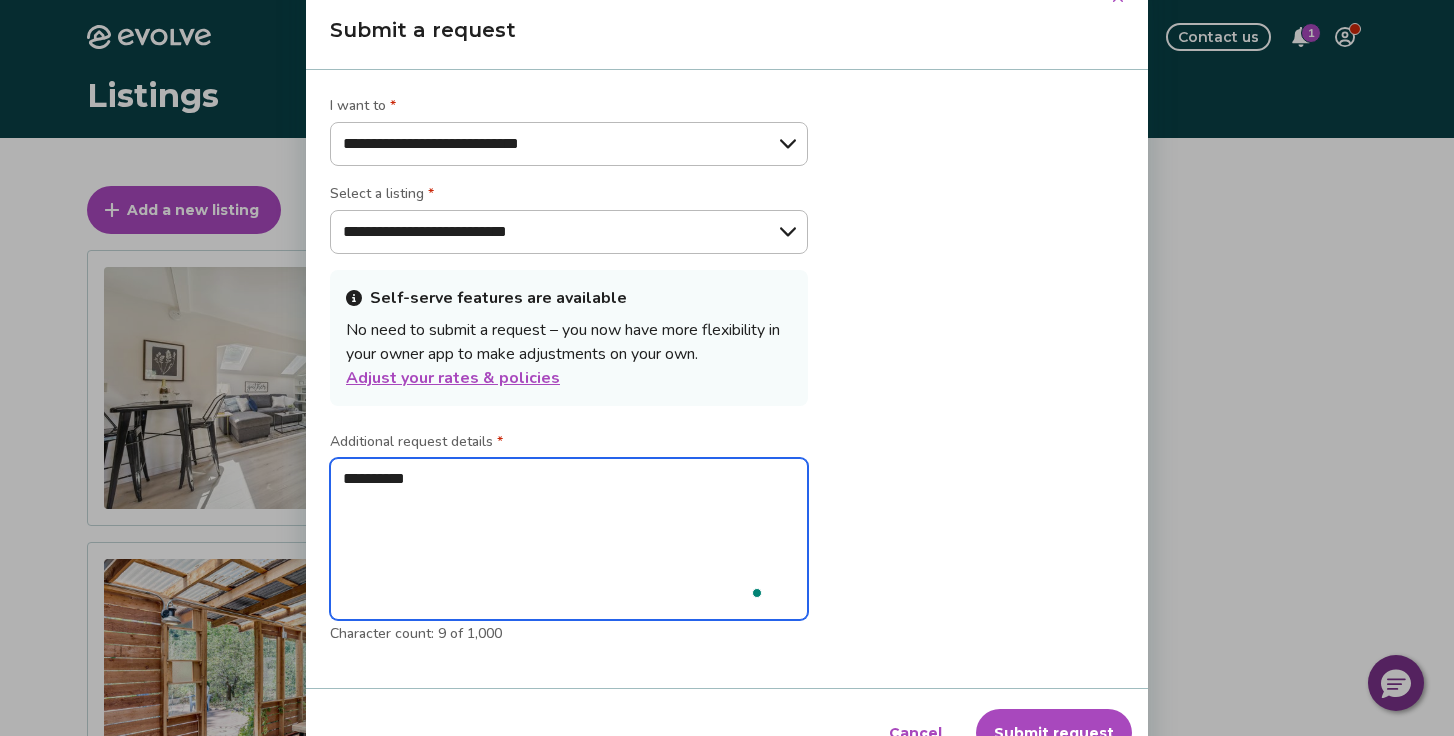 type on "**********" 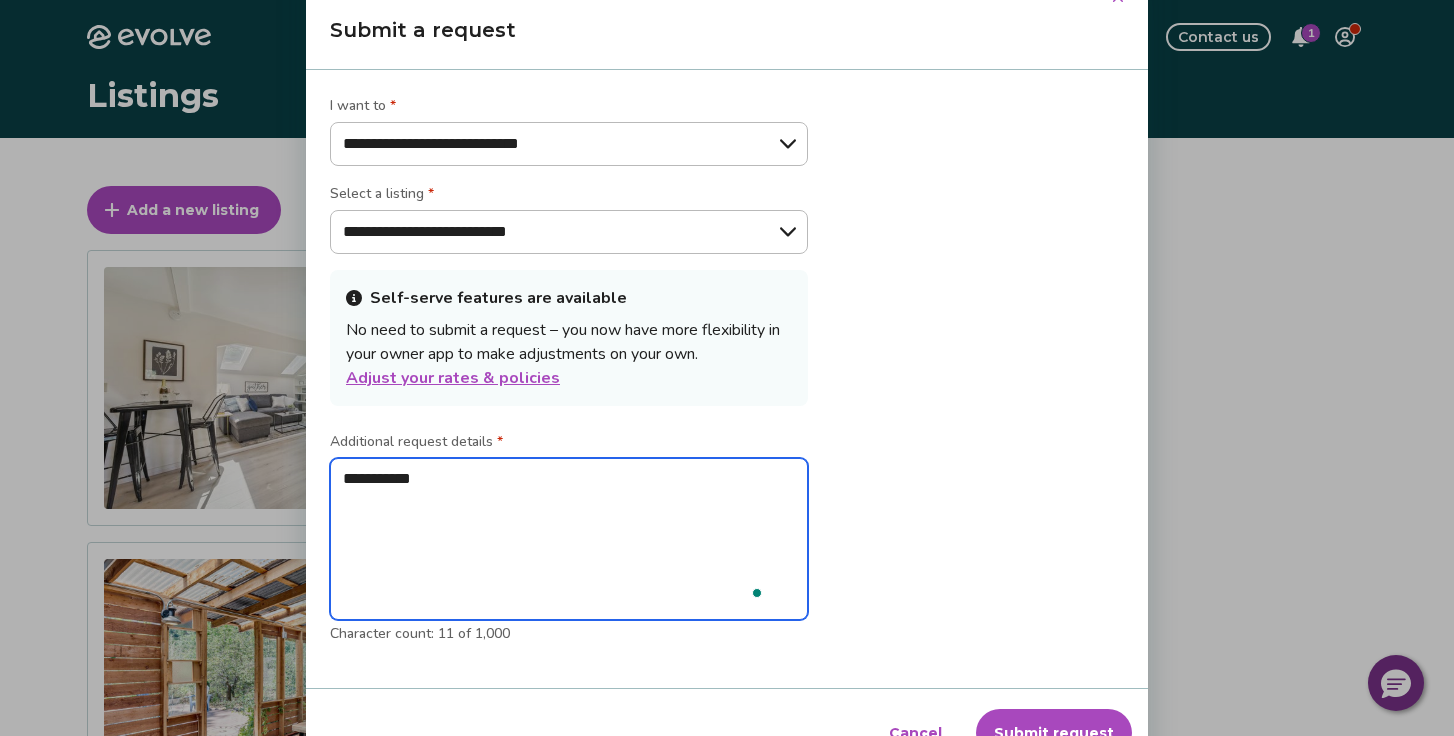 type on "**********" 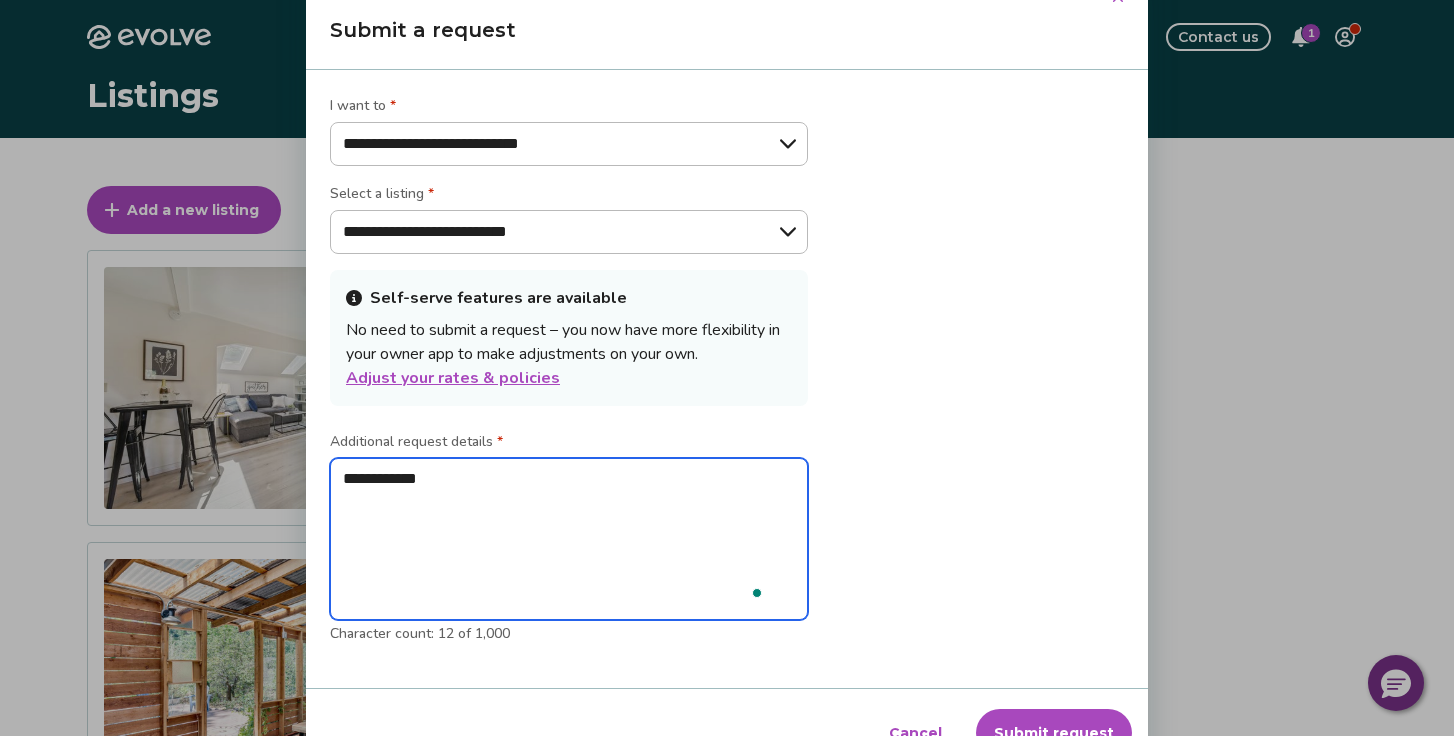 type on "**********" 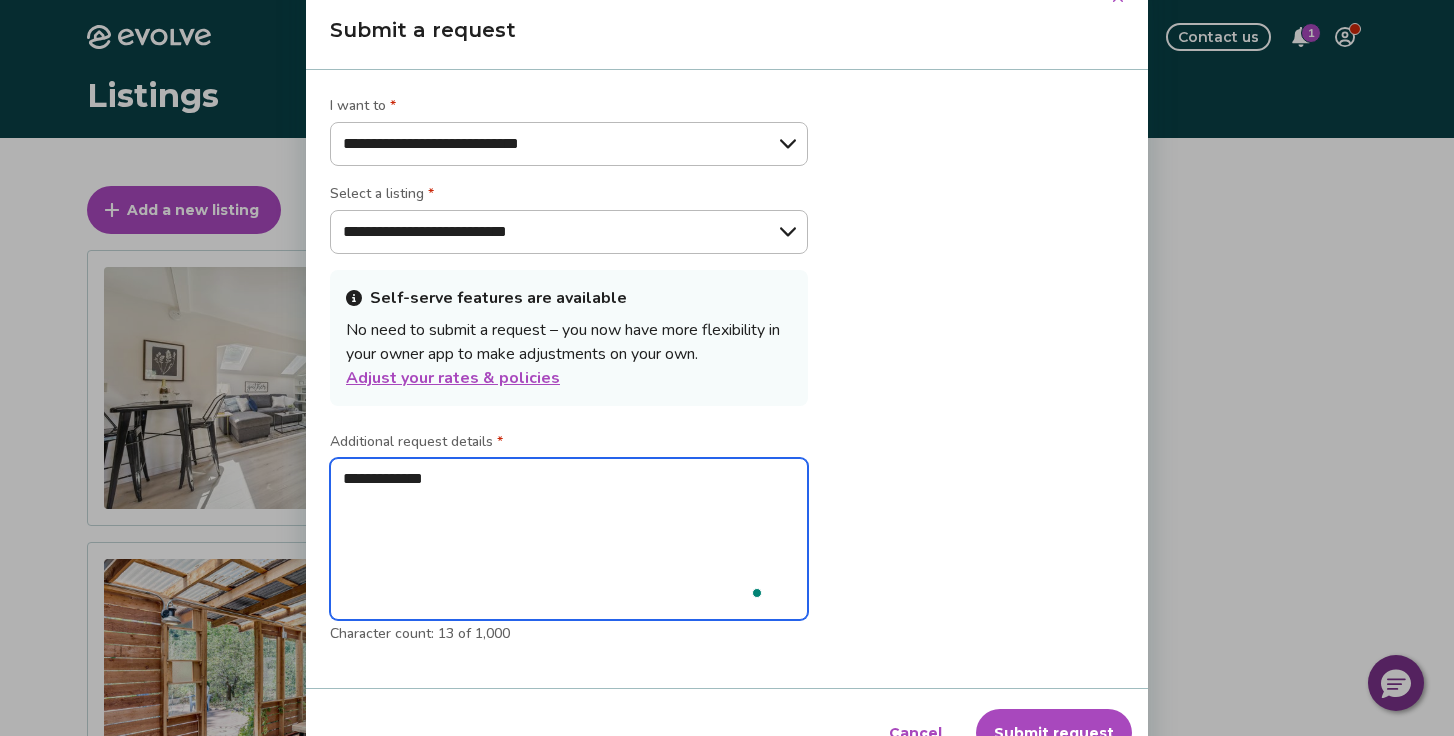 type on "**********" 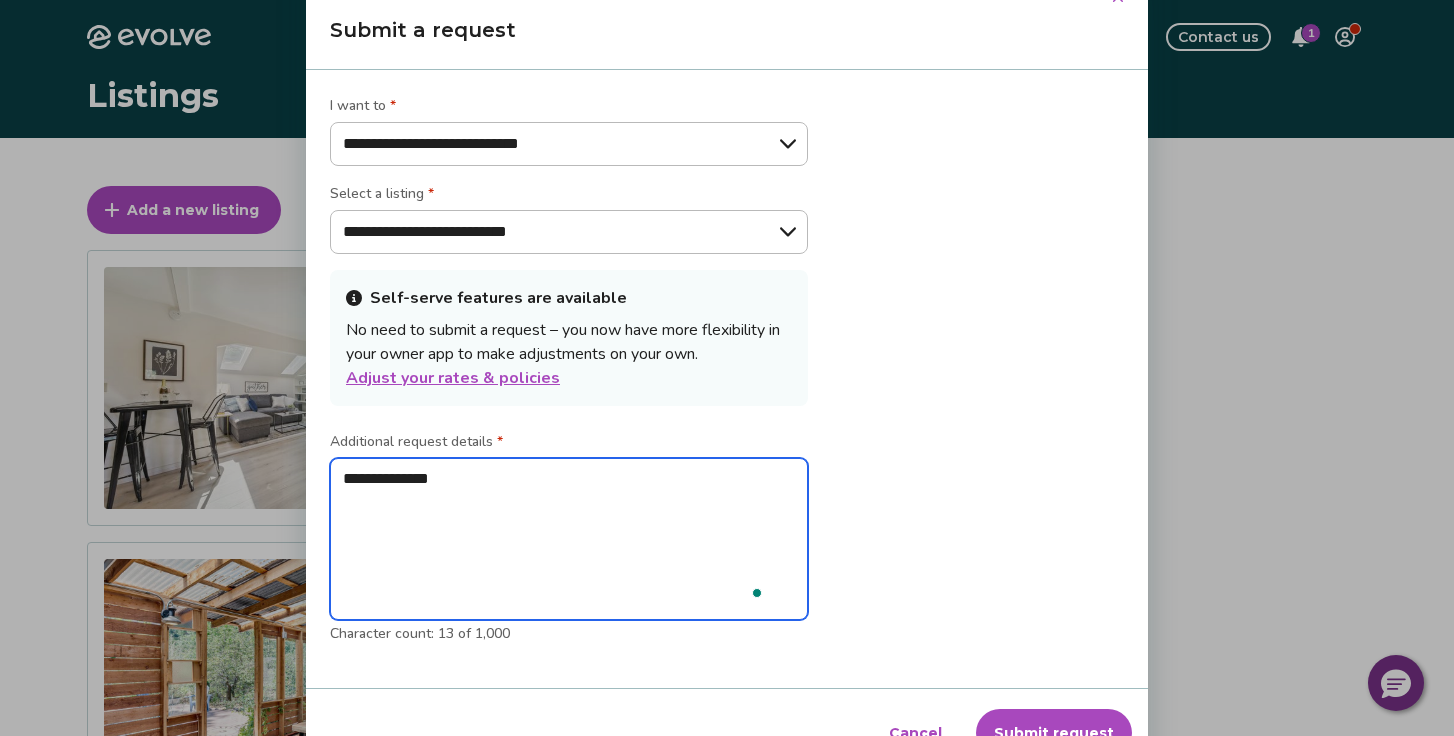 type on "**********" 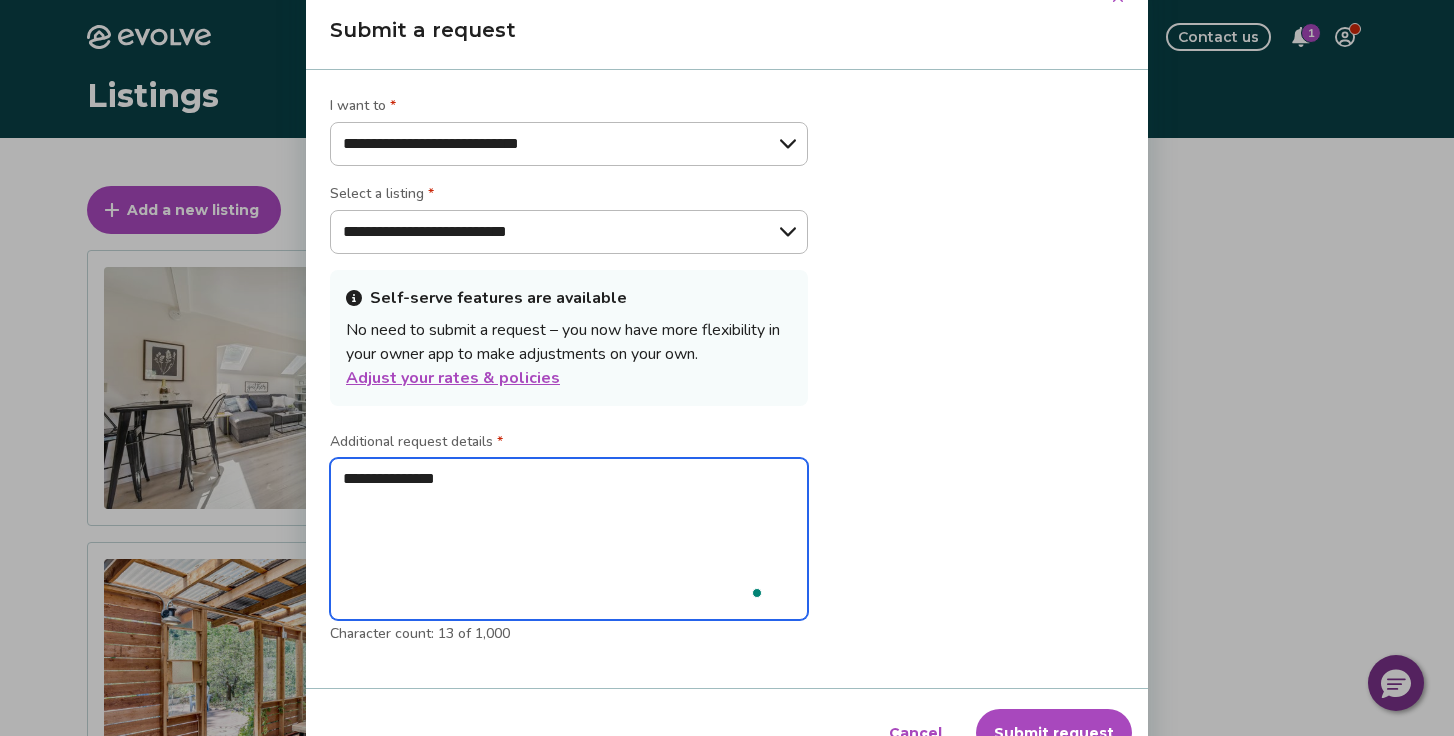 type on "*" 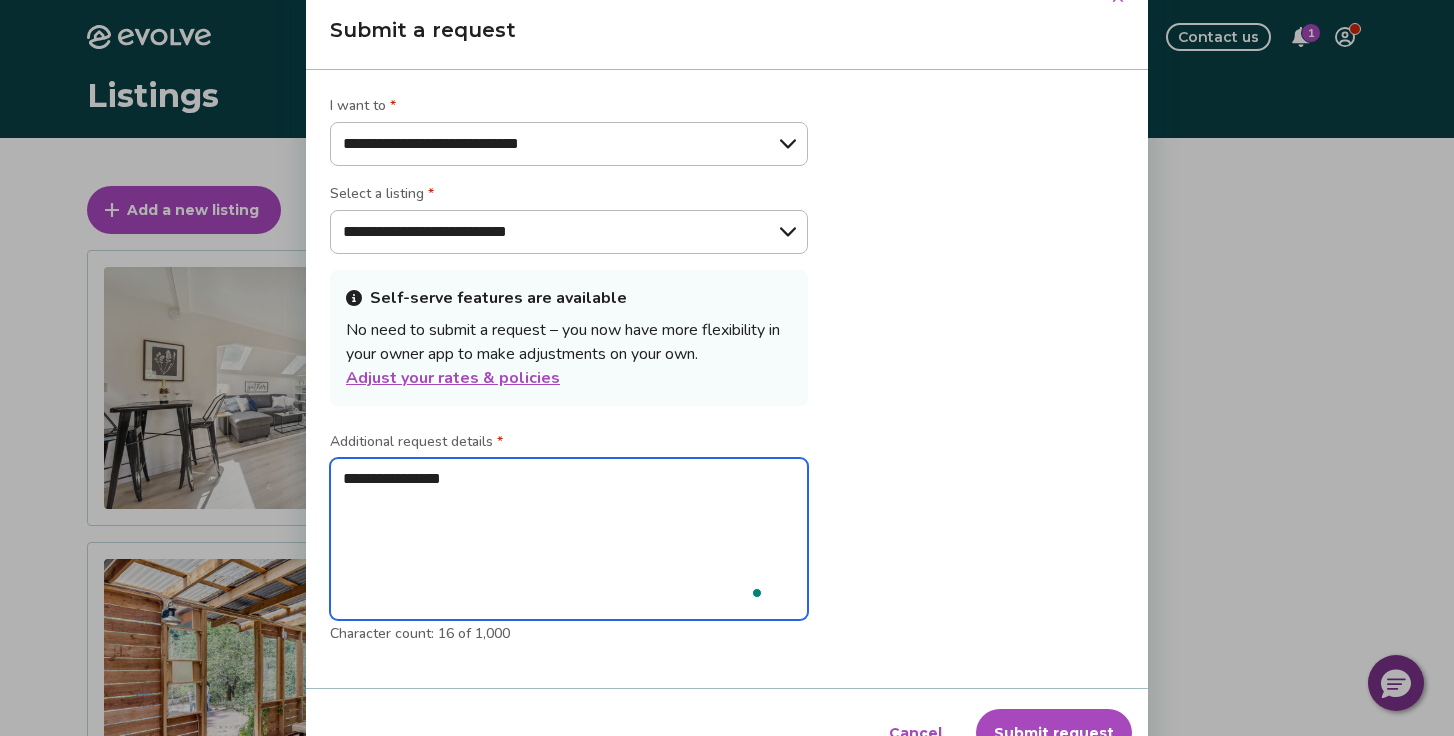 type on "**********" 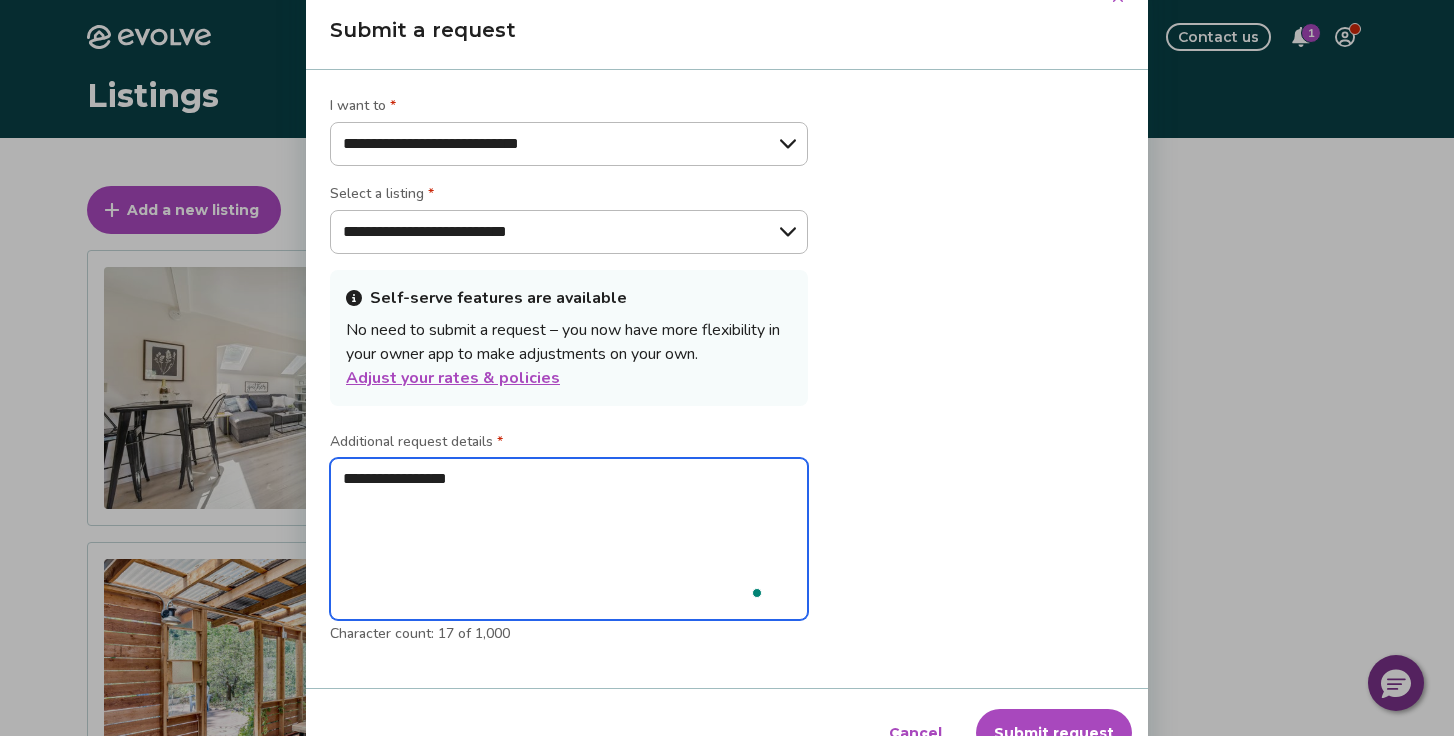 type on "**********" 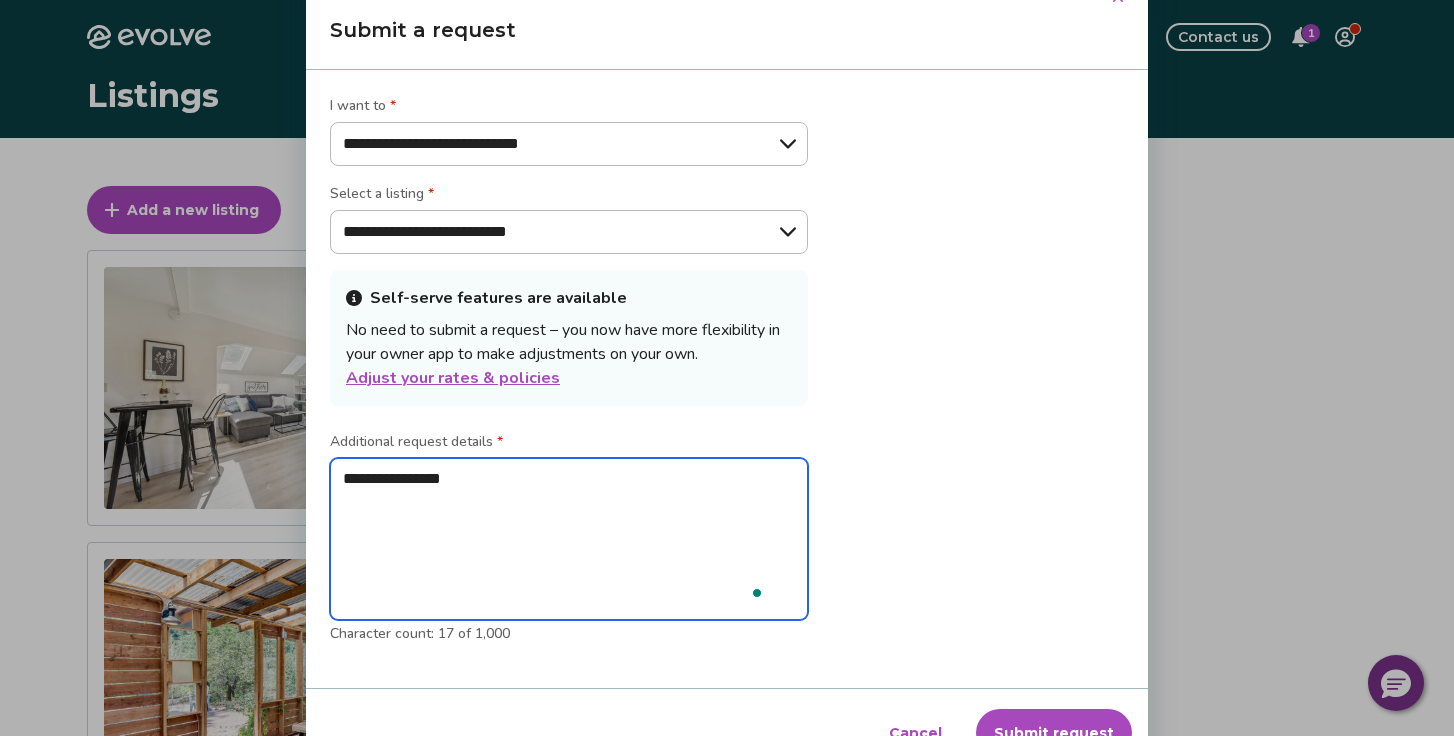 type on "*" 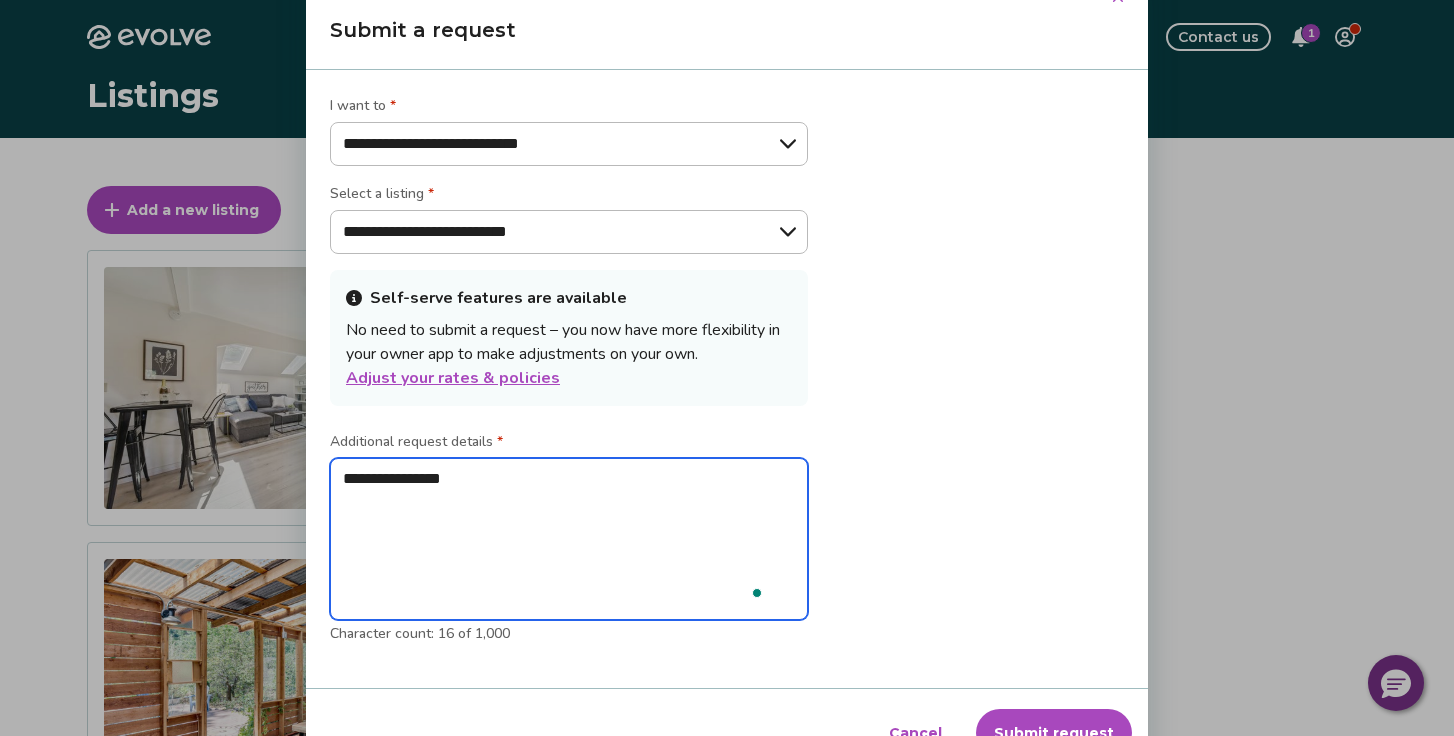 type on "**********" 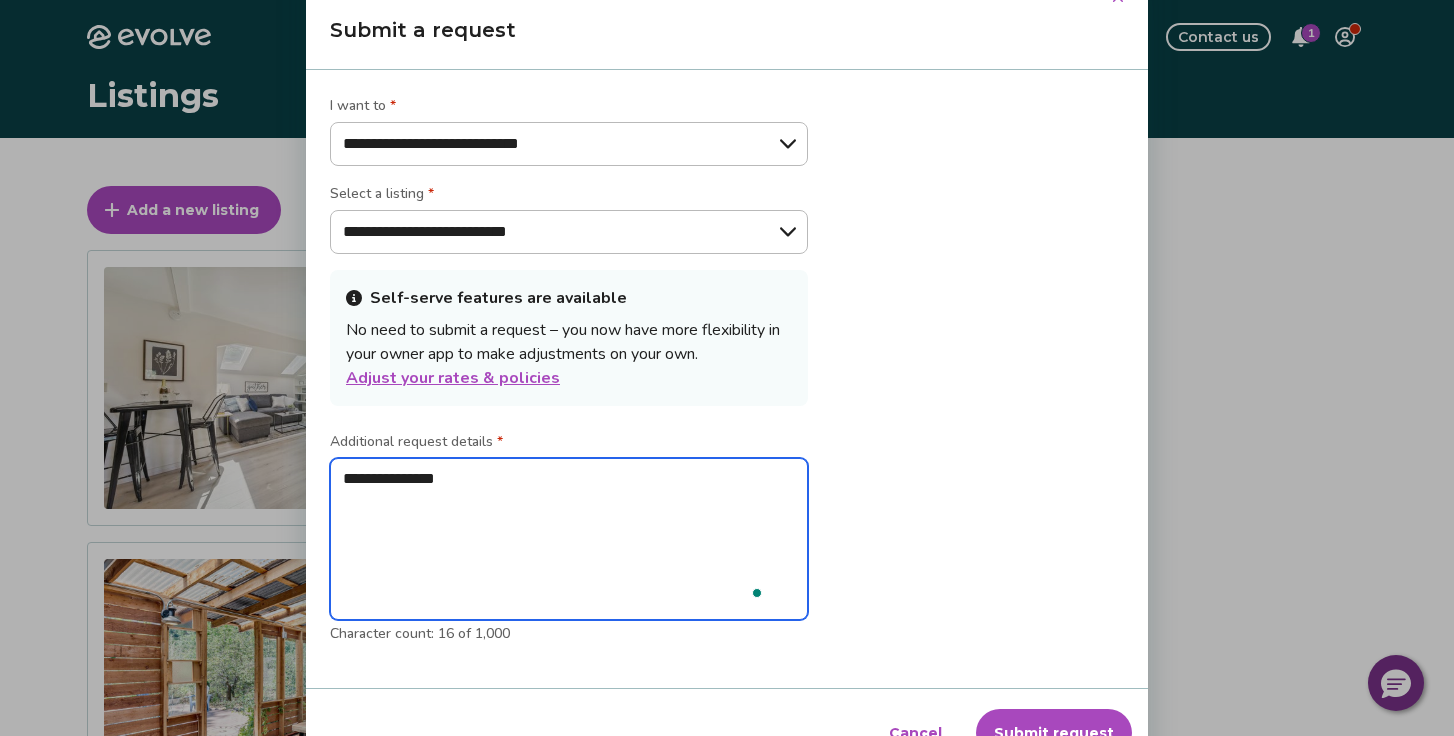 type on "**********" 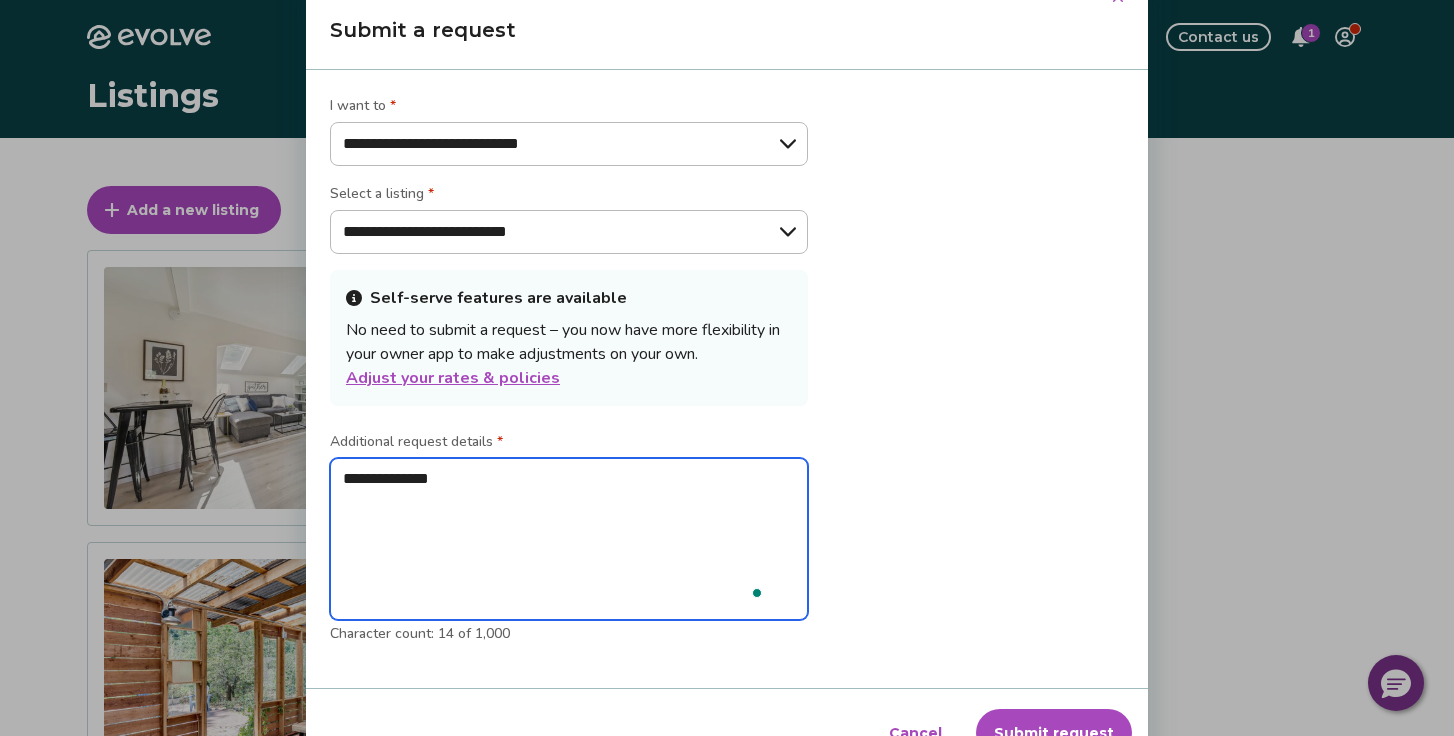 type on "**********" 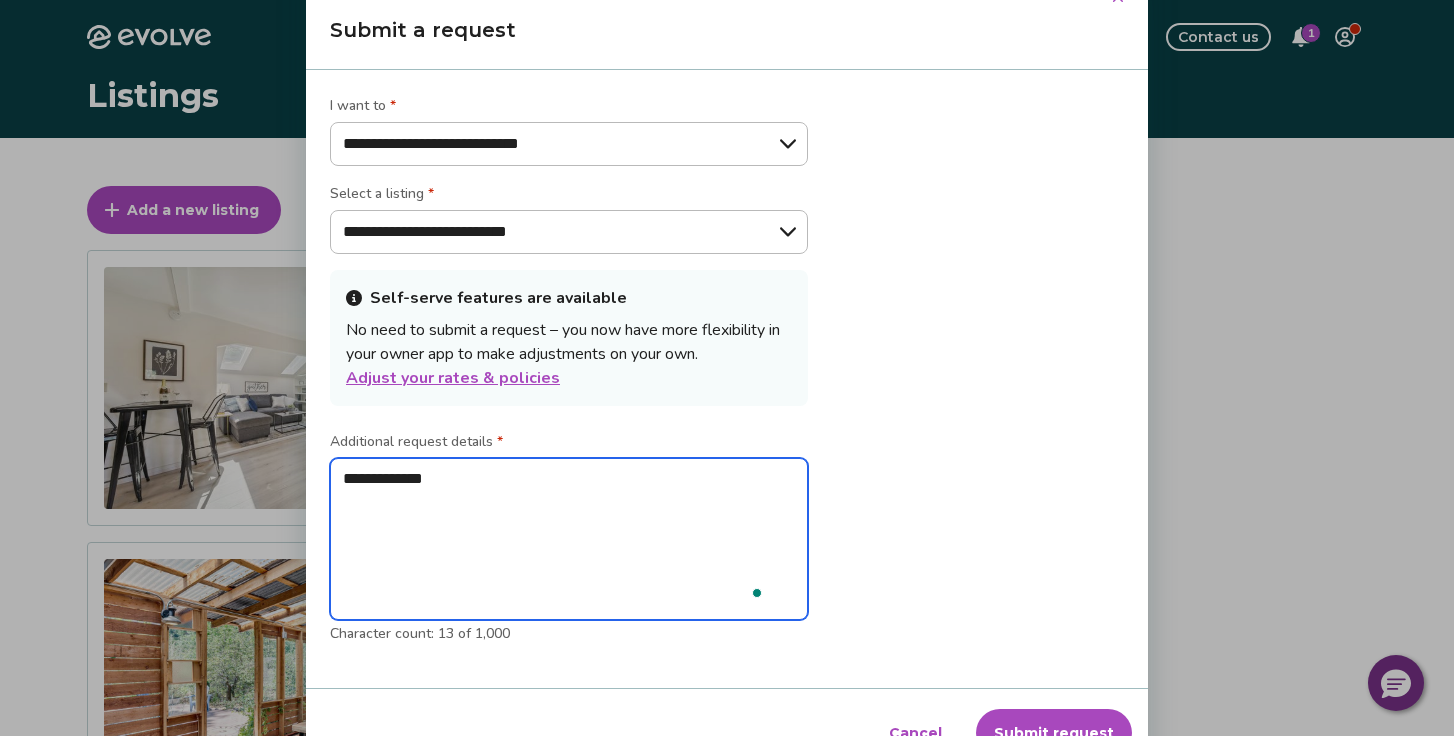 type on "**********" 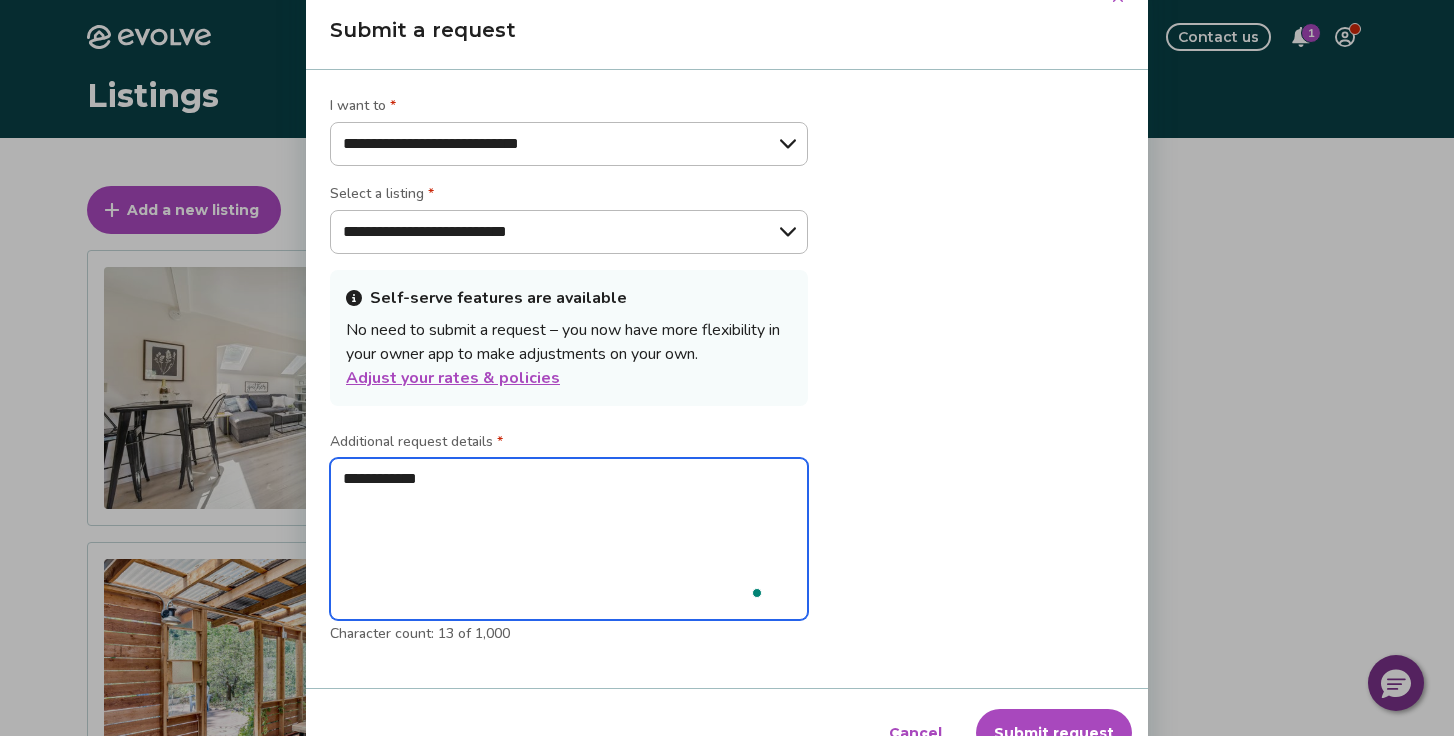 type on "**********" 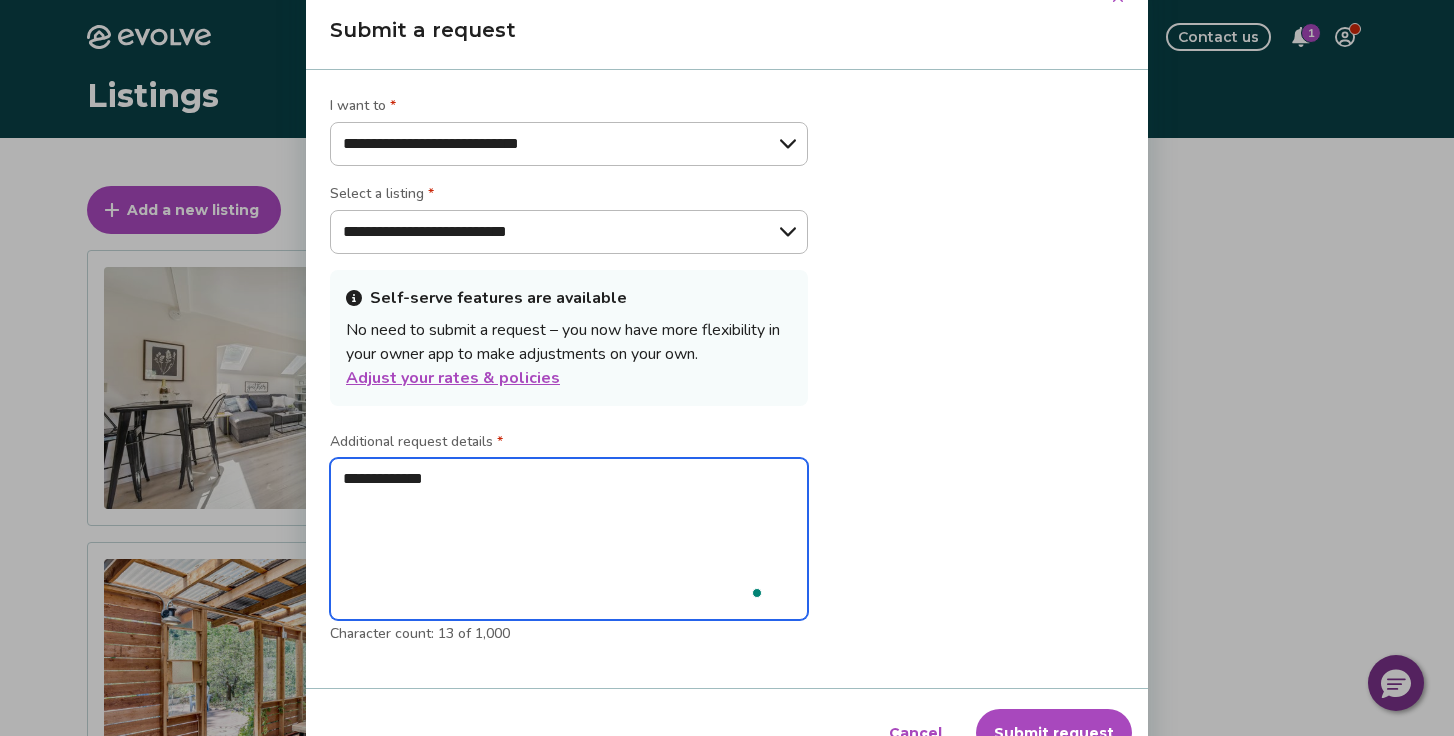 type on "**********" 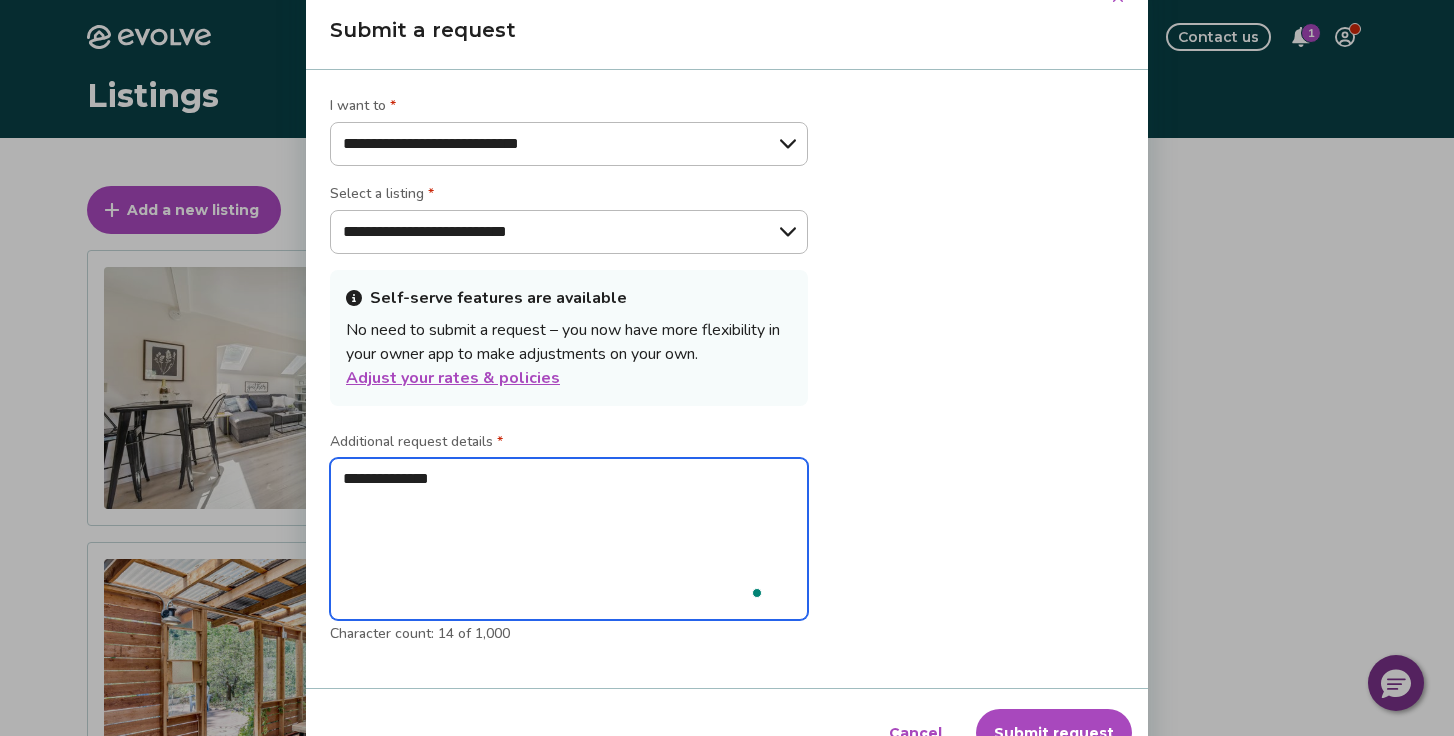 type on "**********" 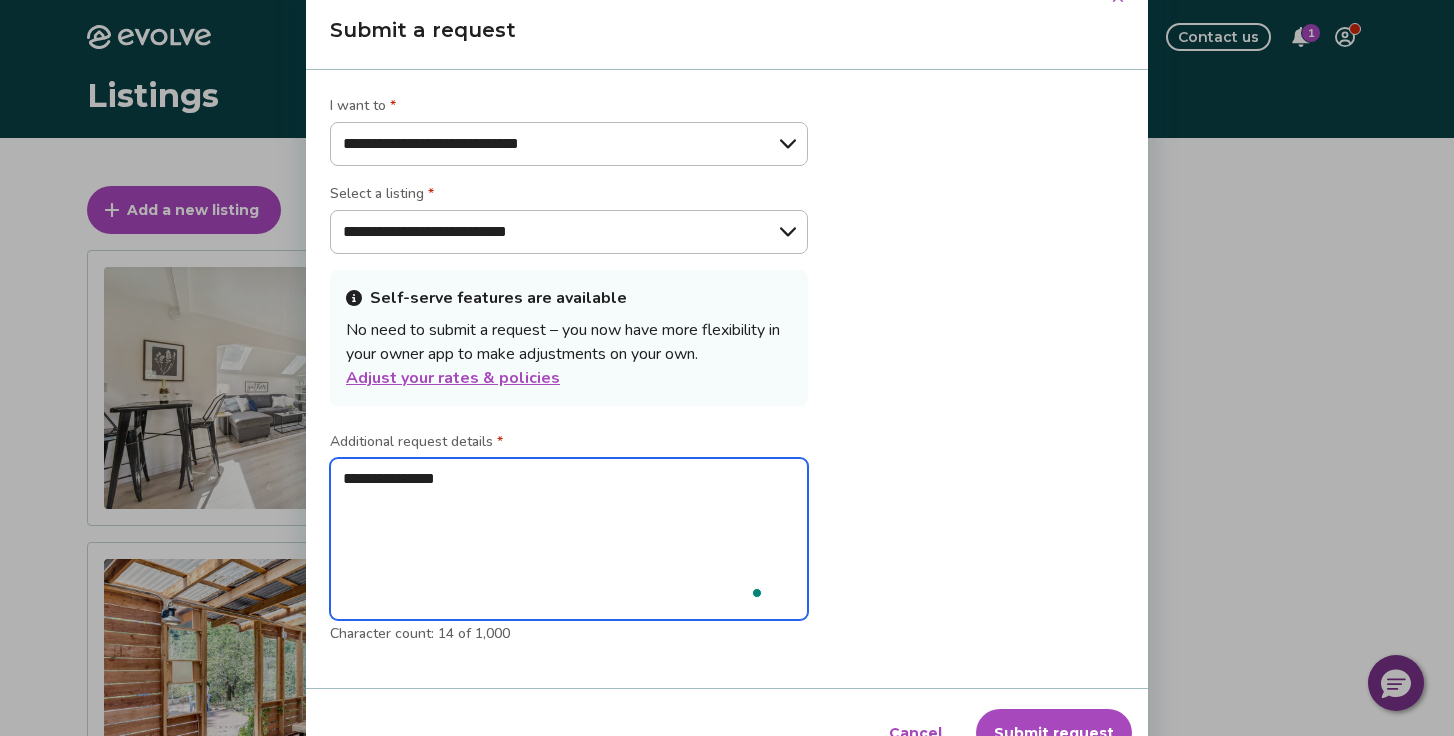 type on "**********" 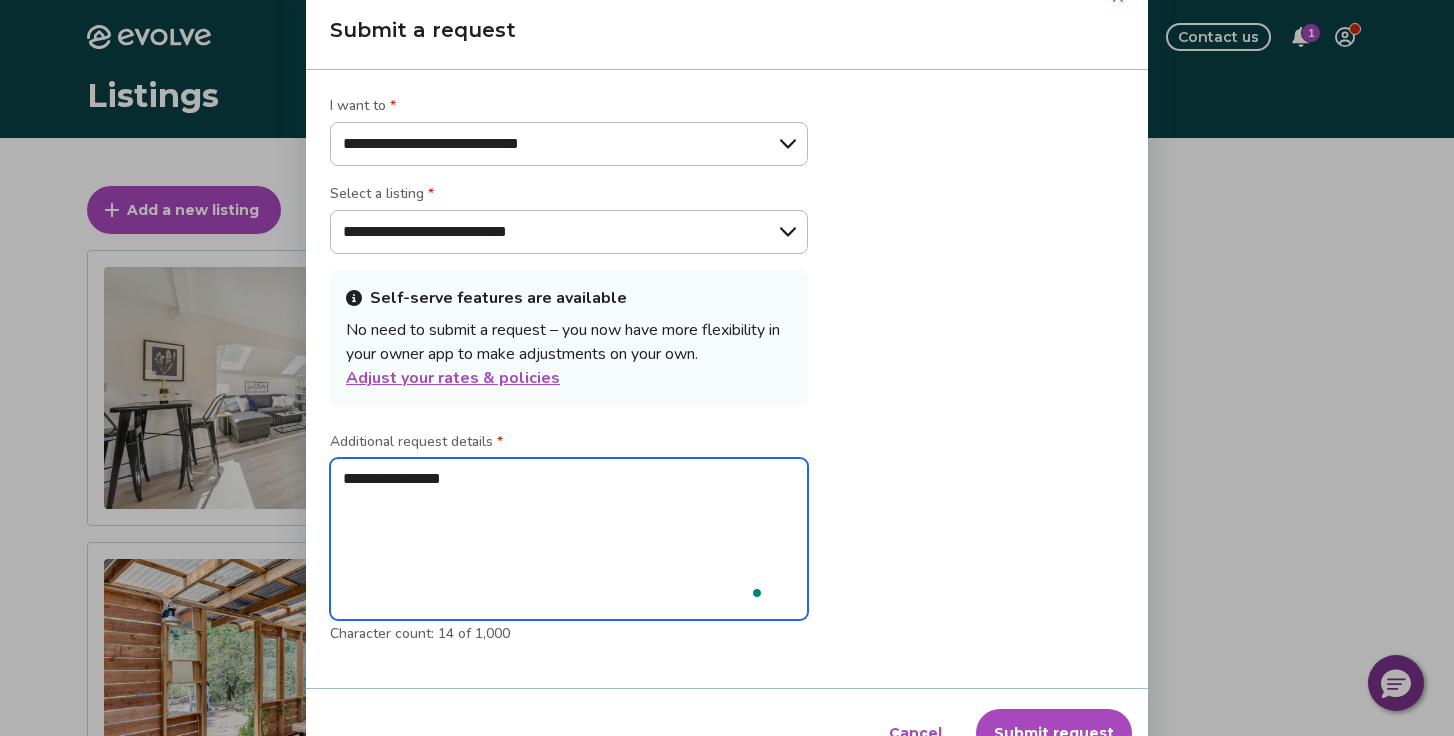 type on "**********" 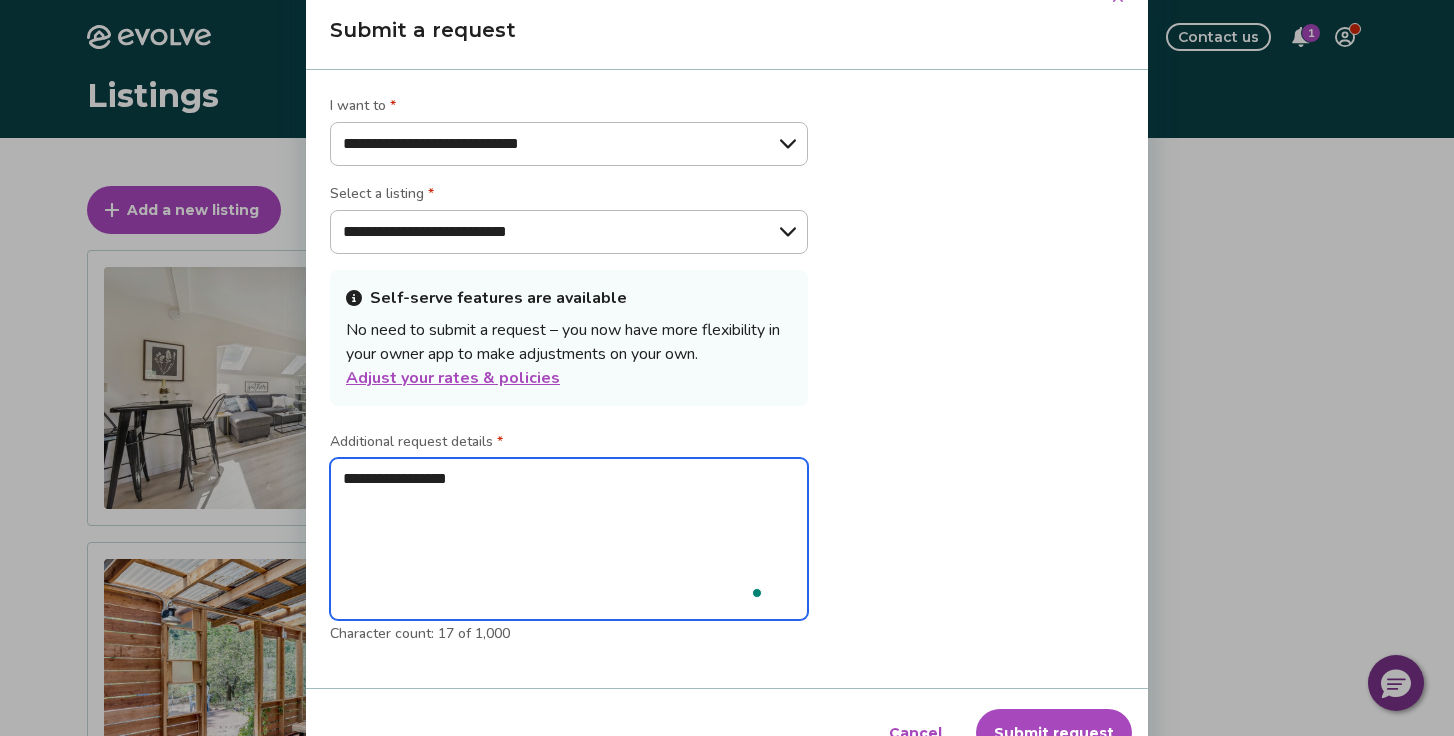 type on "**********" 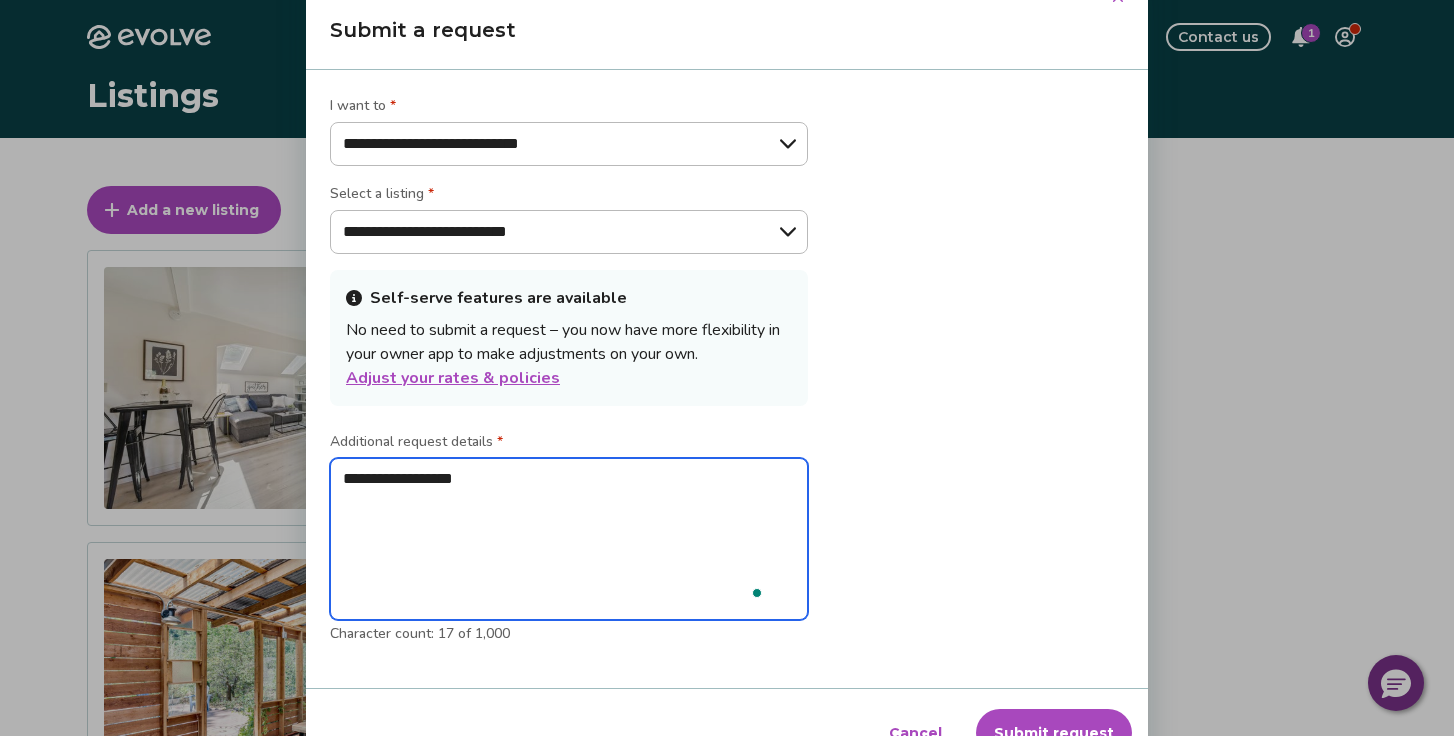 type on "**********" 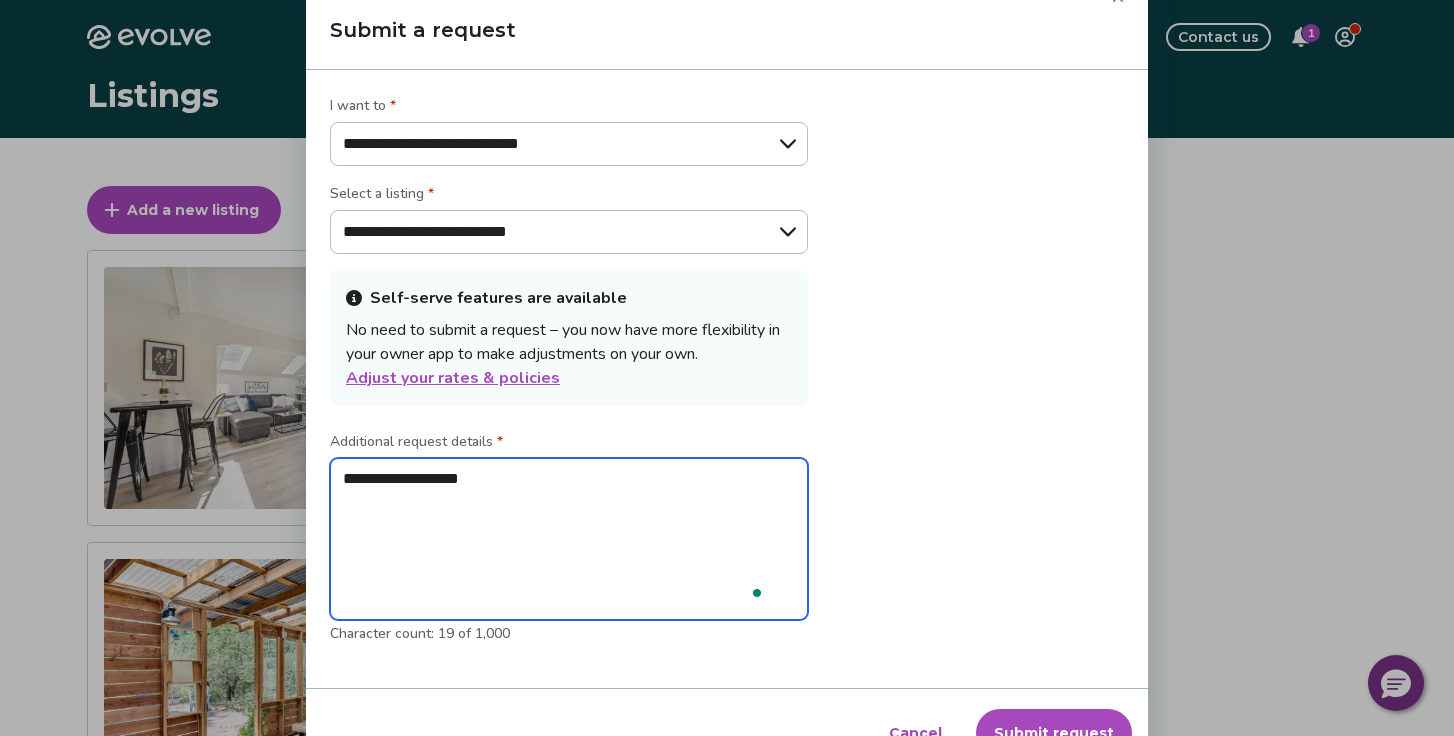 type on "**********" 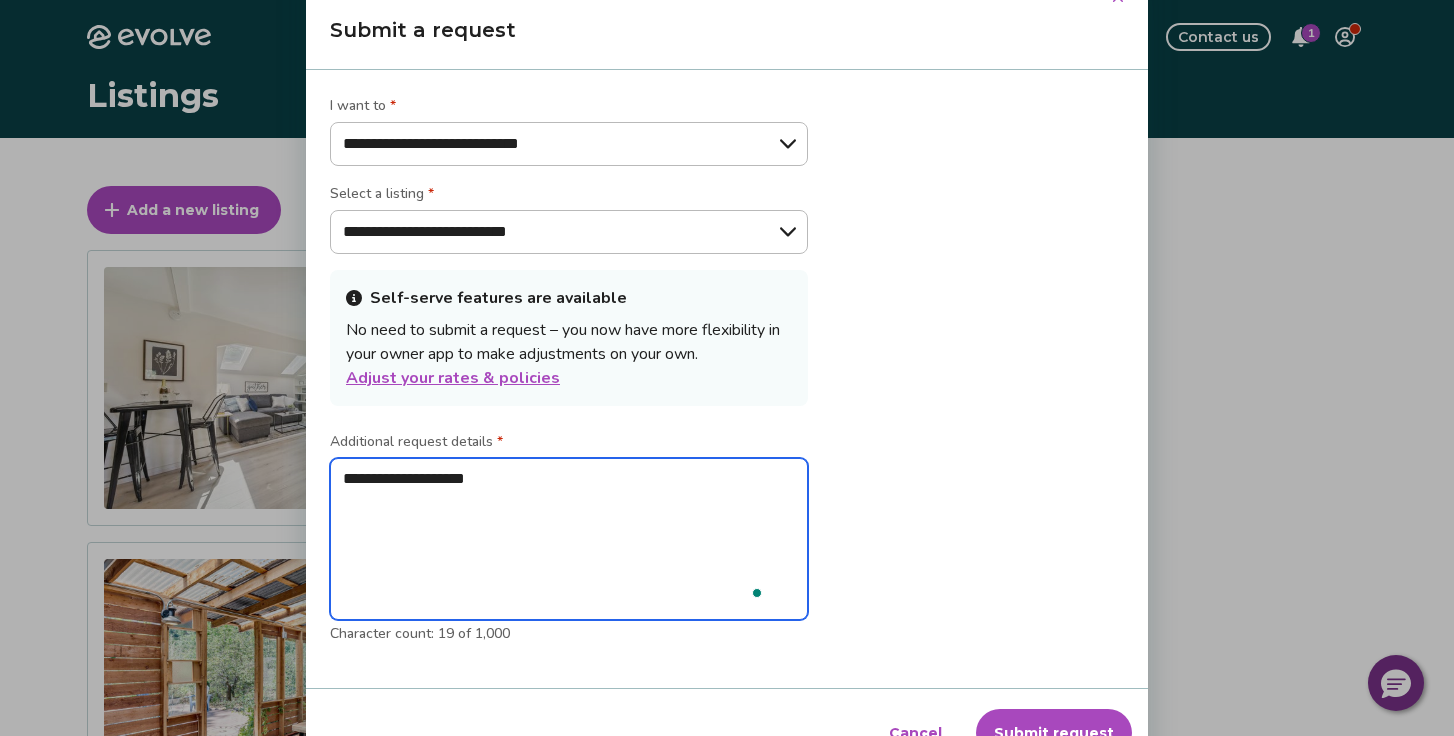 type on "**********" 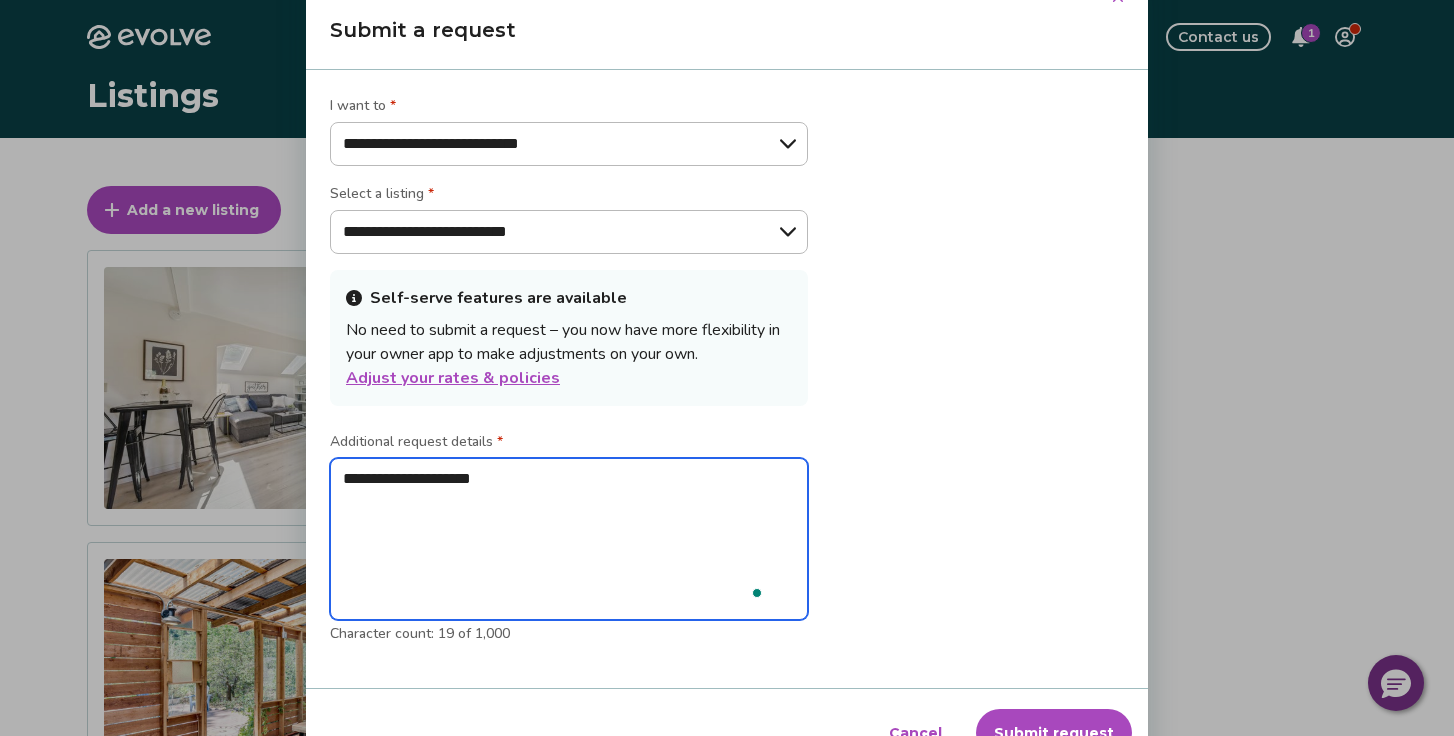 type on "*" 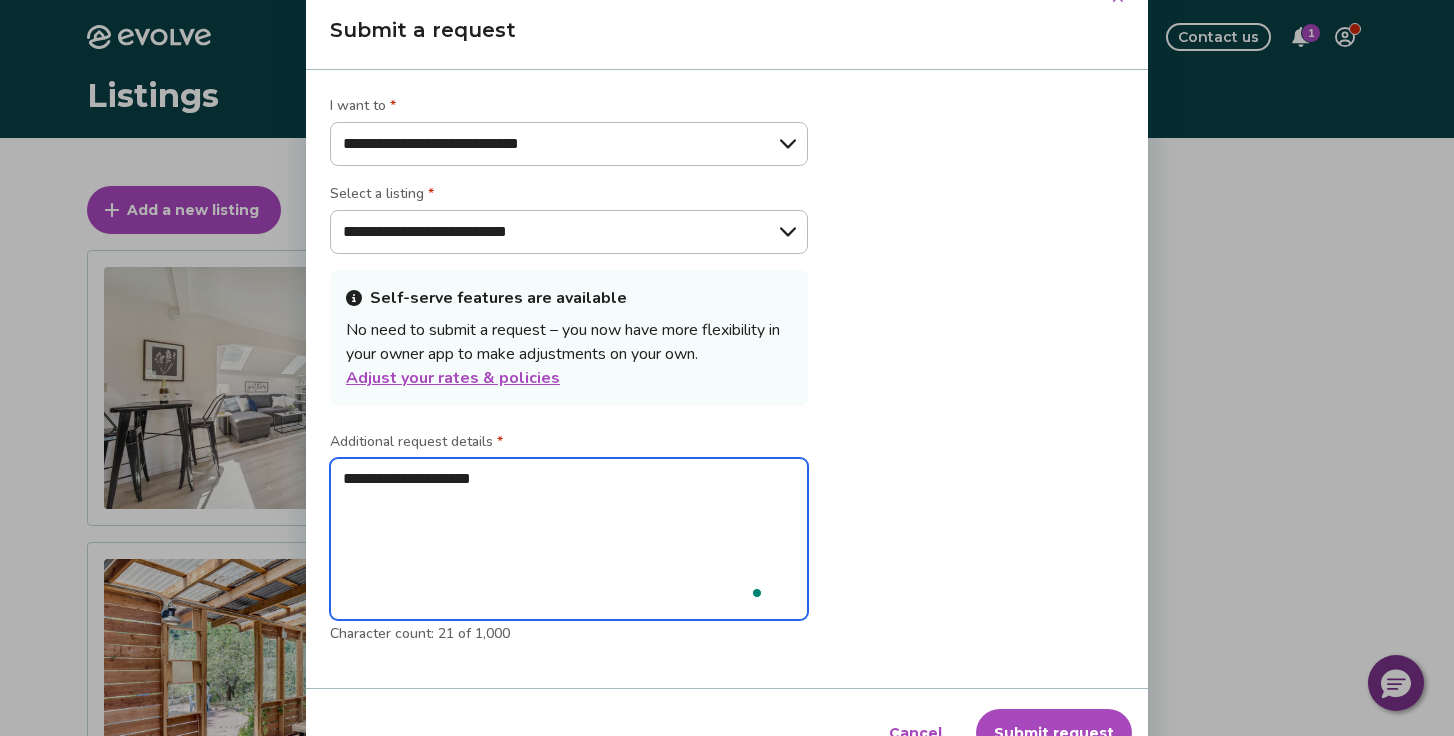 type on "**********" 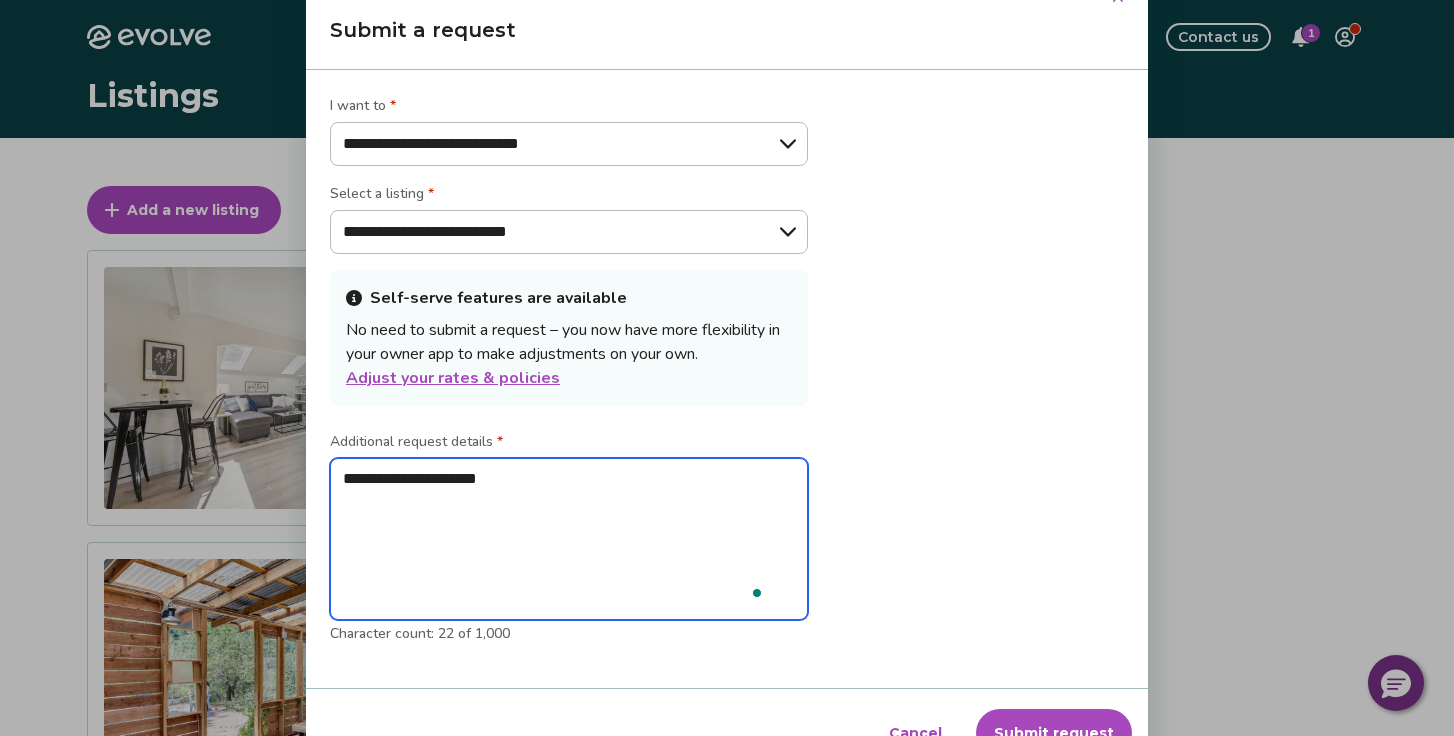 type on "**********" 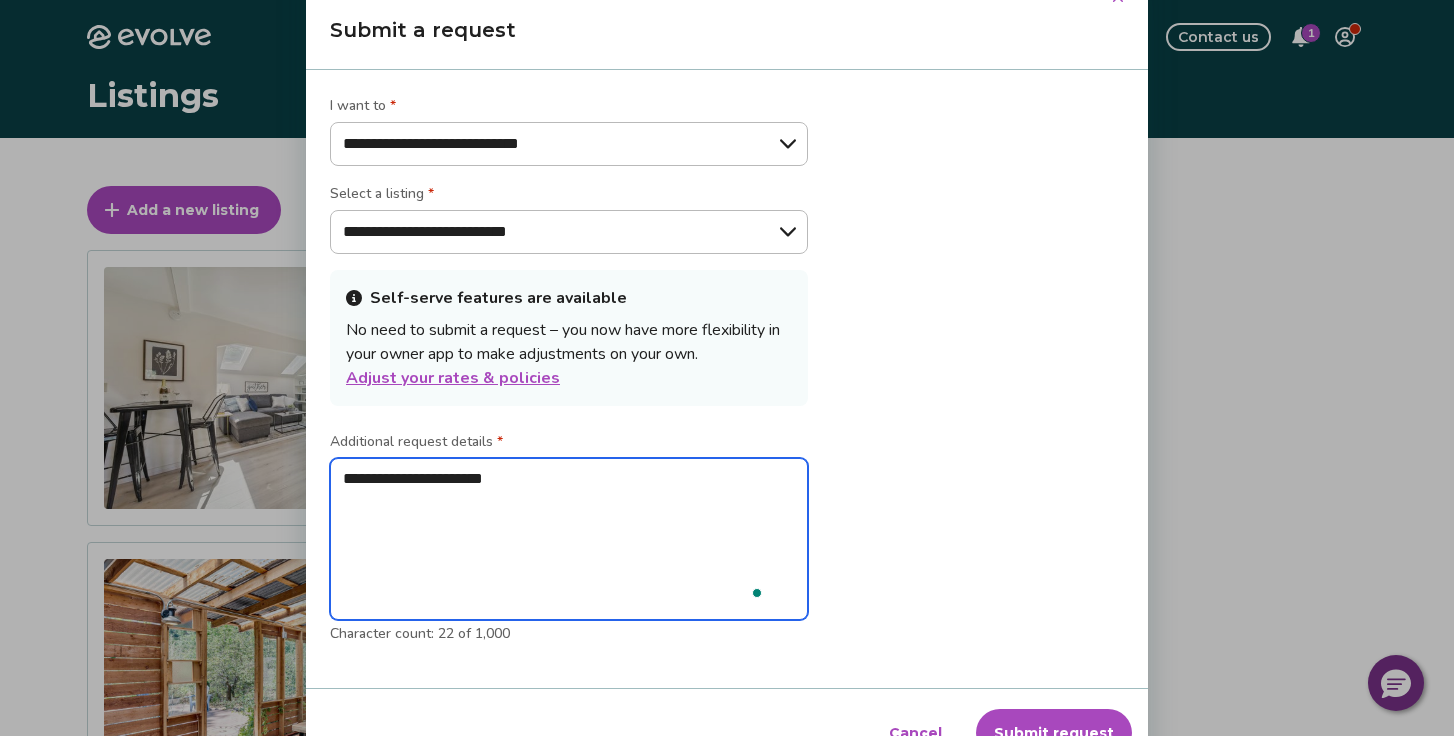 type on "**********" 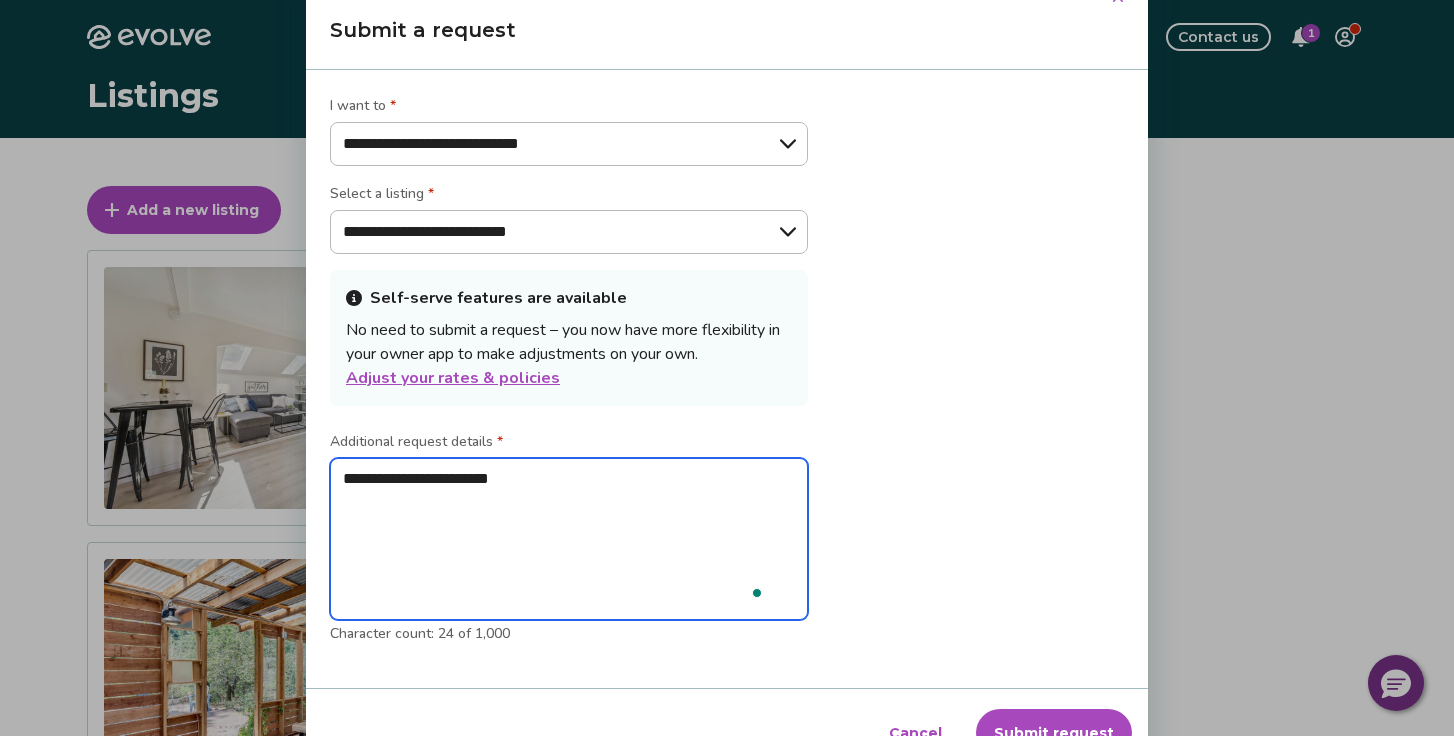 type on "**********" 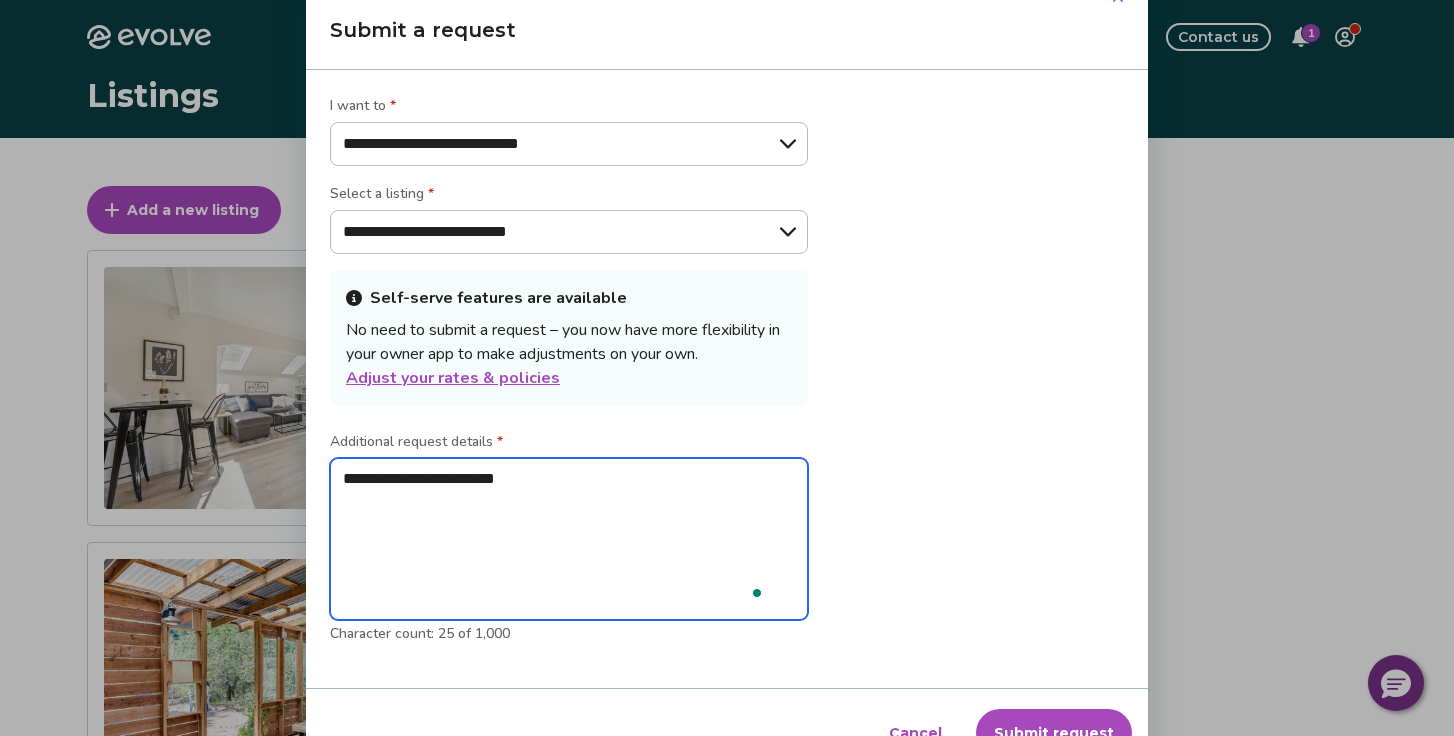 type on "**********" 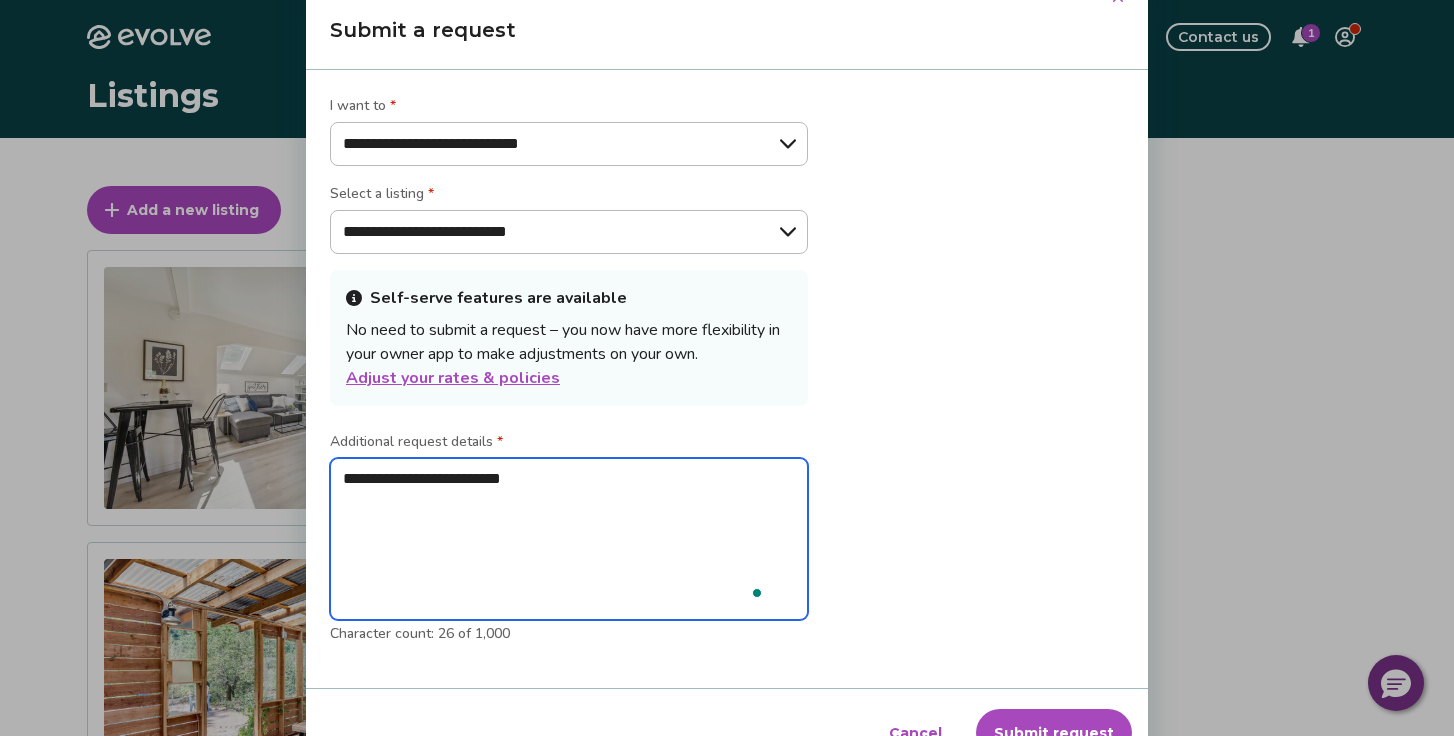 type on "**********" 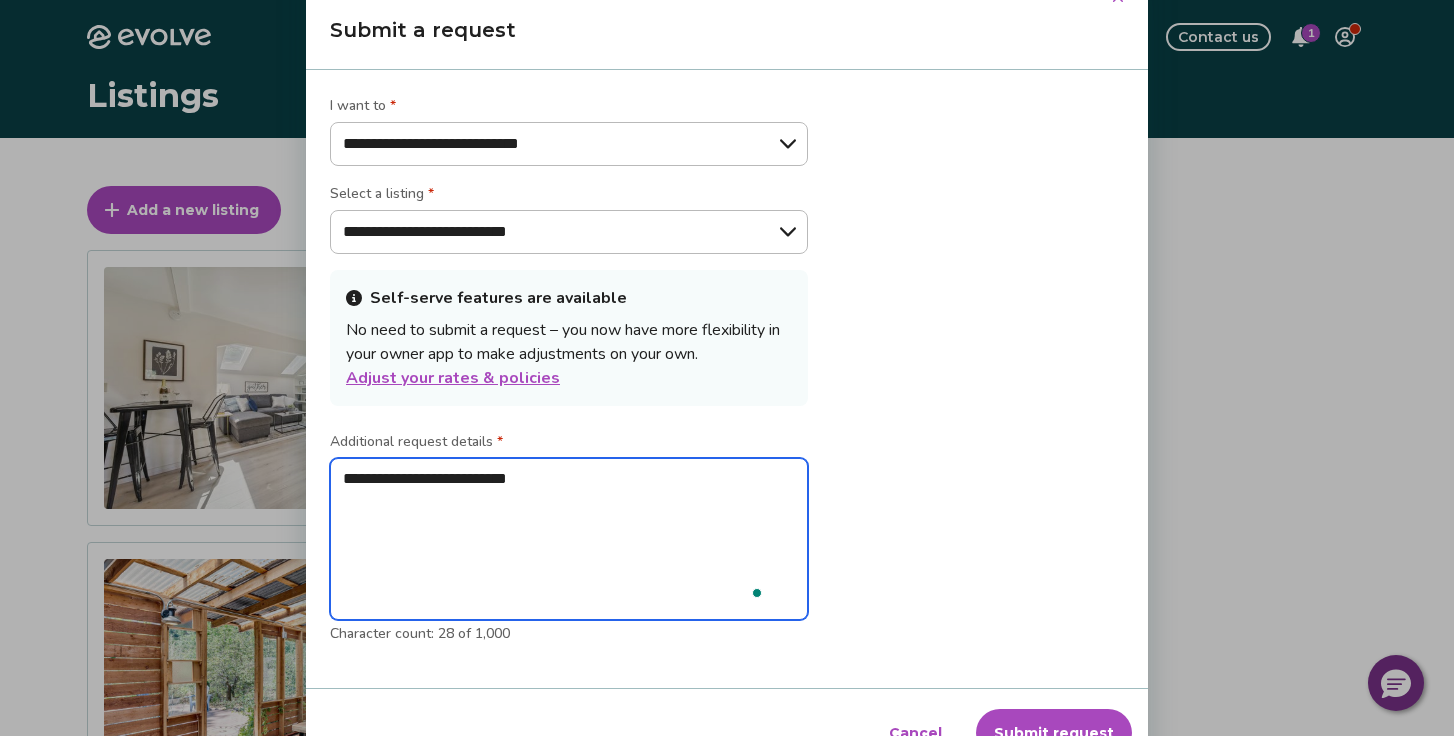 type on "**********" 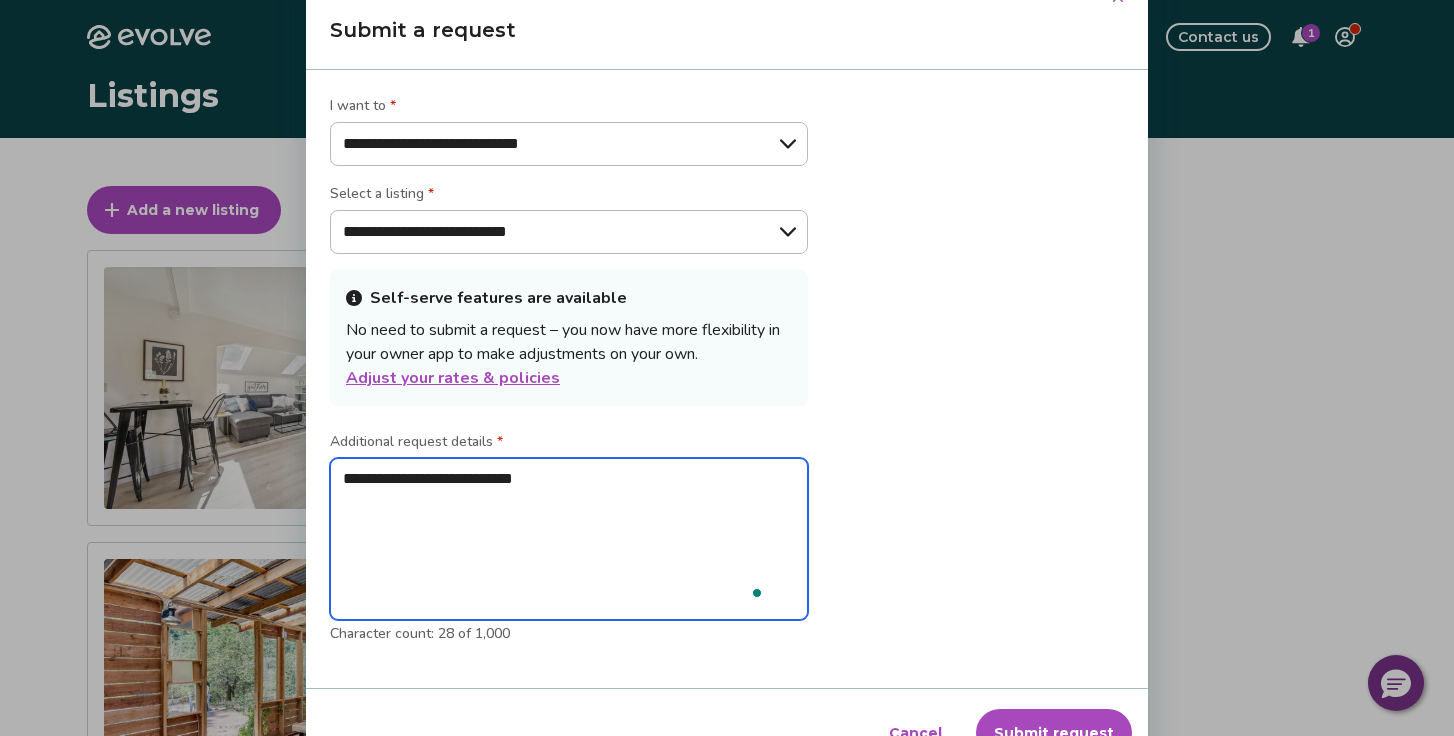 type on "**********" 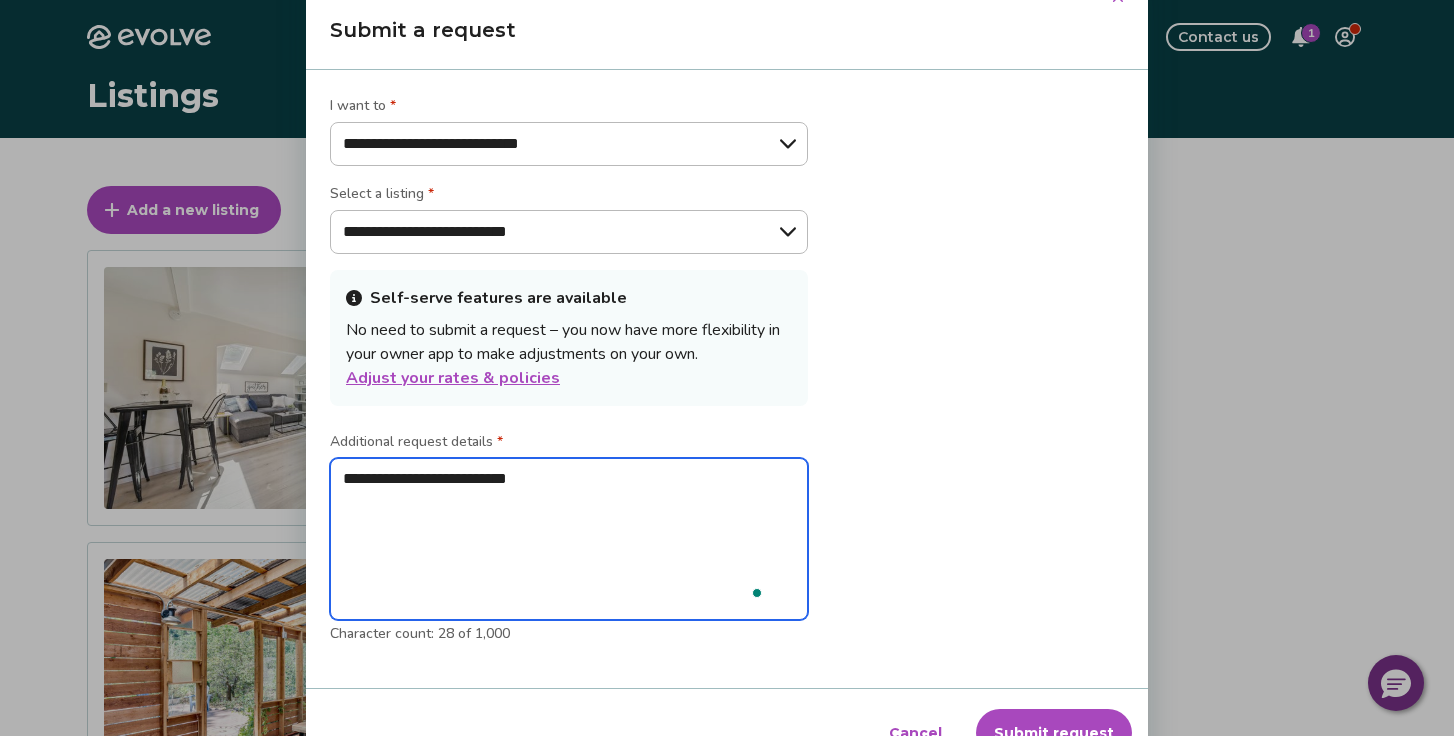 type on "**********" 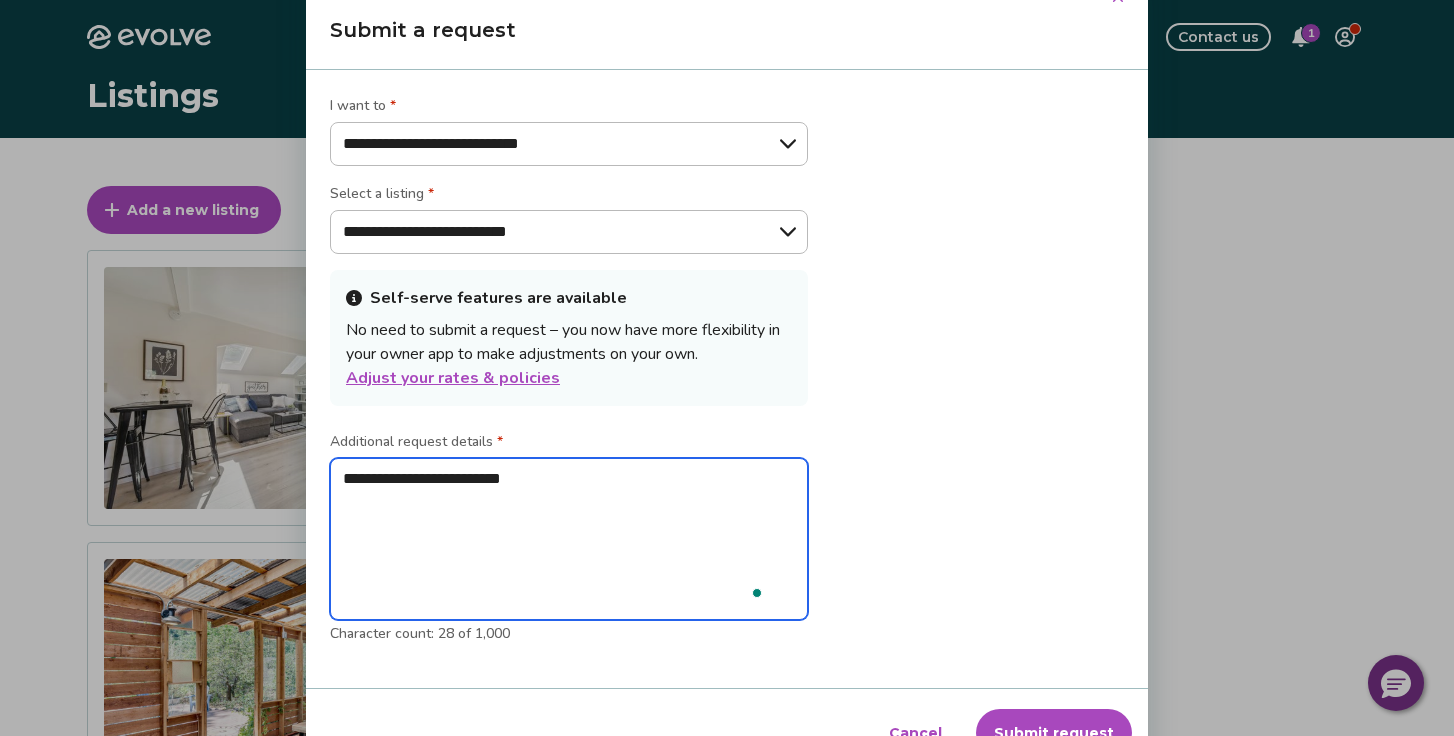 type on "**********" 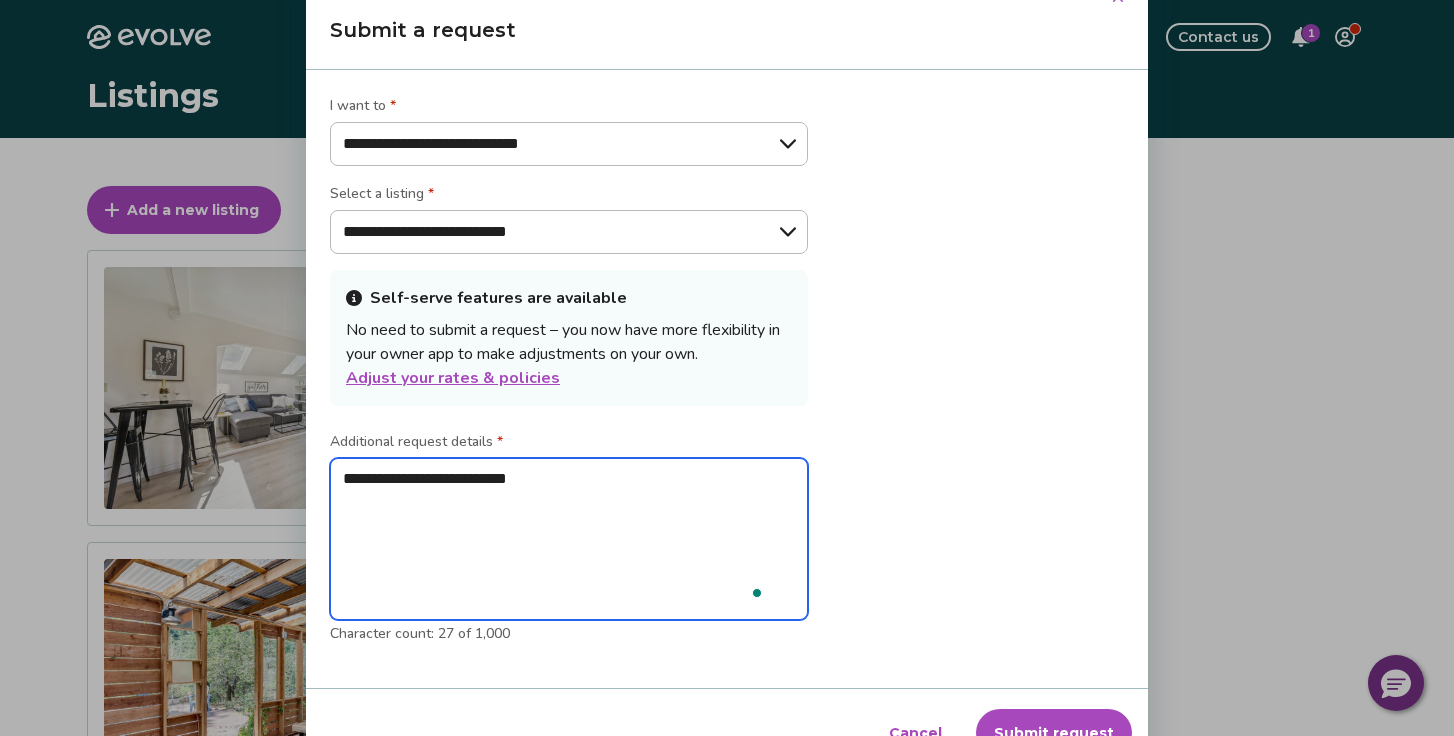 type on "**********" 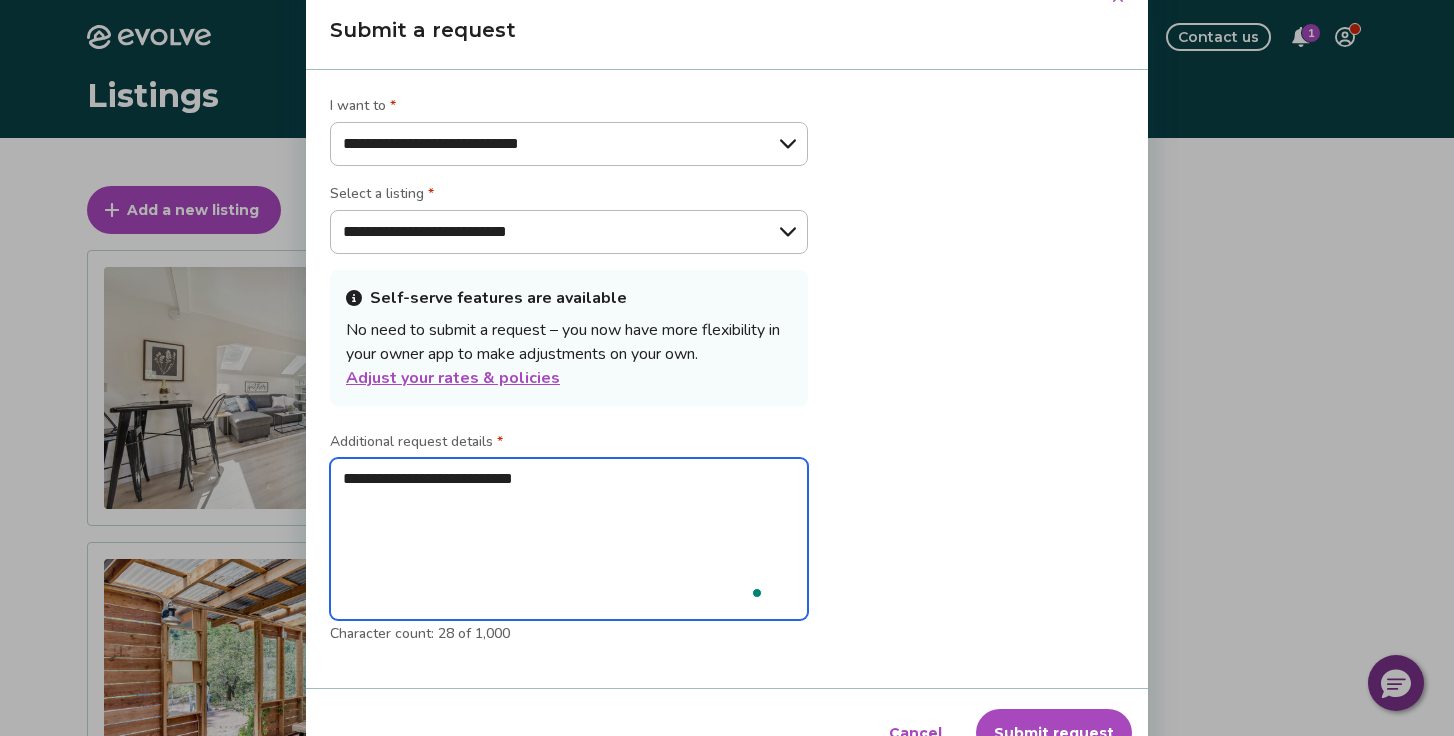 type on "**********" 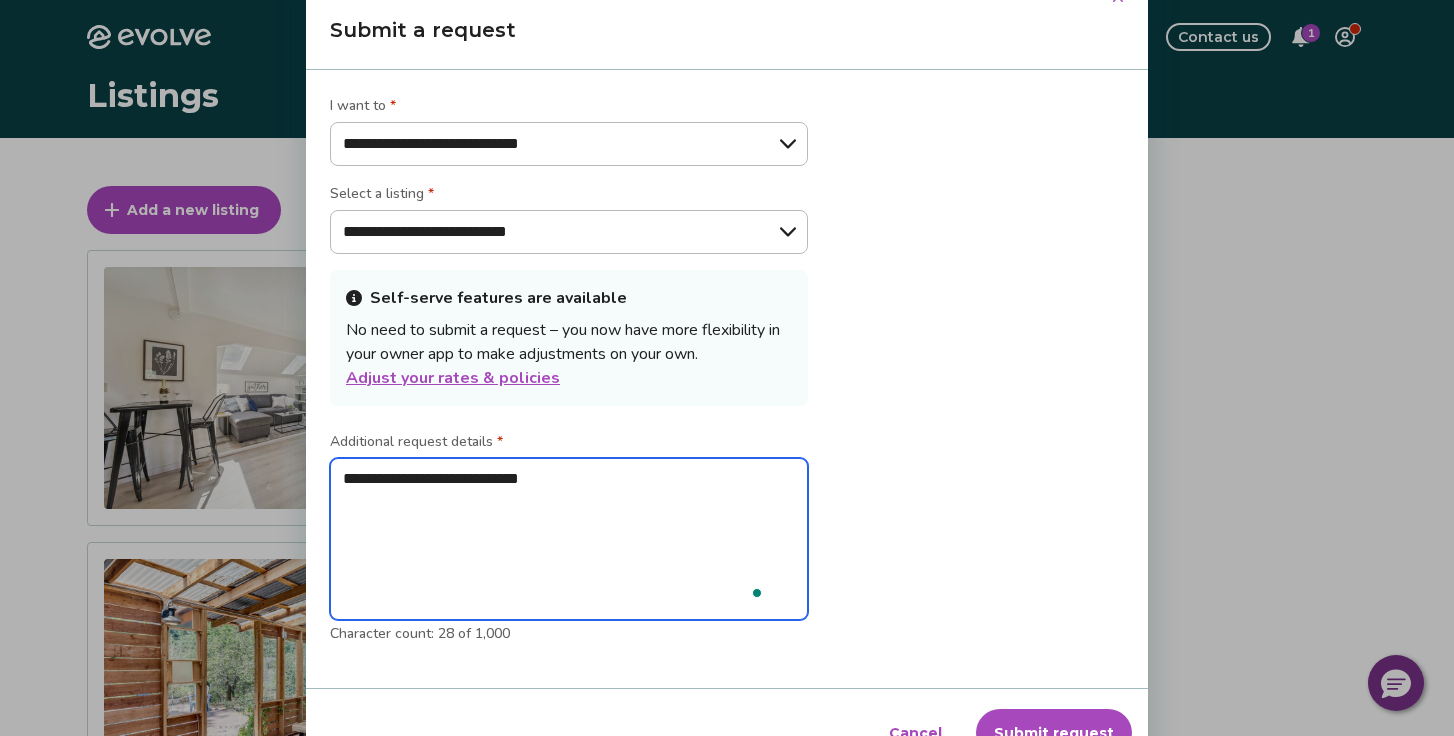 type on "**********" 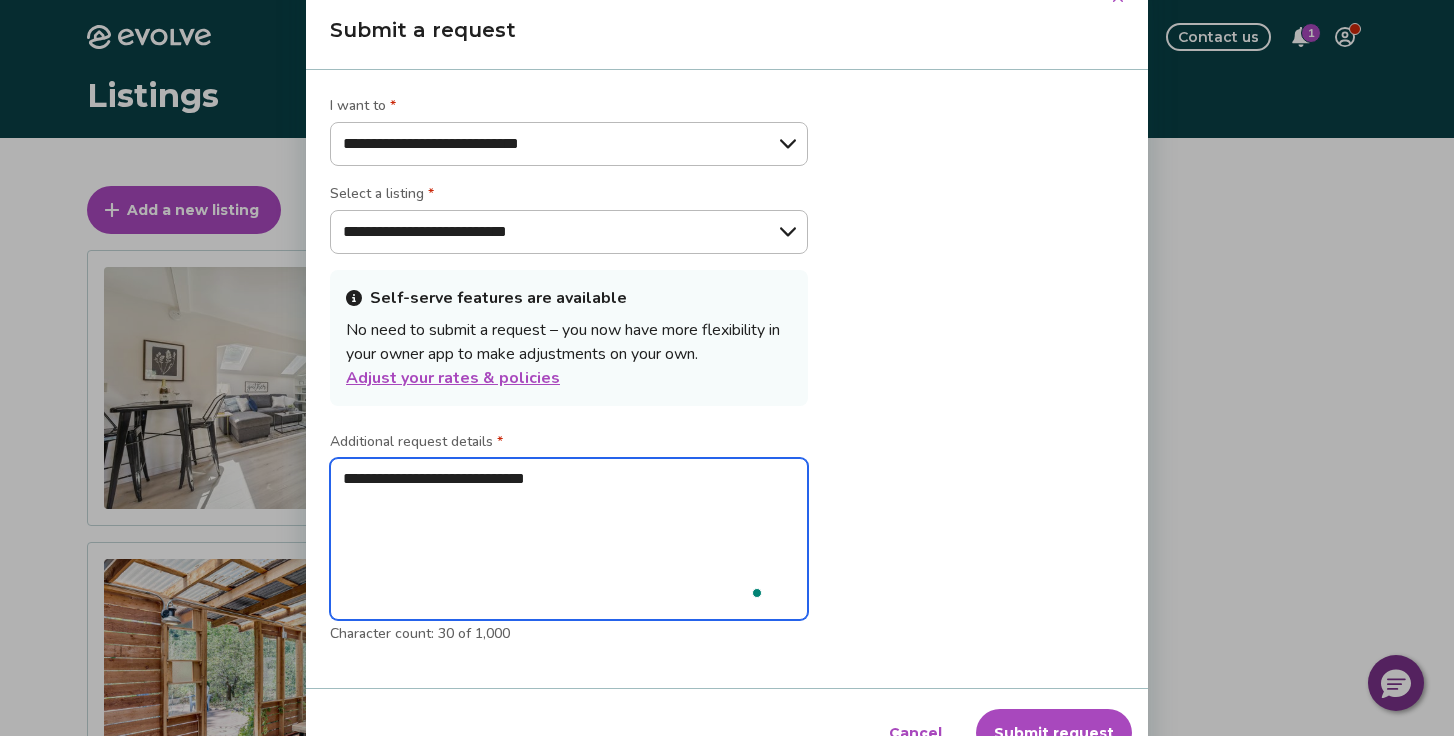 type on "**********" 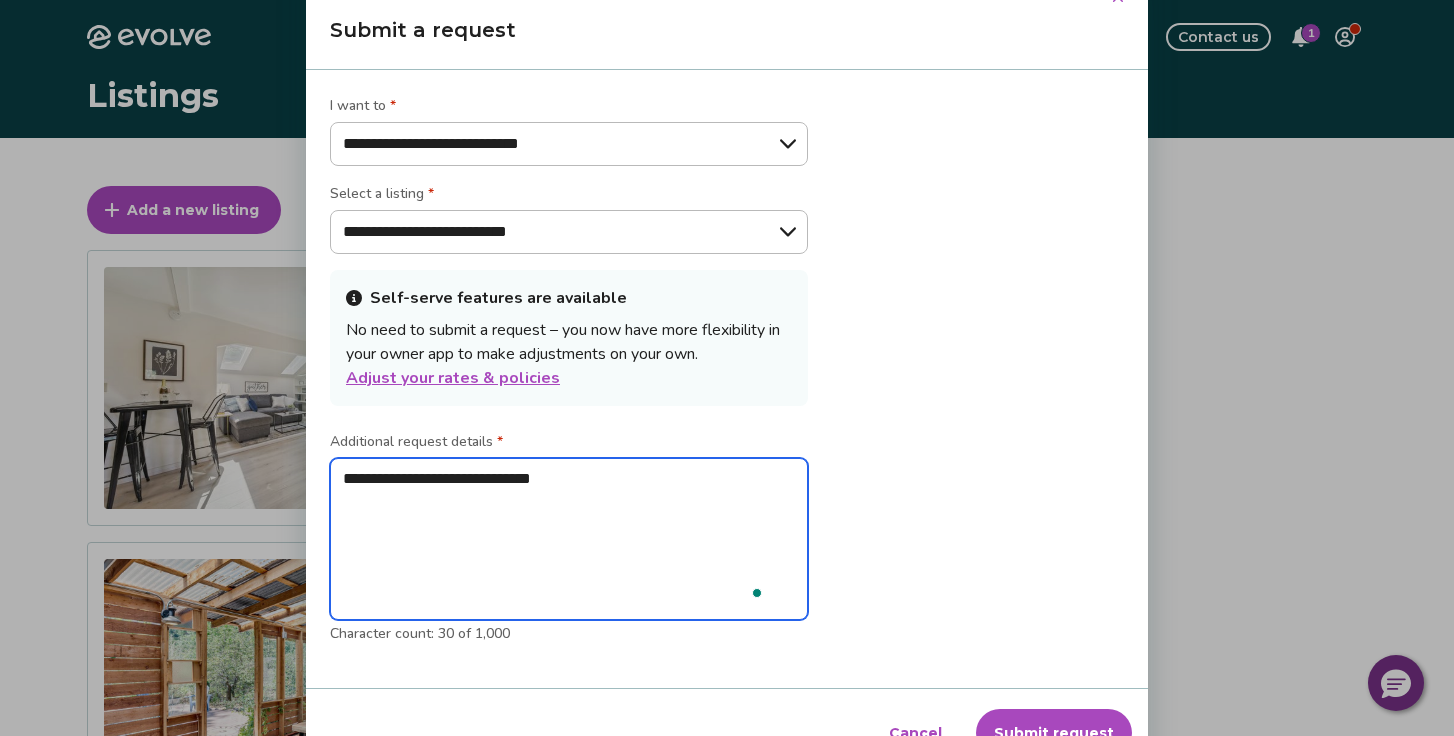 type on "**********" 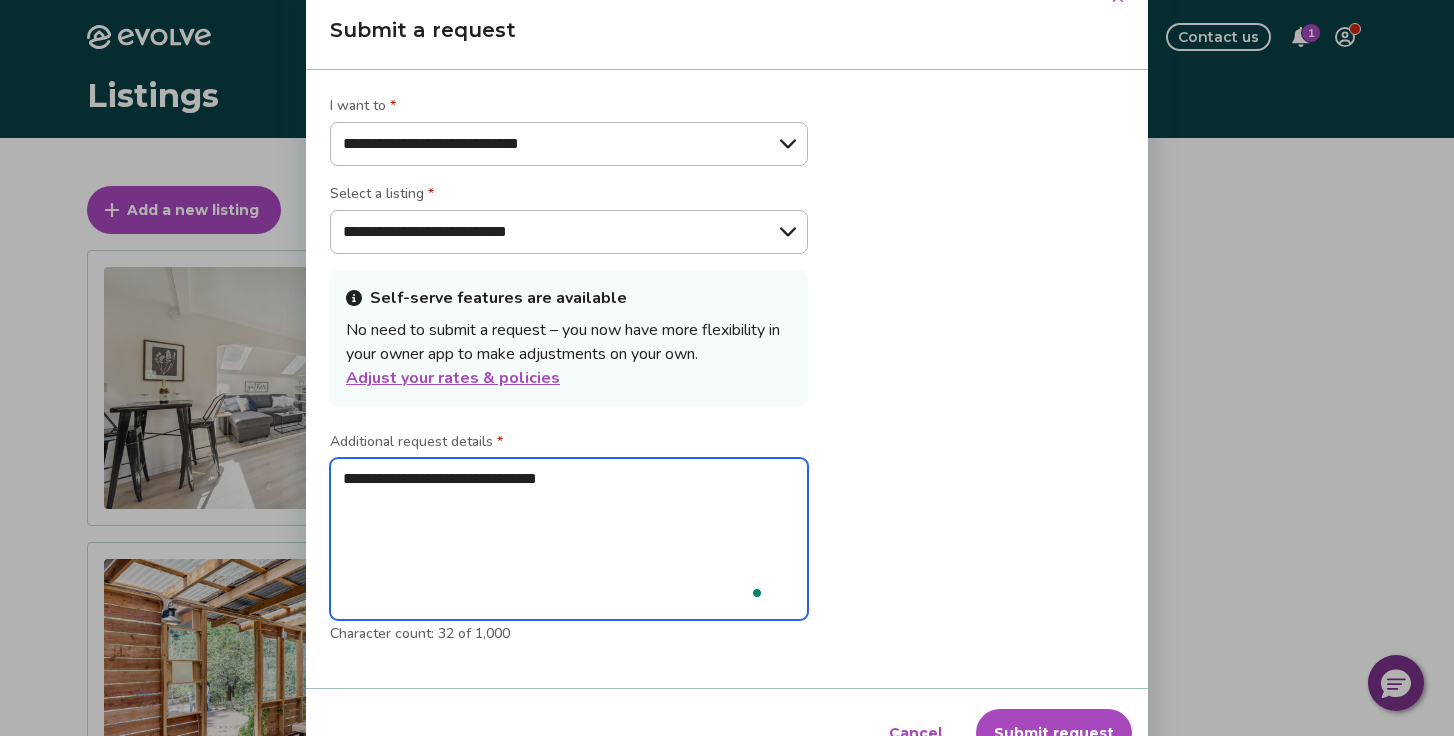 type on "**********" 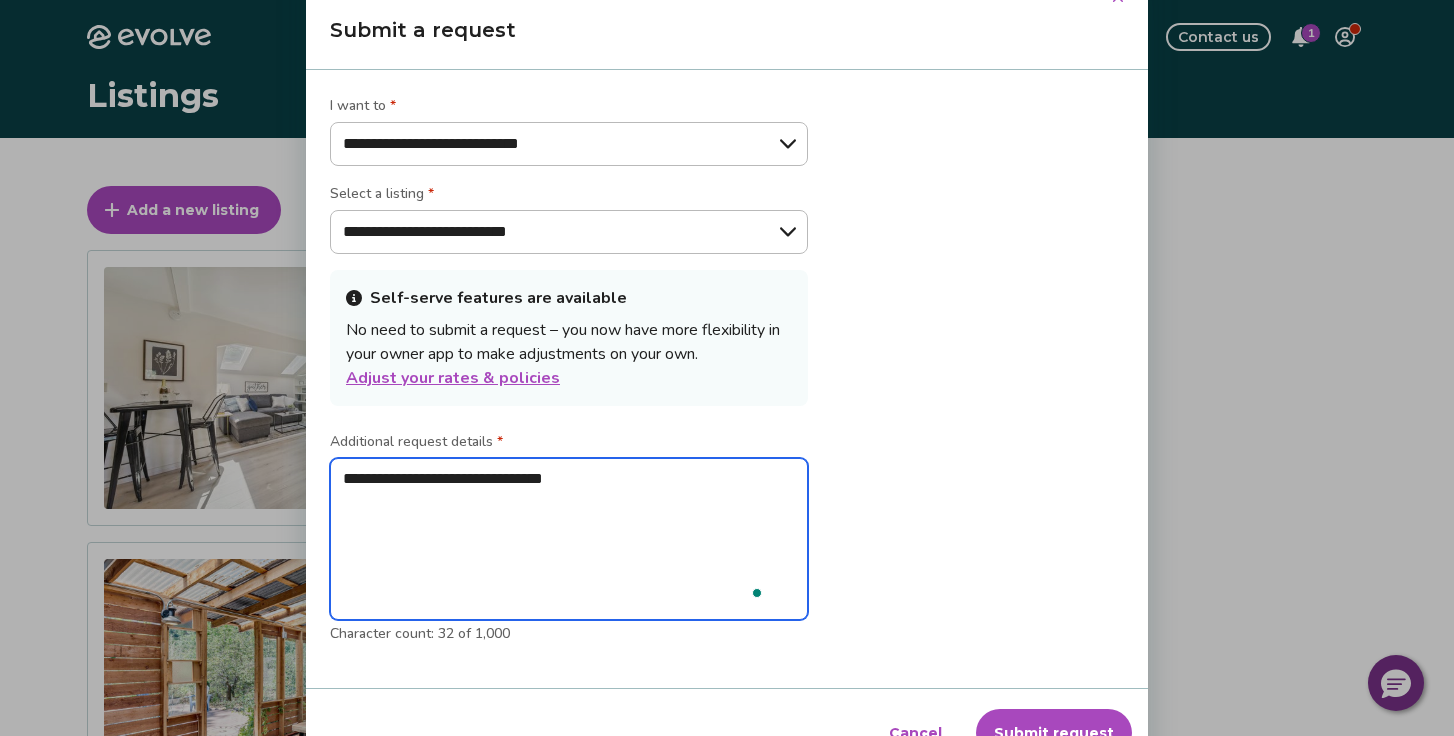 type on "**********" 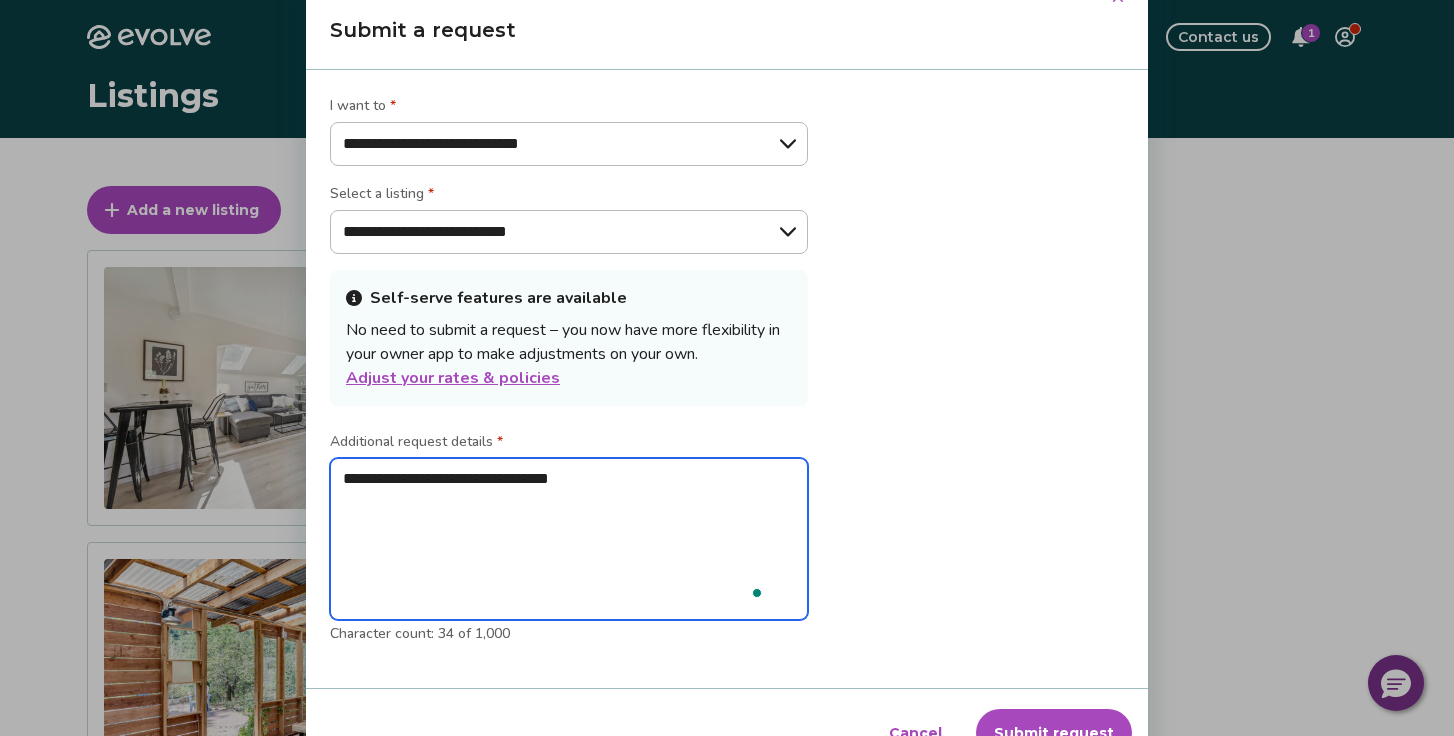 type on "**********" 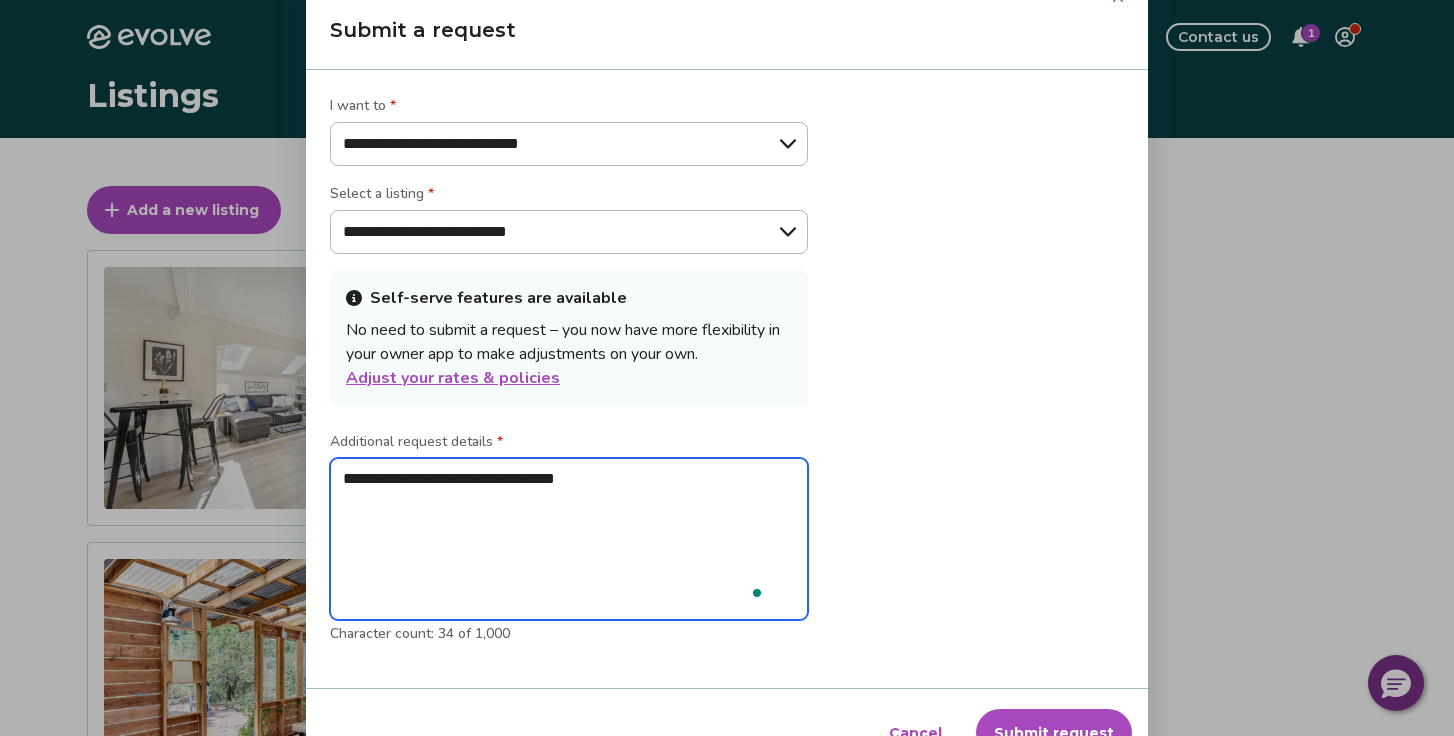 type on "**********" 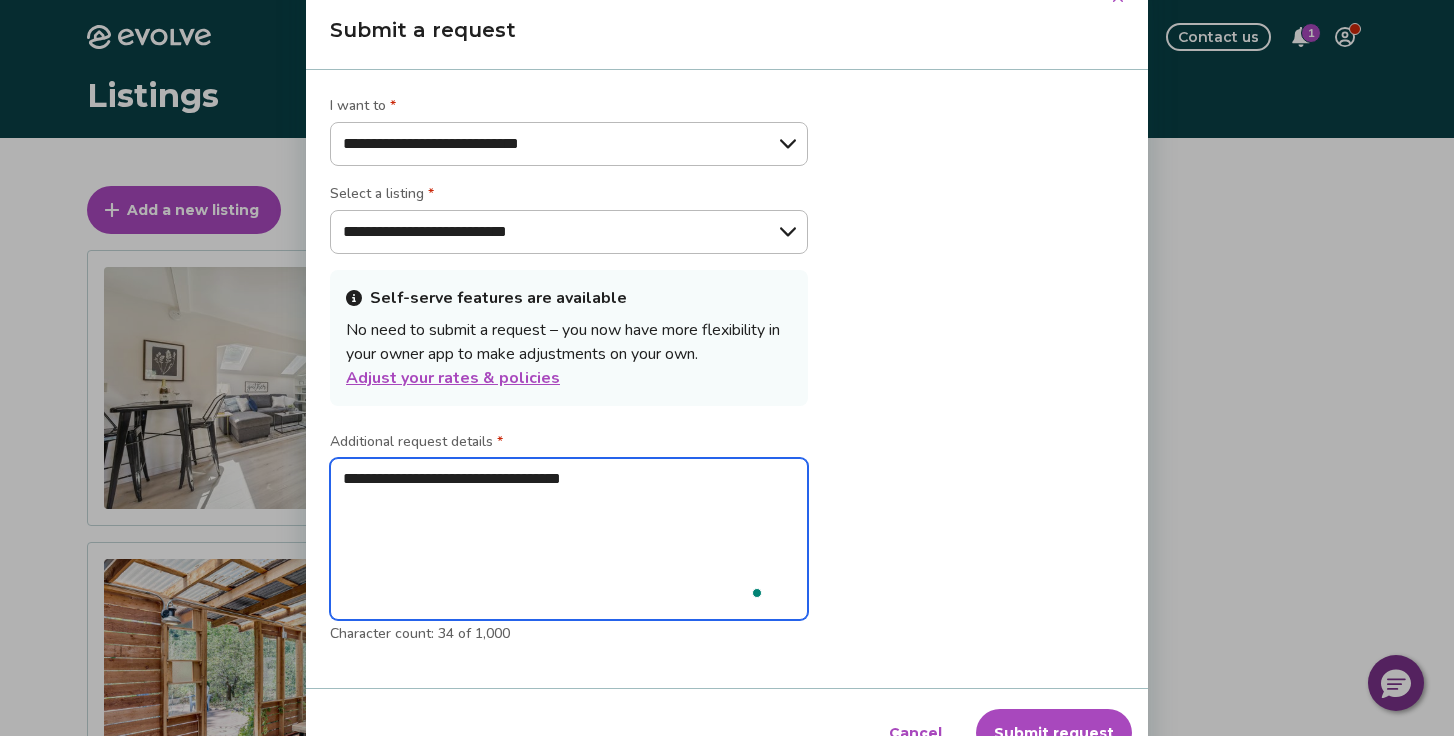 type on "*" 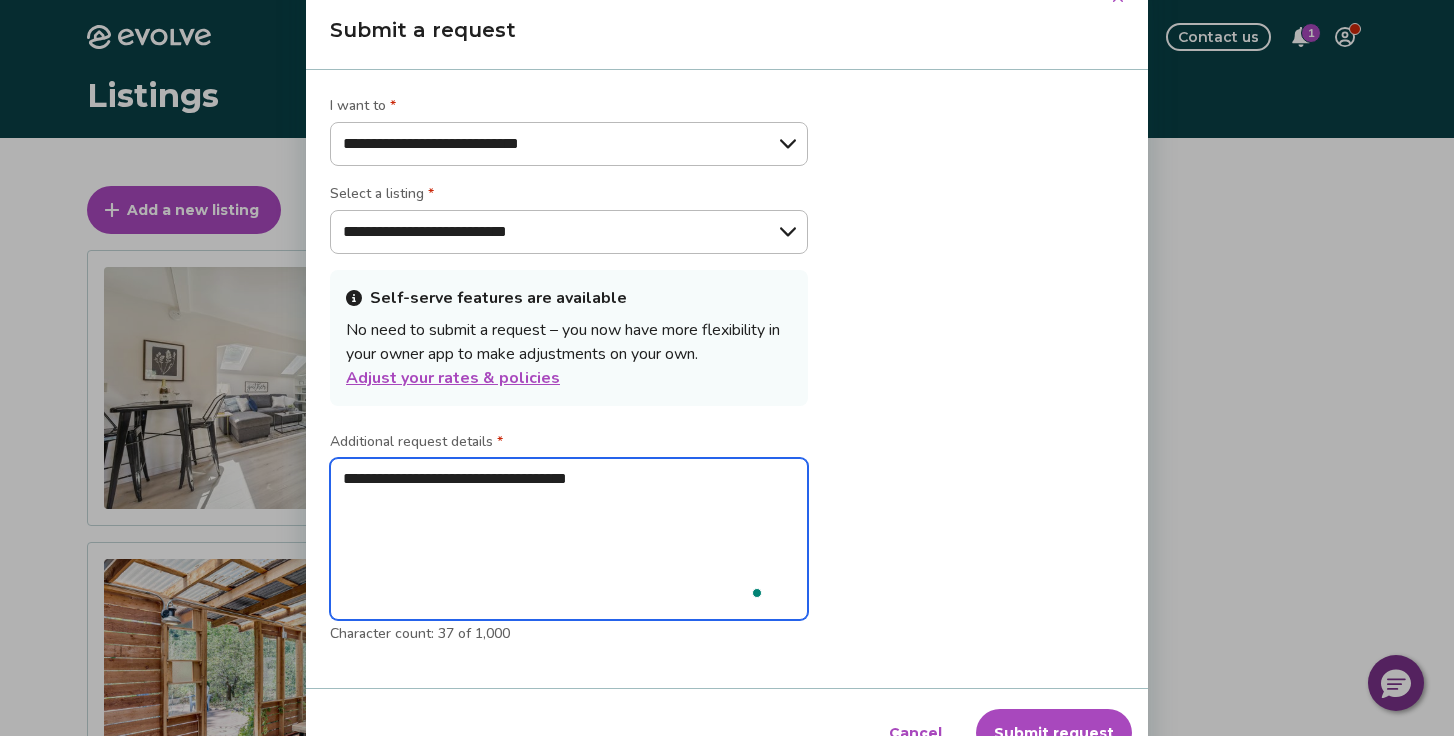 type on "**********" 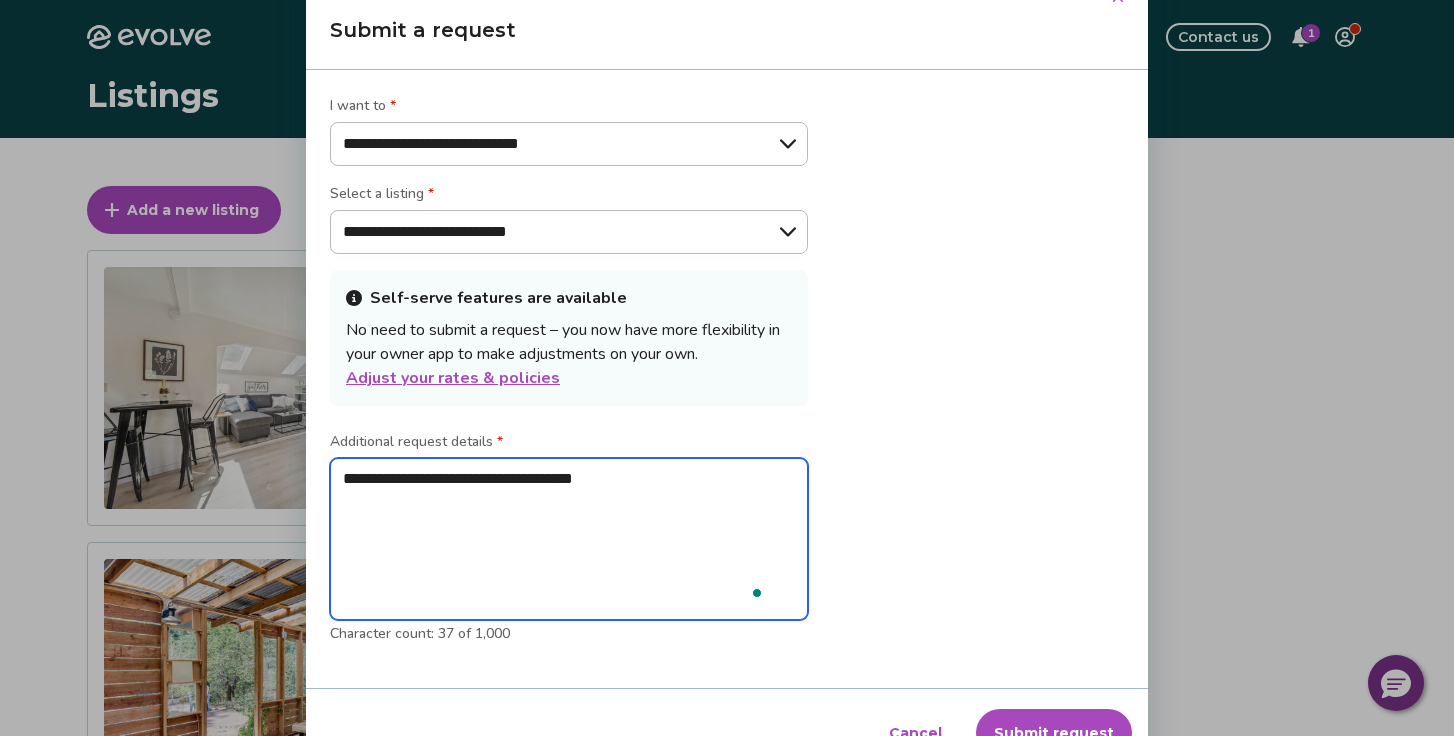 type on "**********" 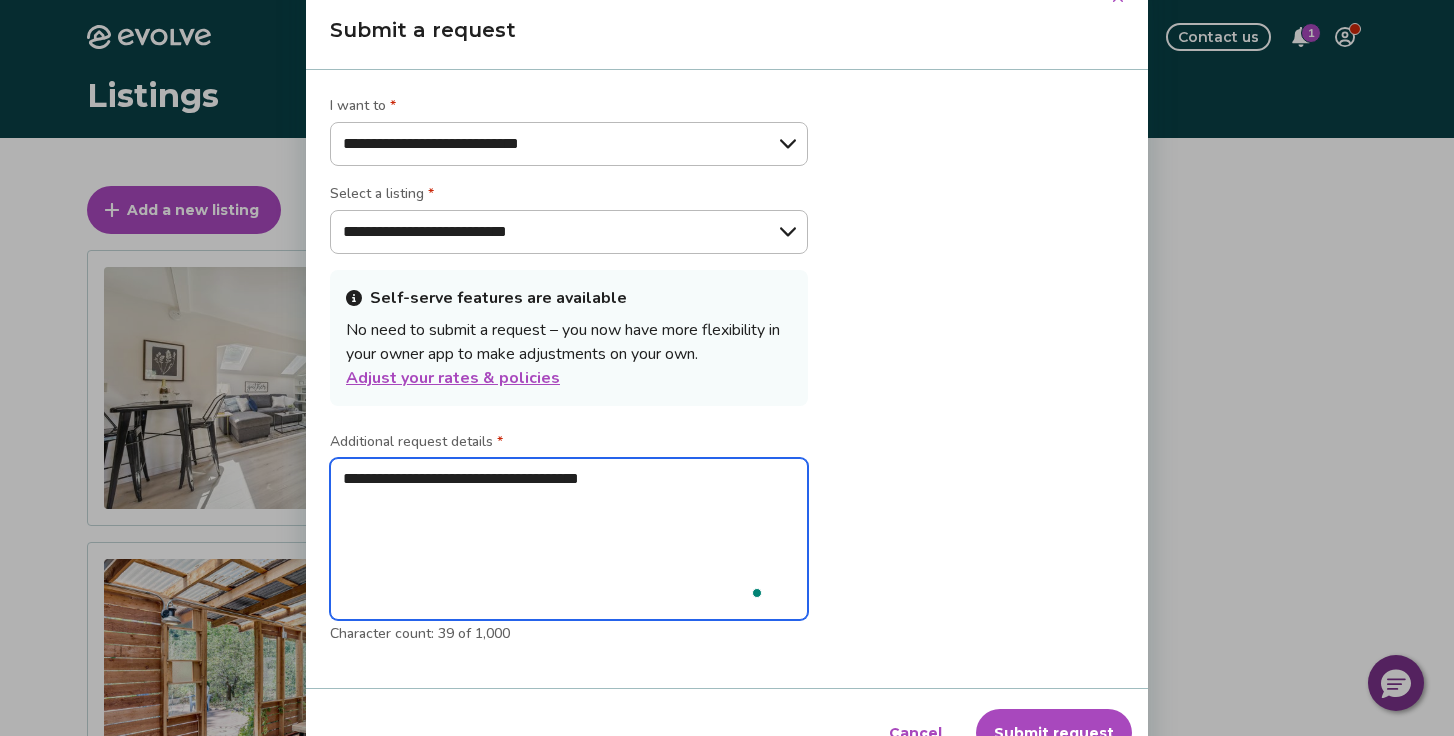 type on "**********" 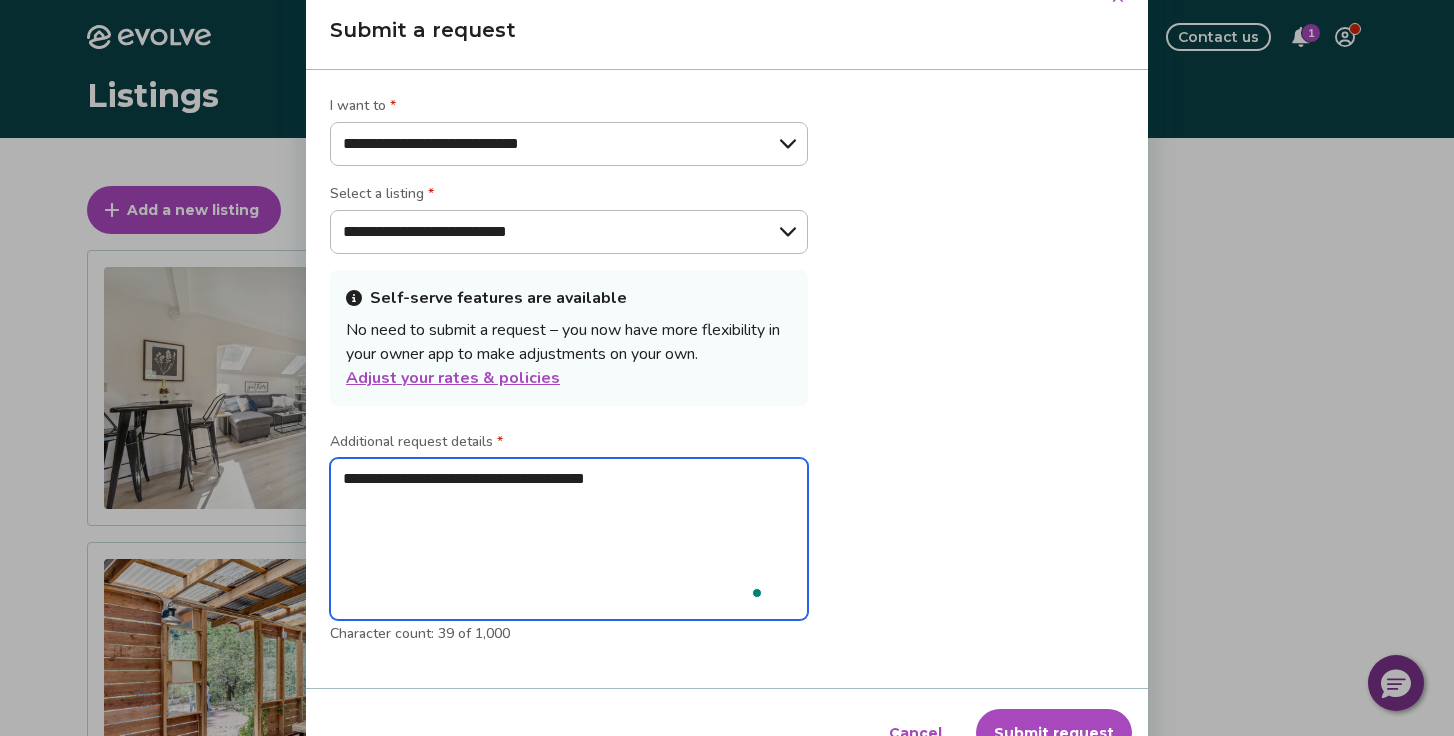 type on "**********" 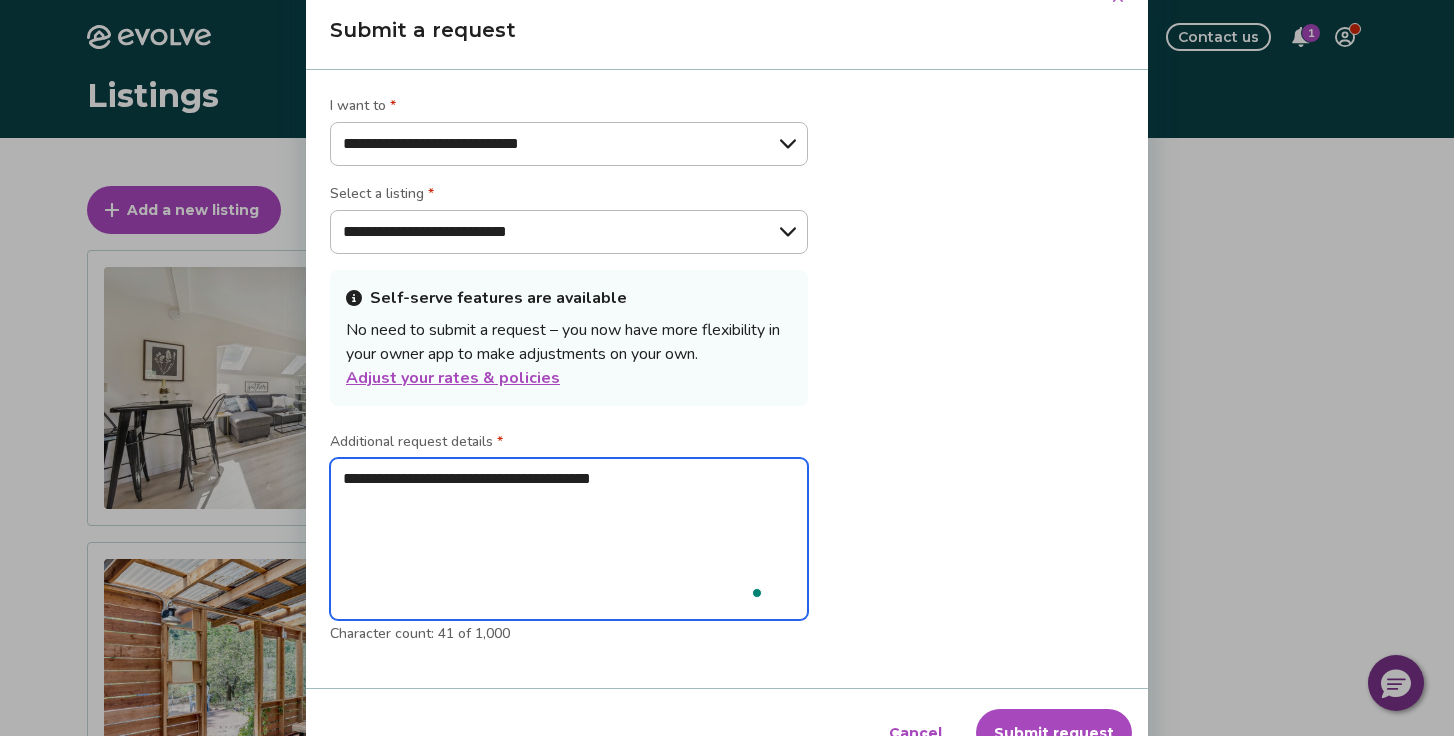 type on "**********" 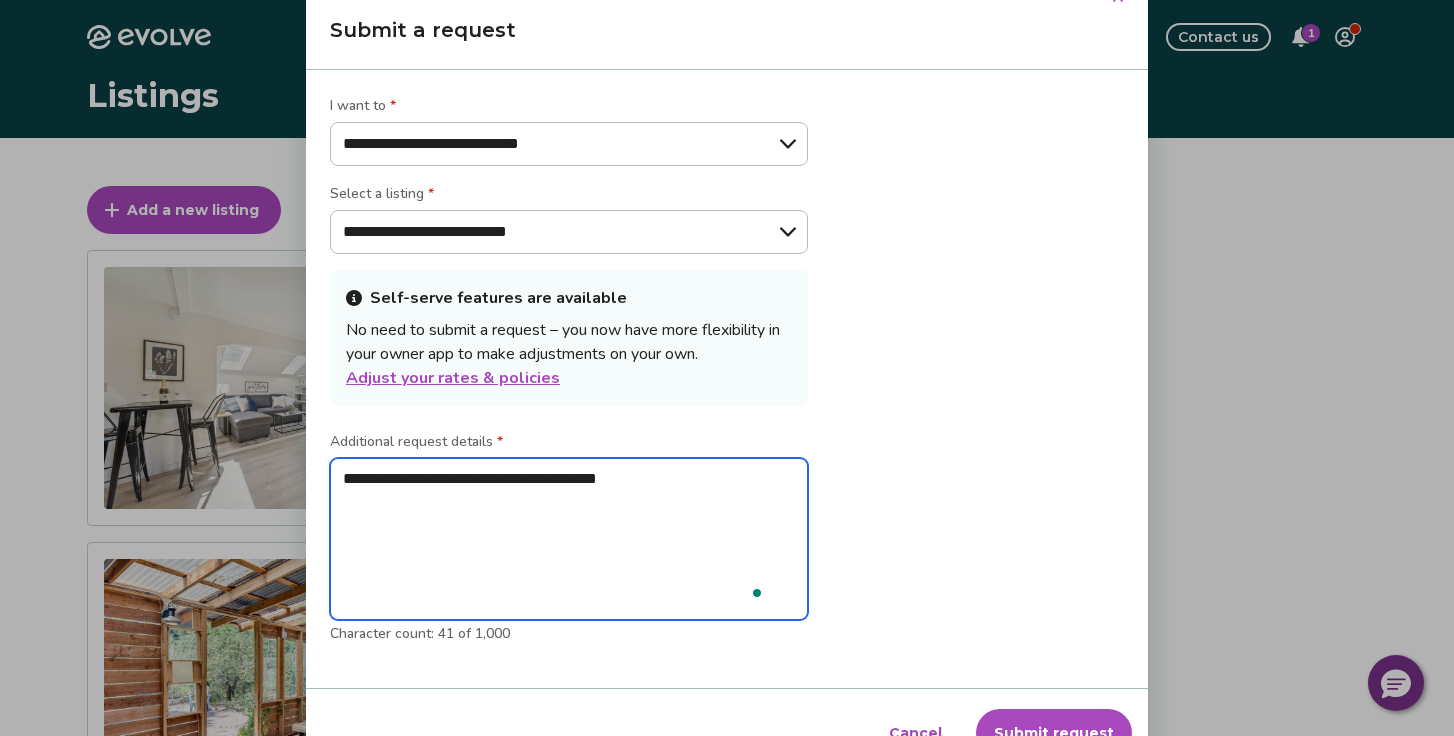 type on "*" 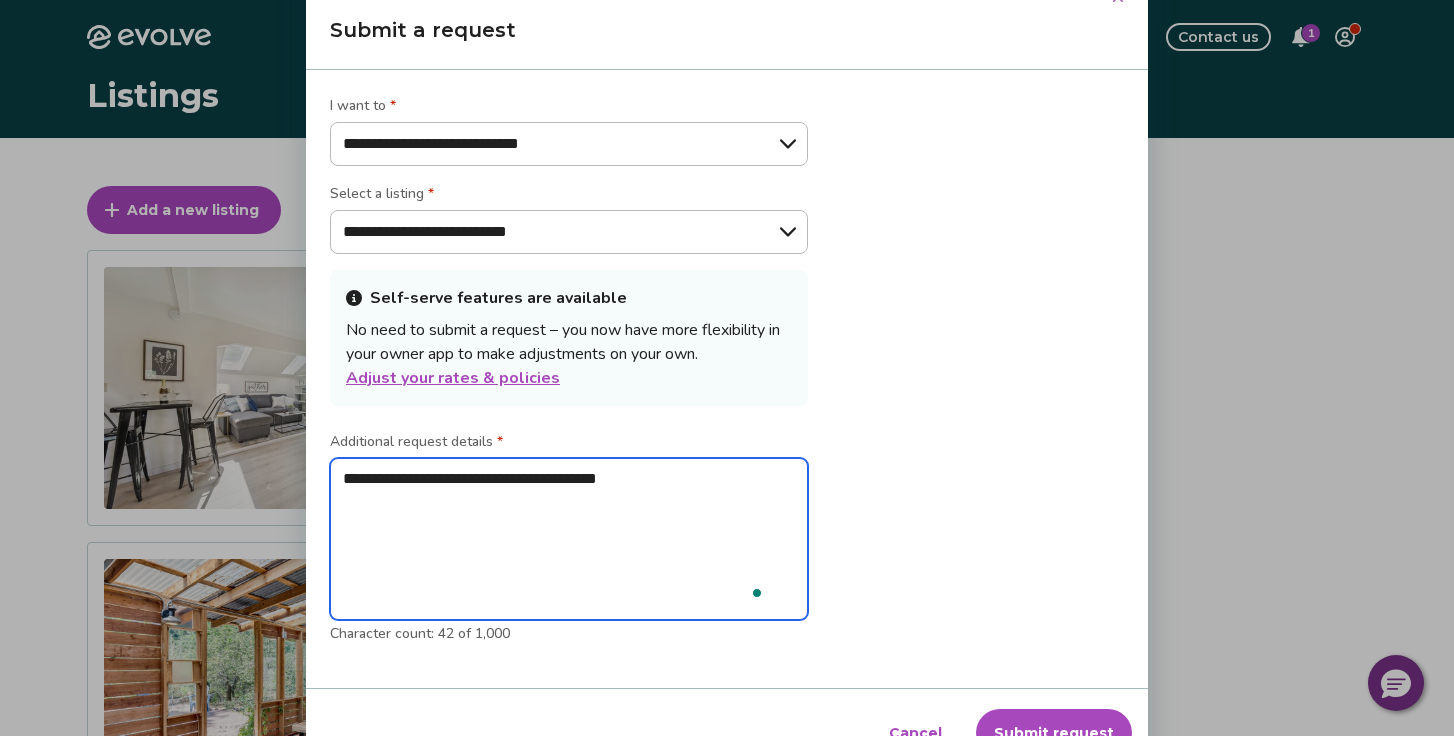 type on "**********" 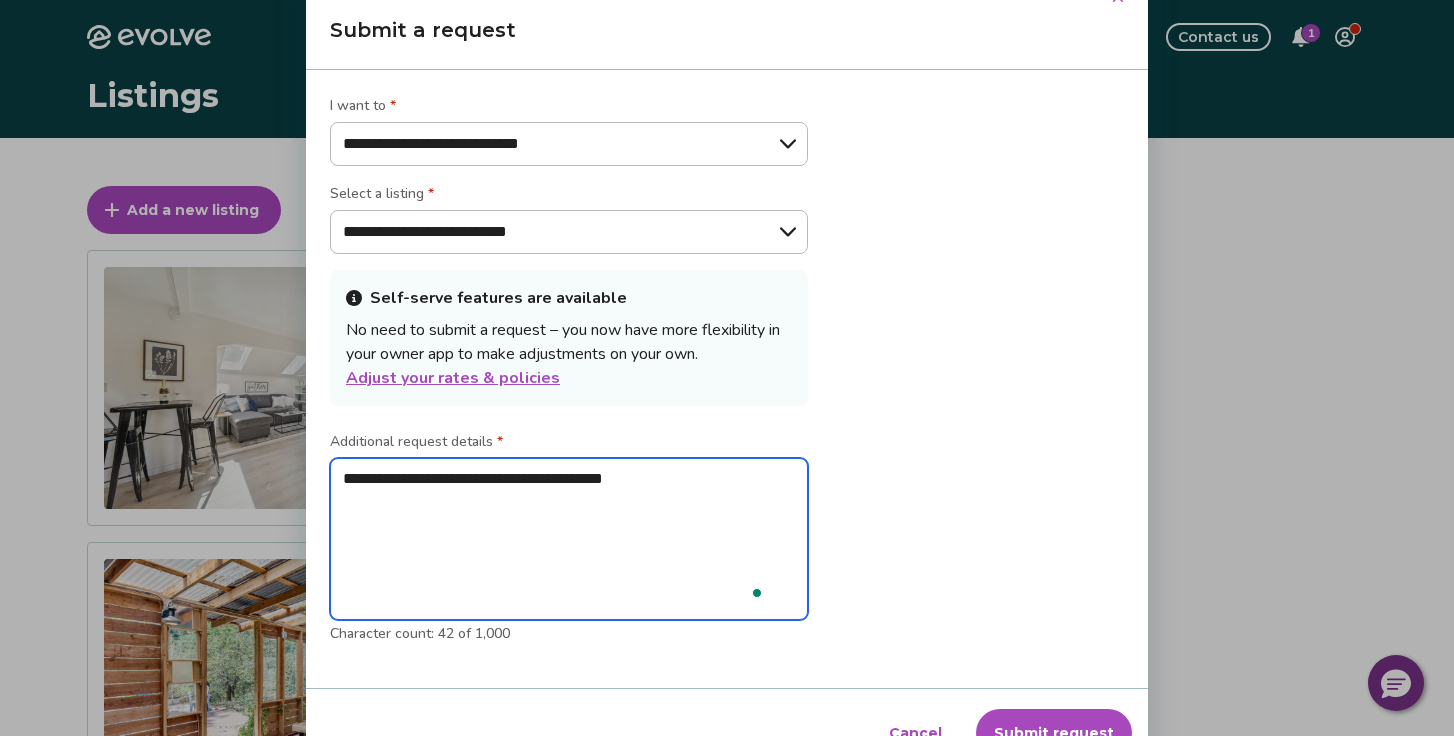 type on "**********" 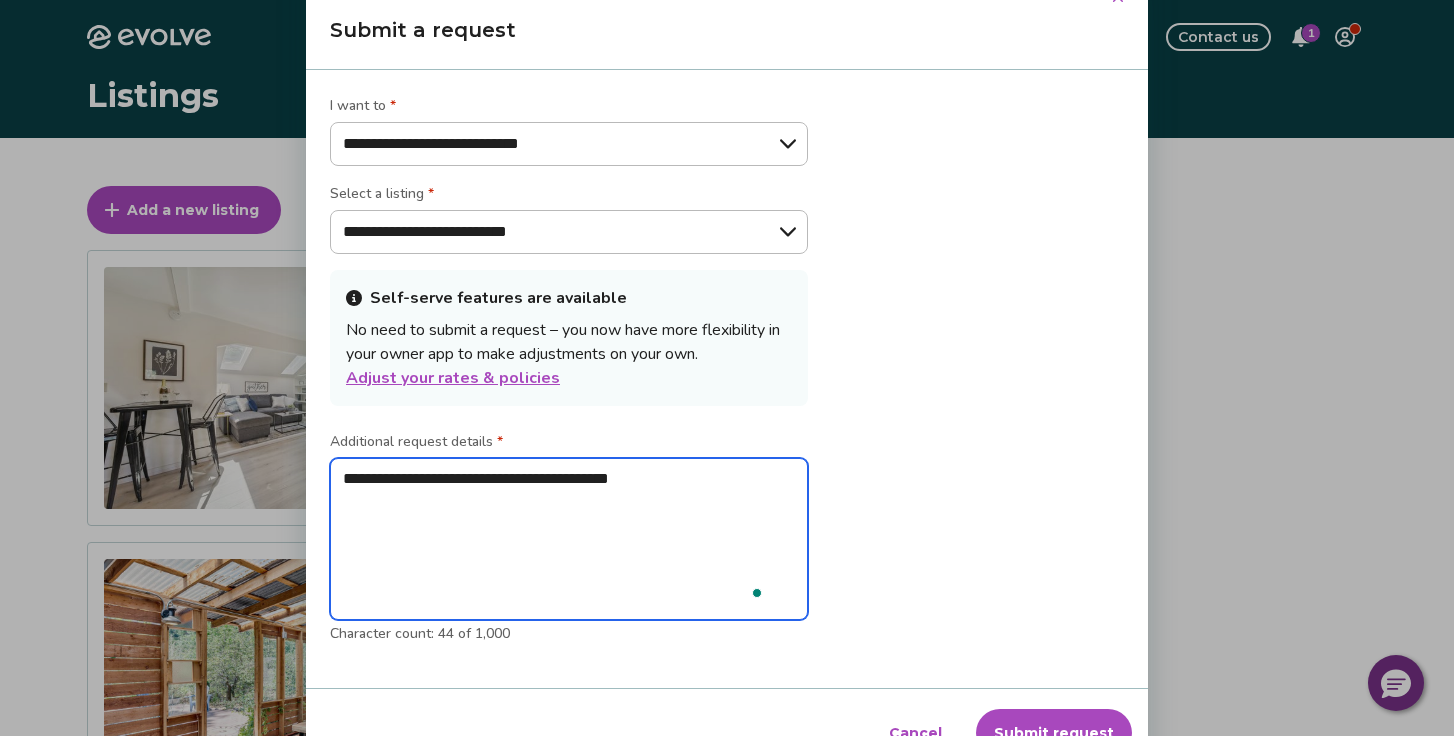 type on "**********" 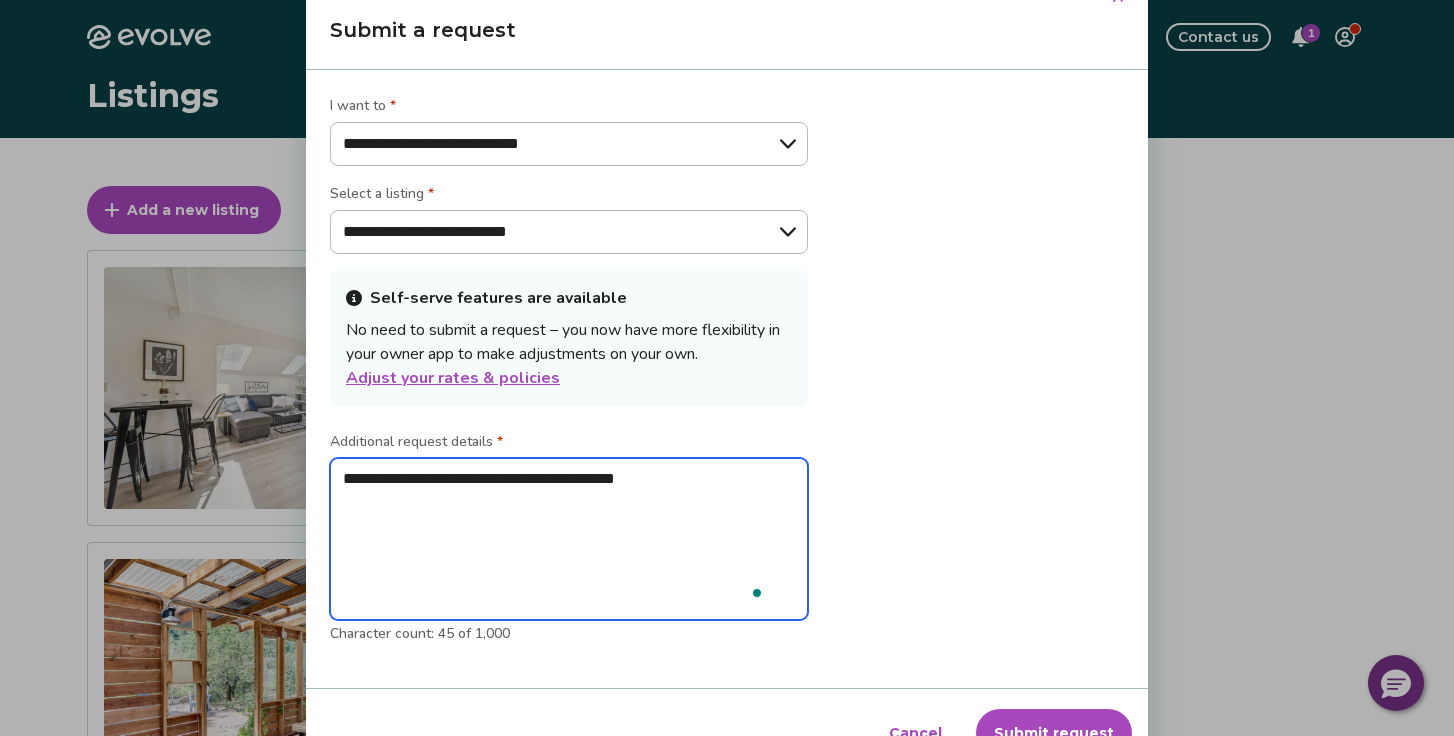 type on "**********" 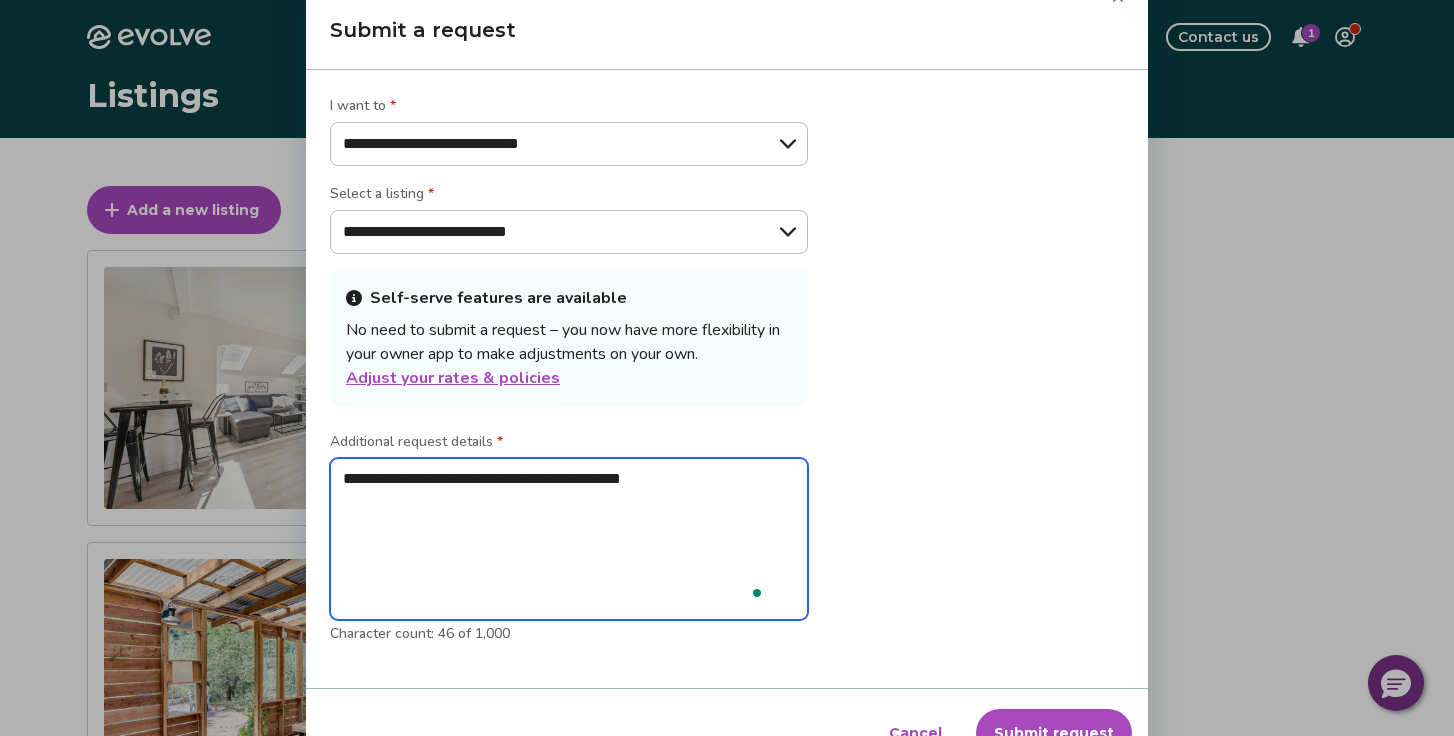 type on "**********" 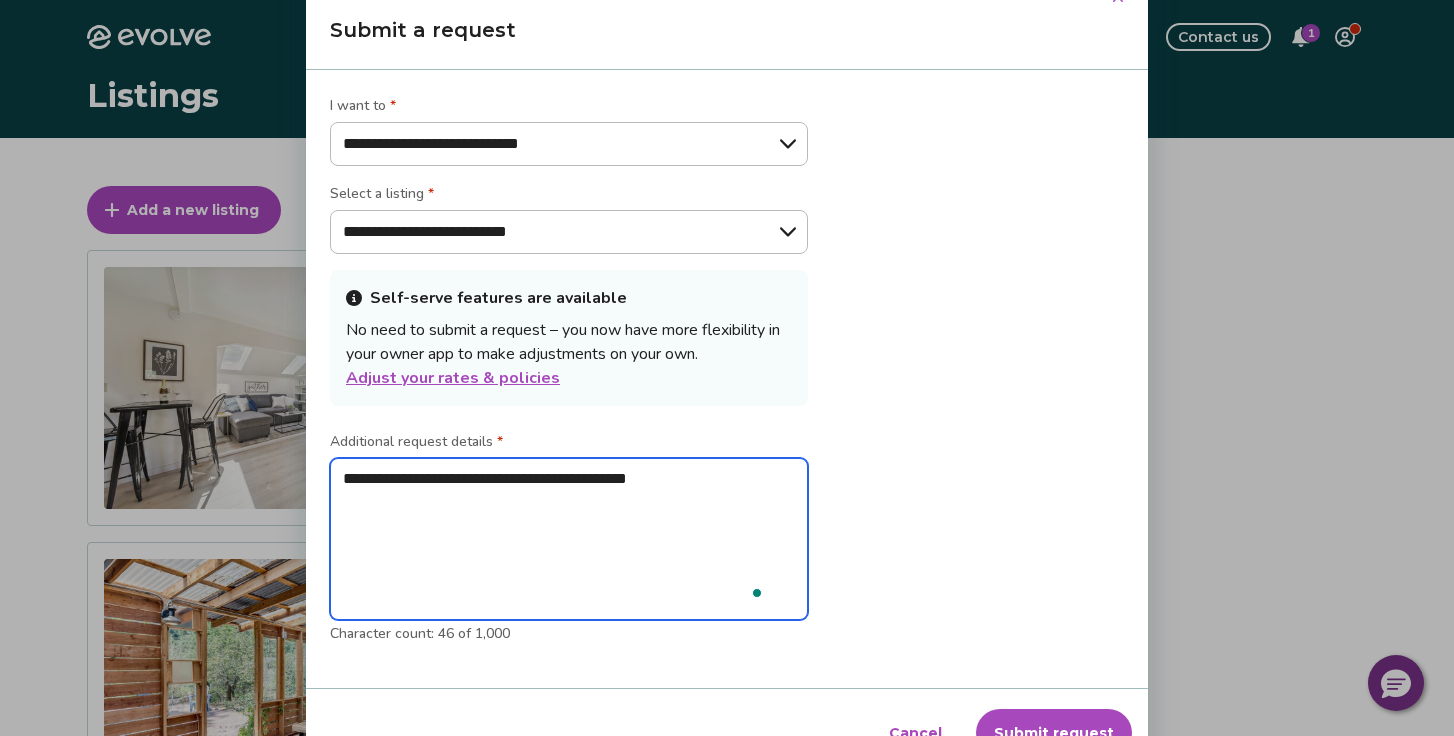 type on "*" 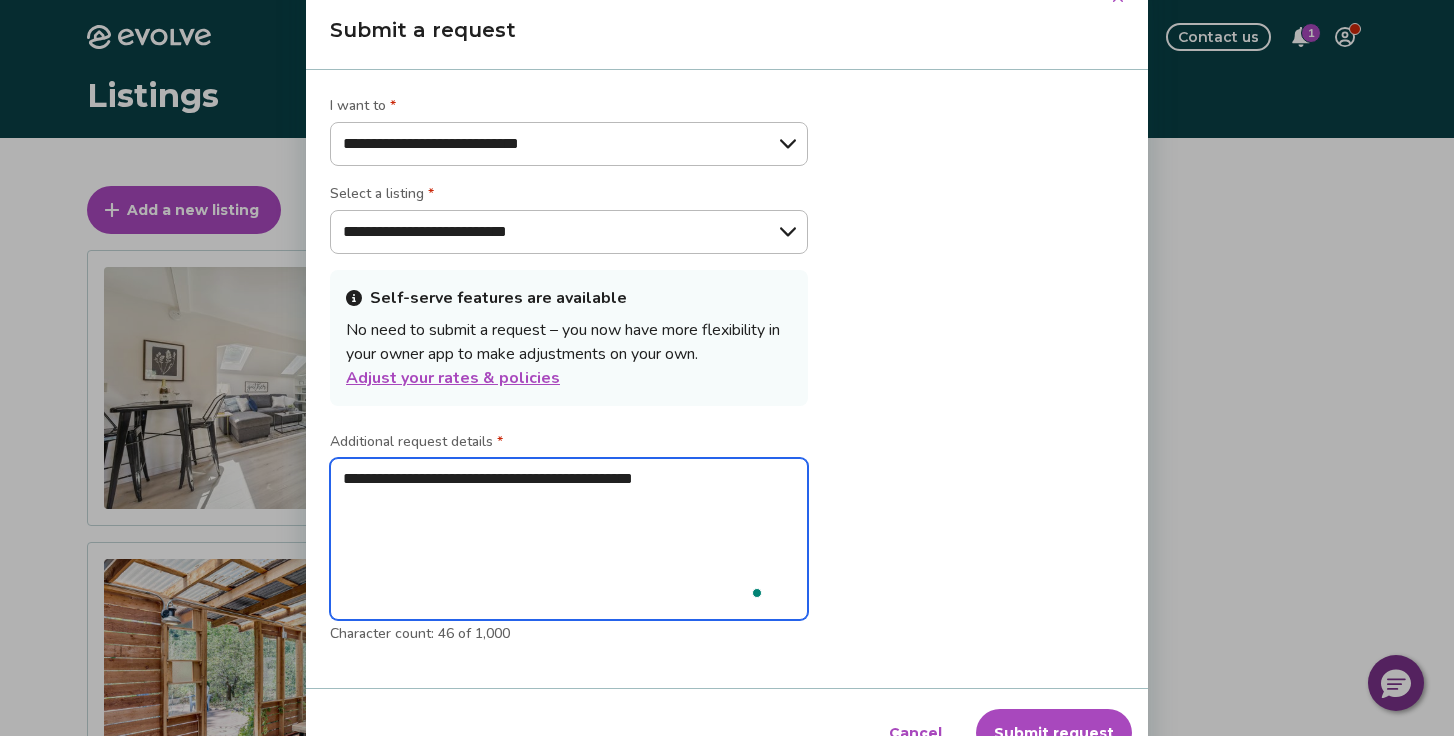 type on "**********" 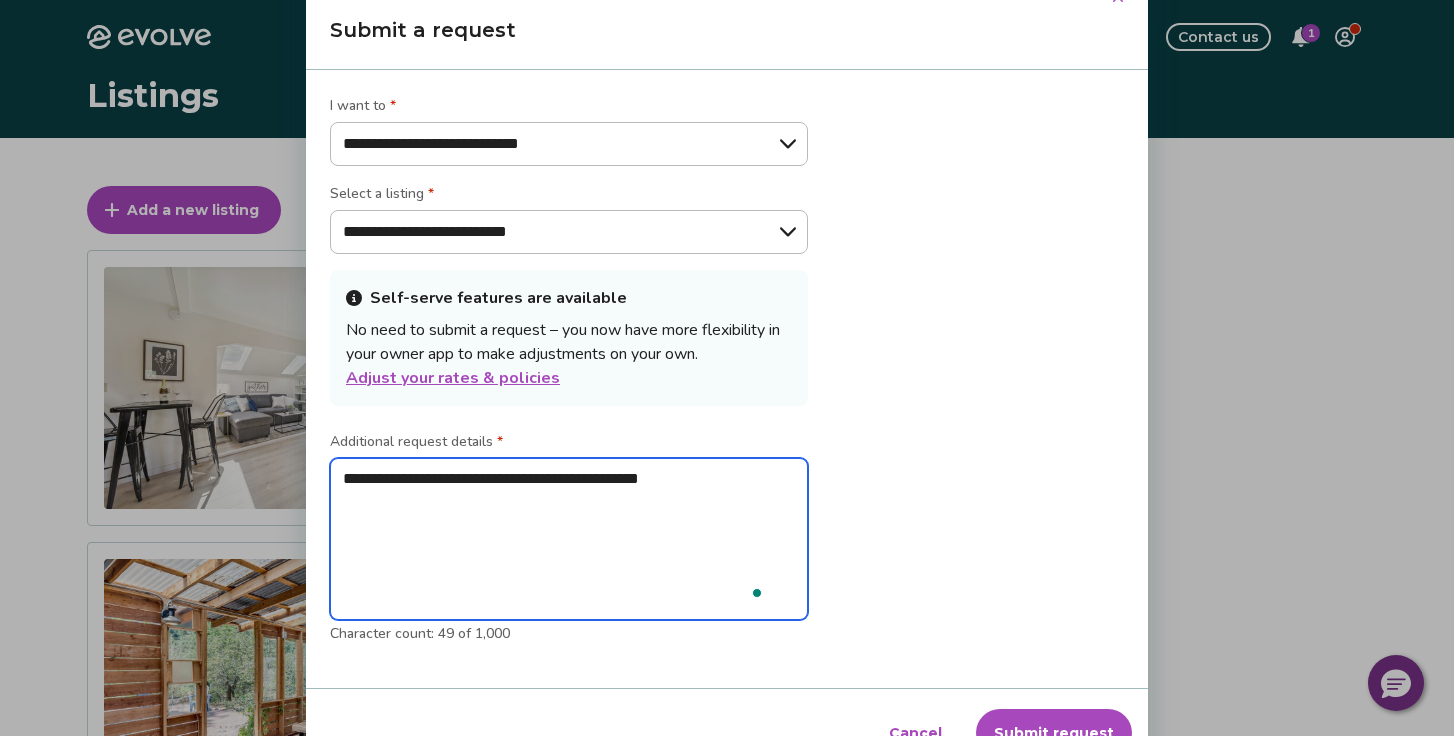 type on "**********" 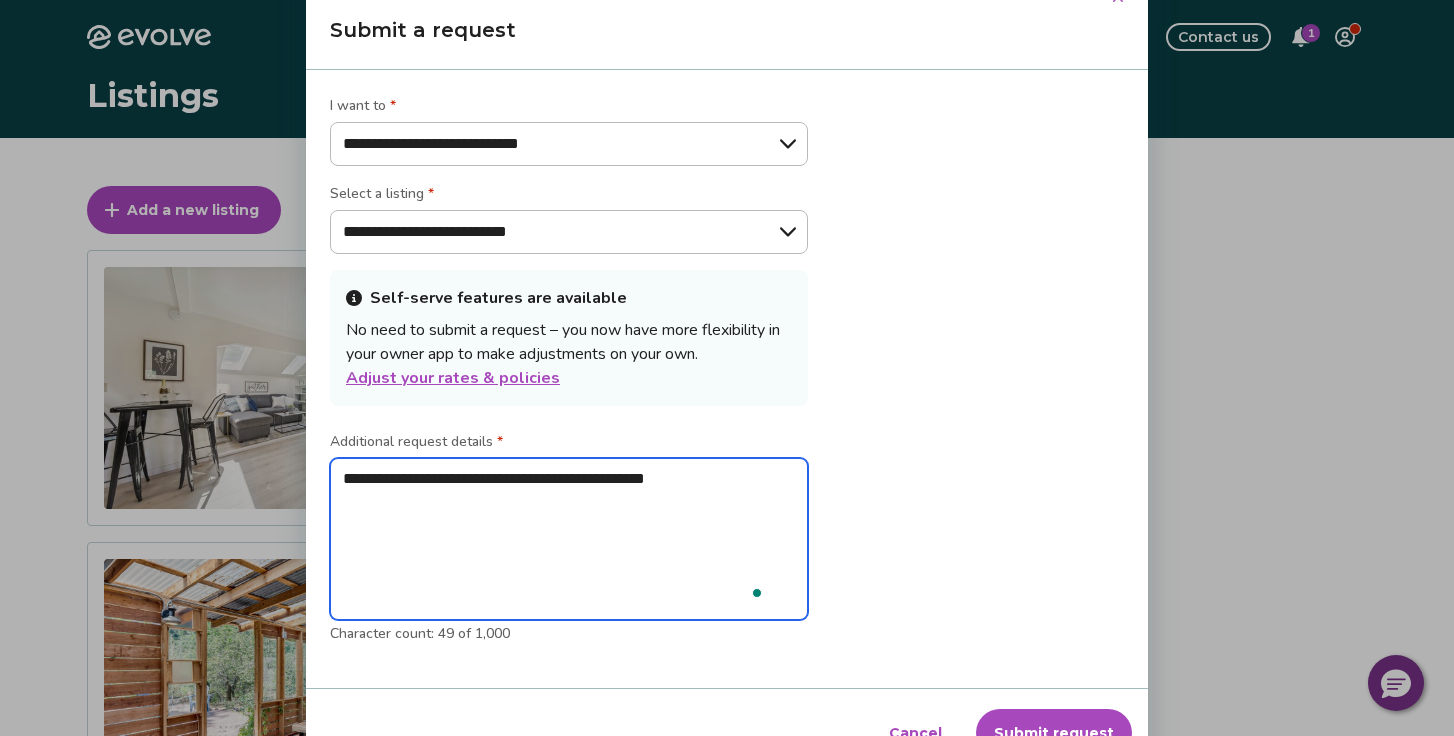 type on "**********" 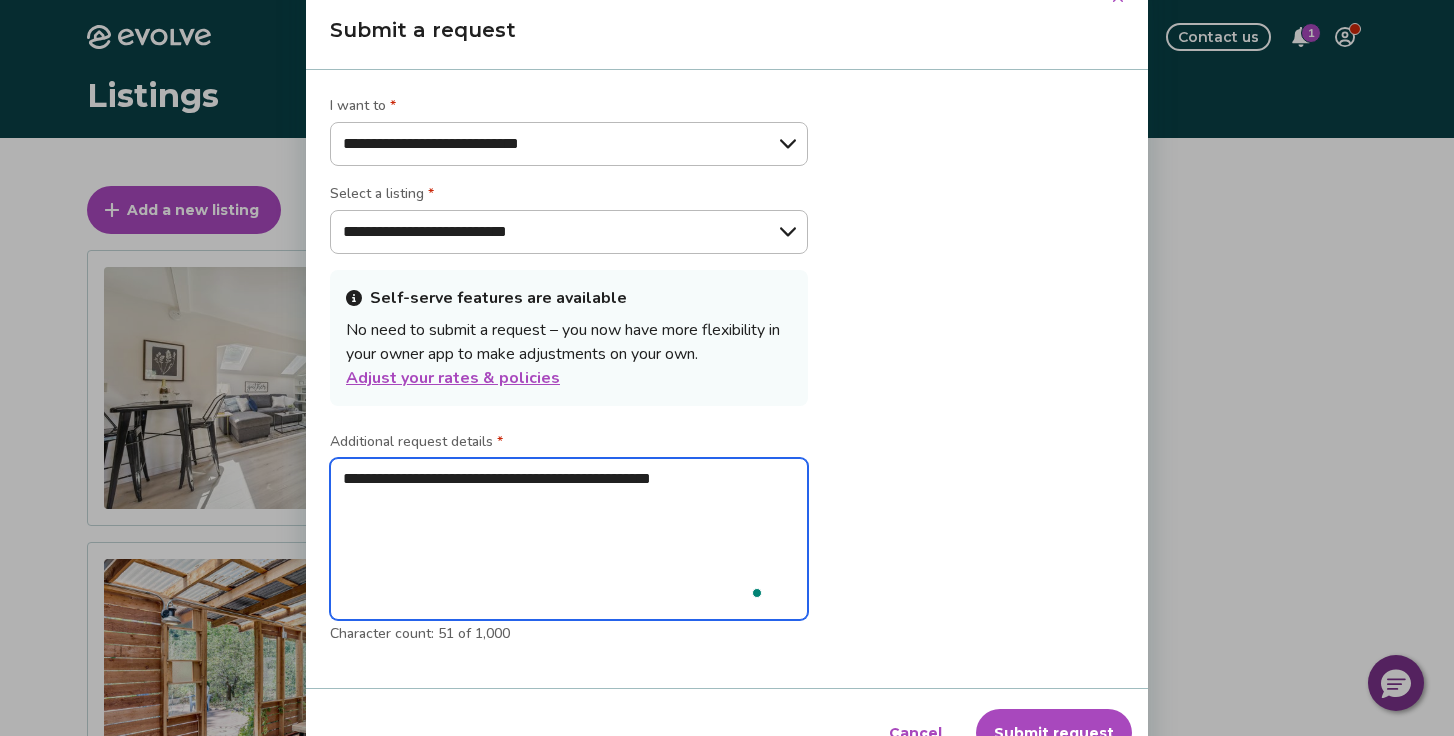 type on "**********" 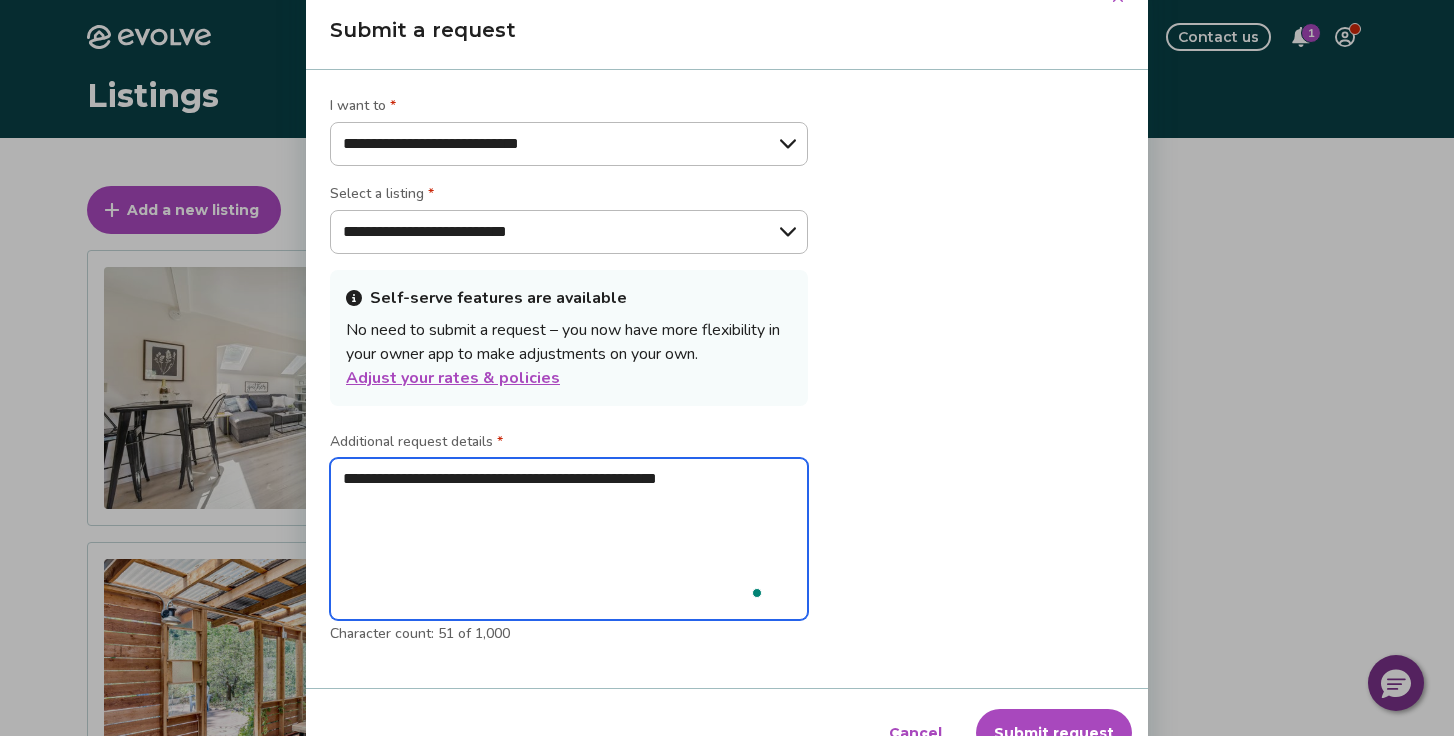 type on "*" 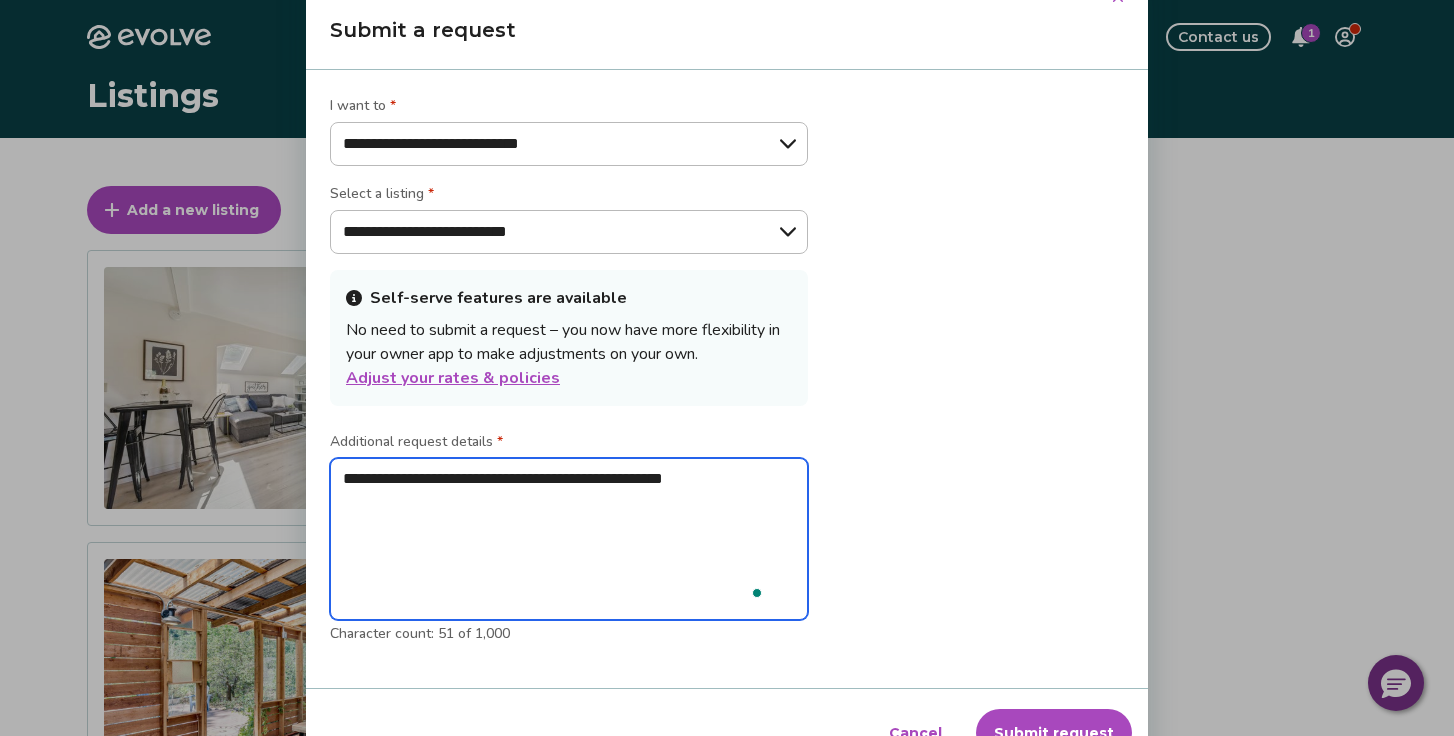 type on "*" 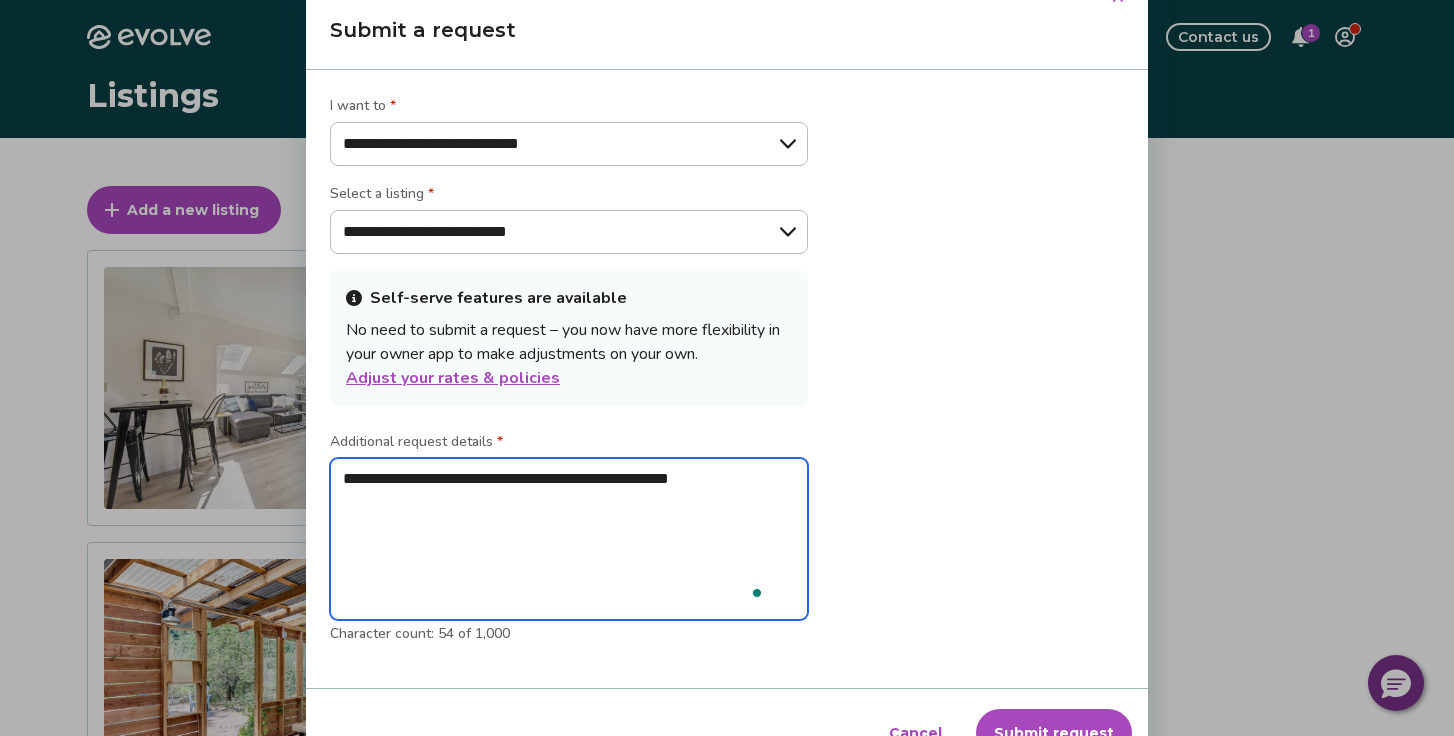type on "**********" 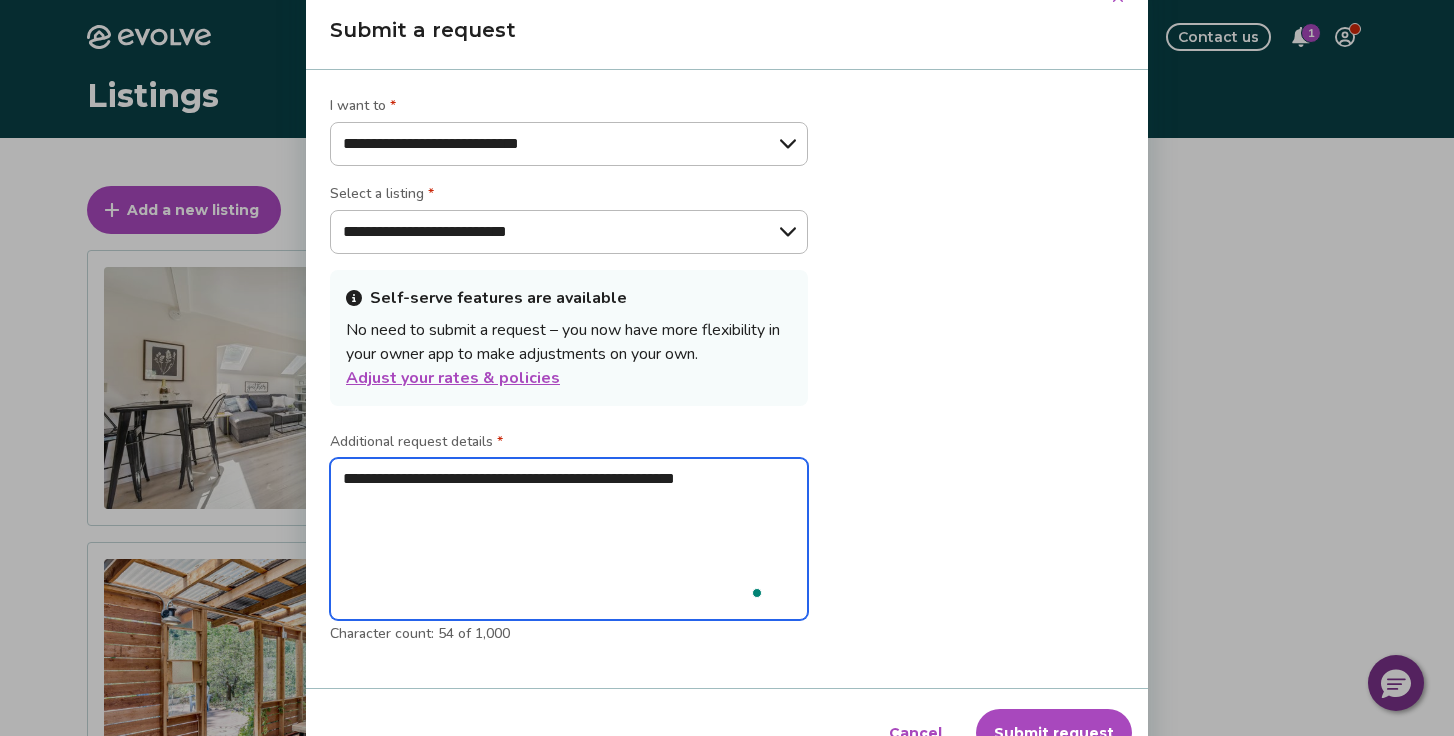 type on "**********" 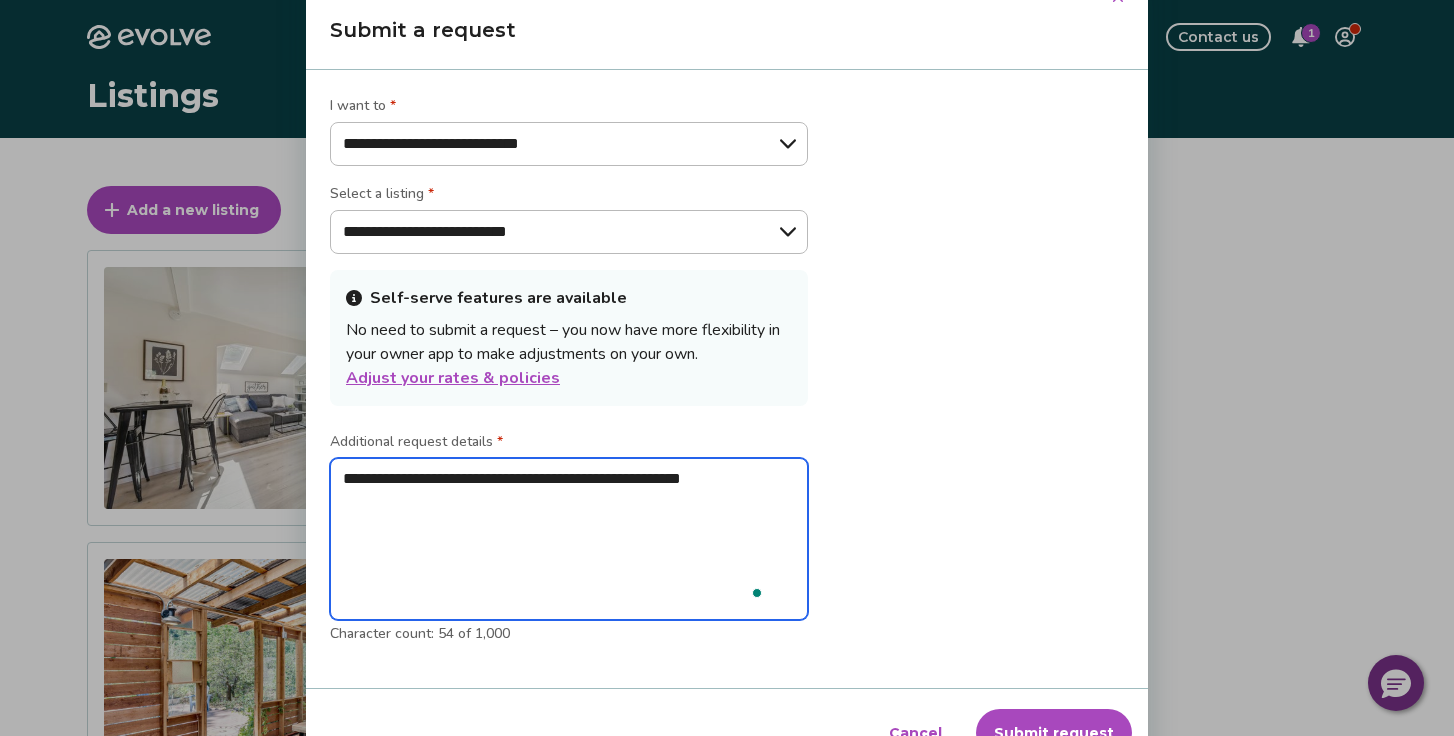 type on "**********" 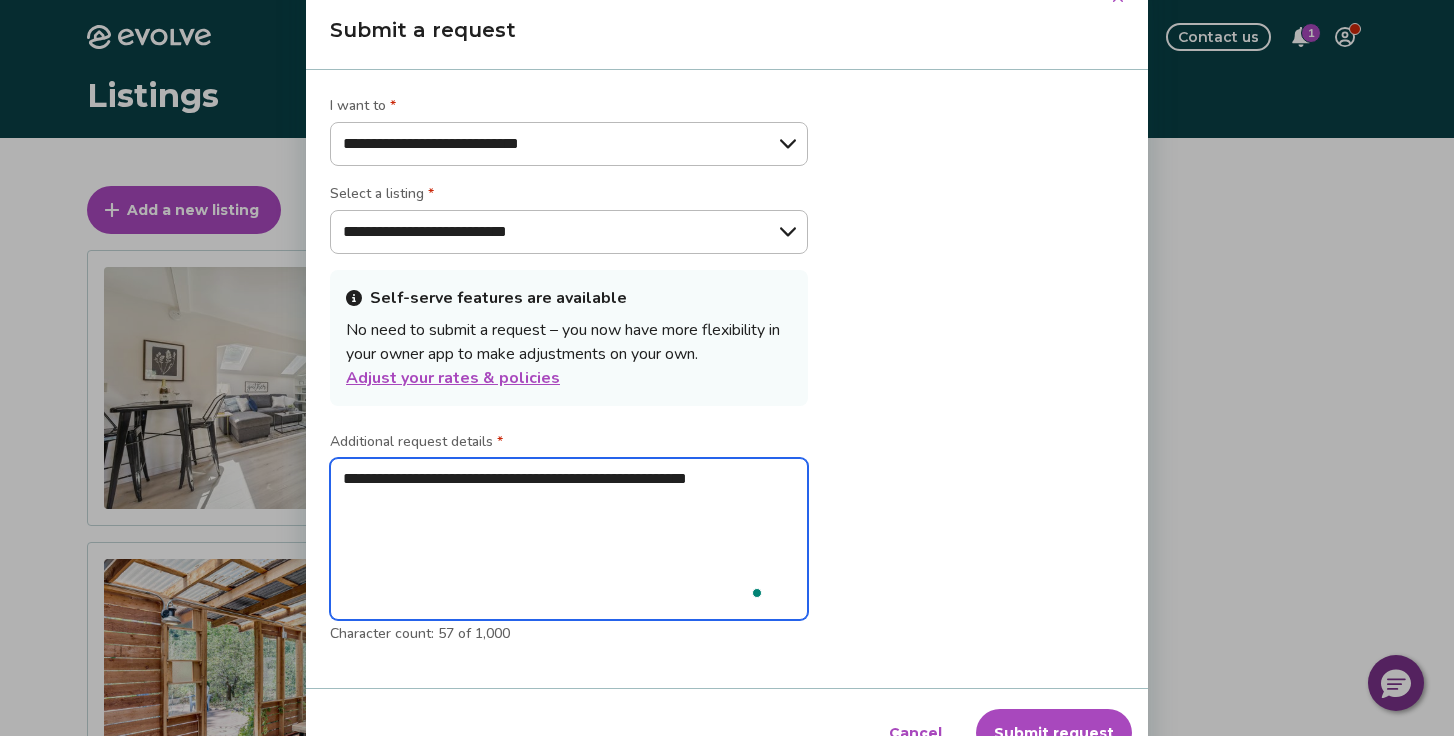 type on "**********" 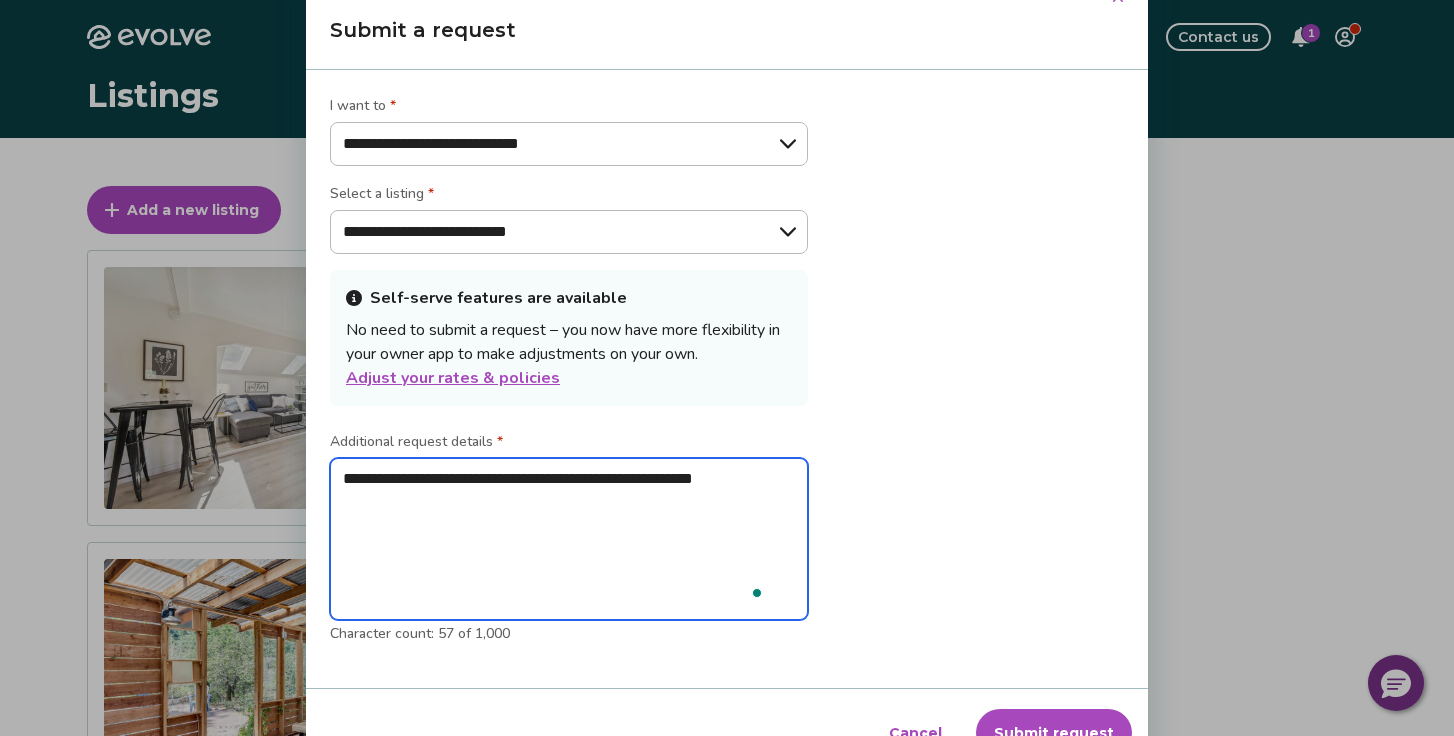 type on "**********" 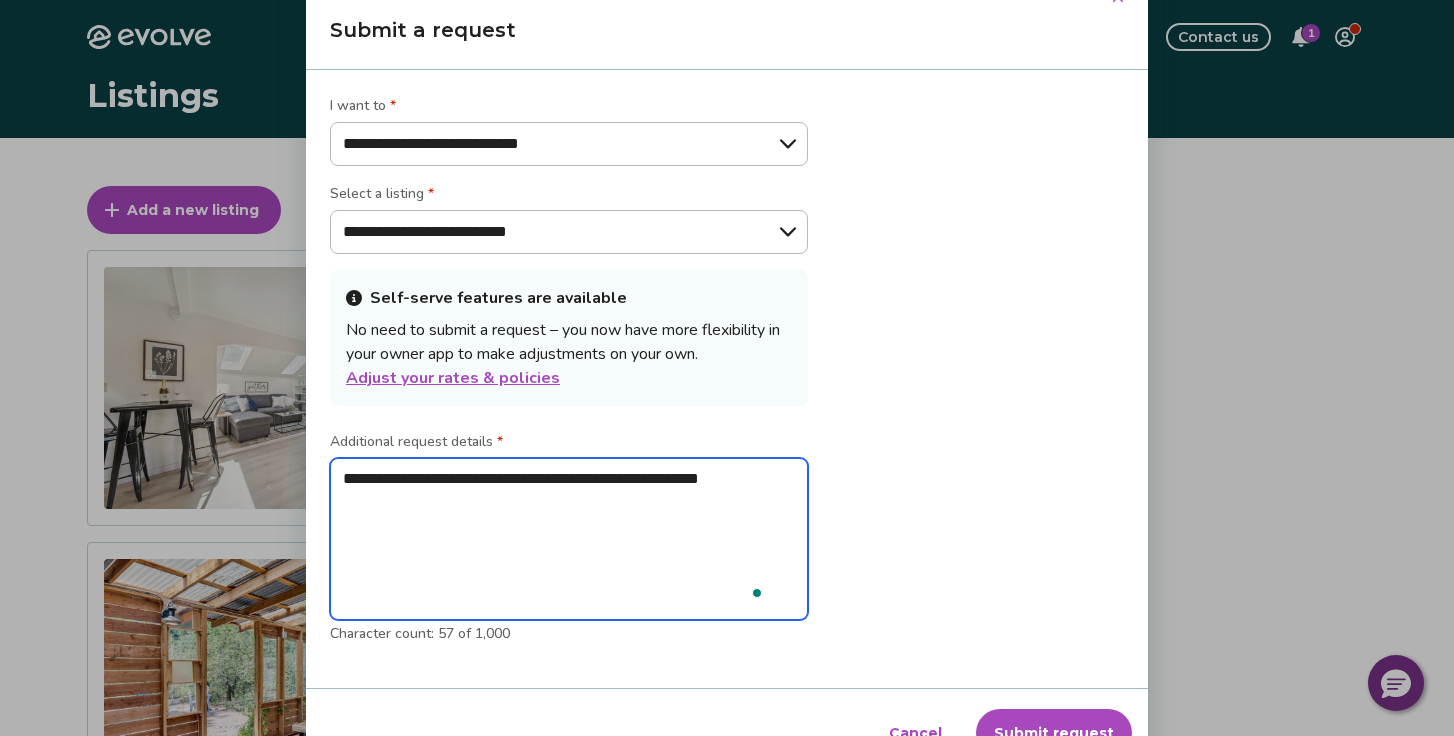 type on "**********" 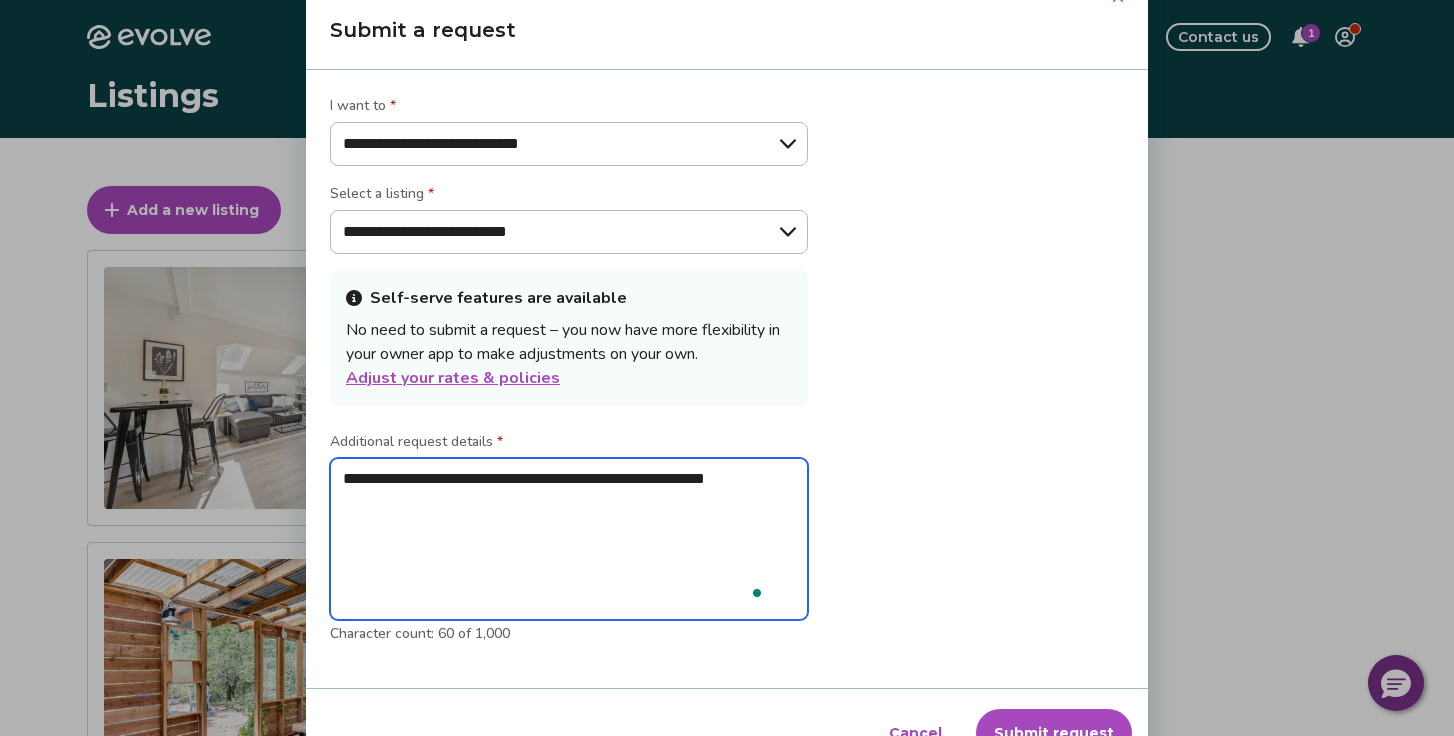 type on "**********" 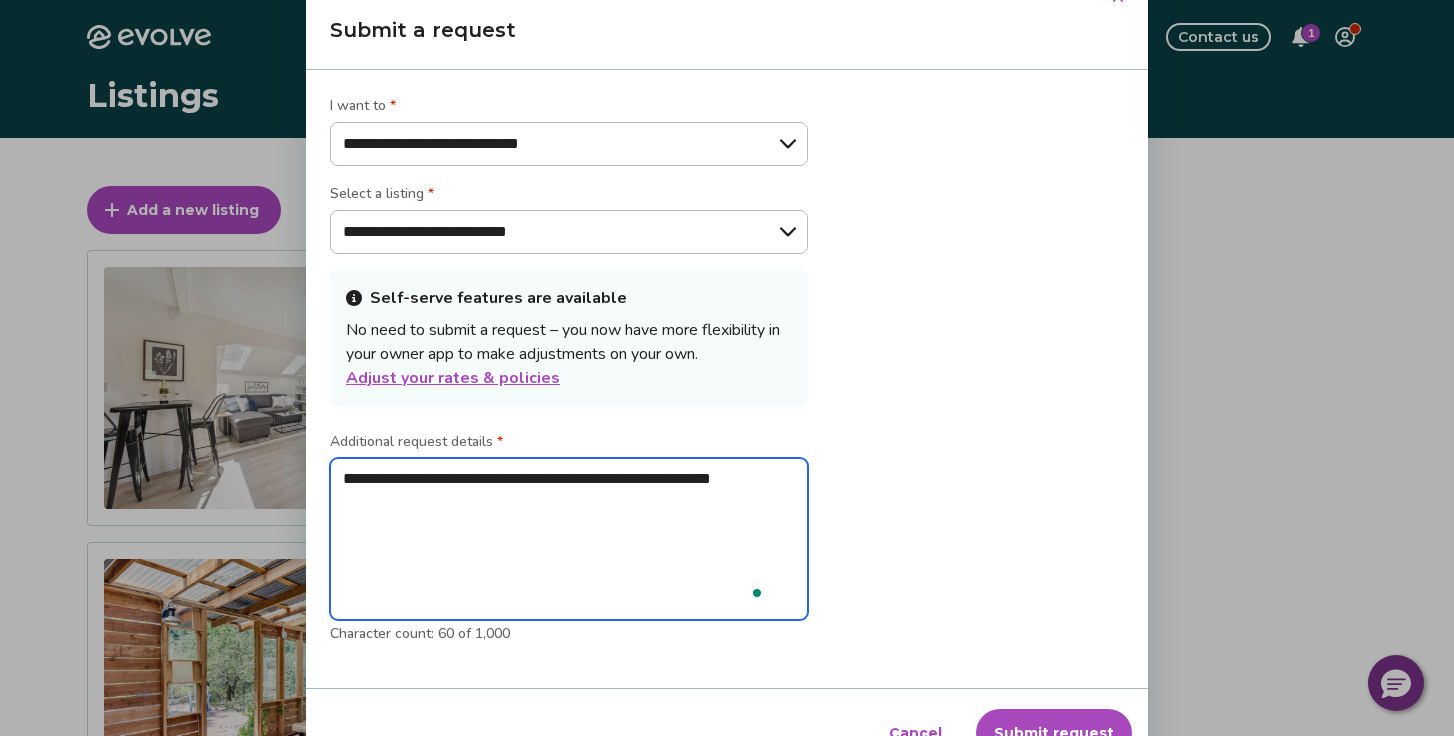 type on "*" 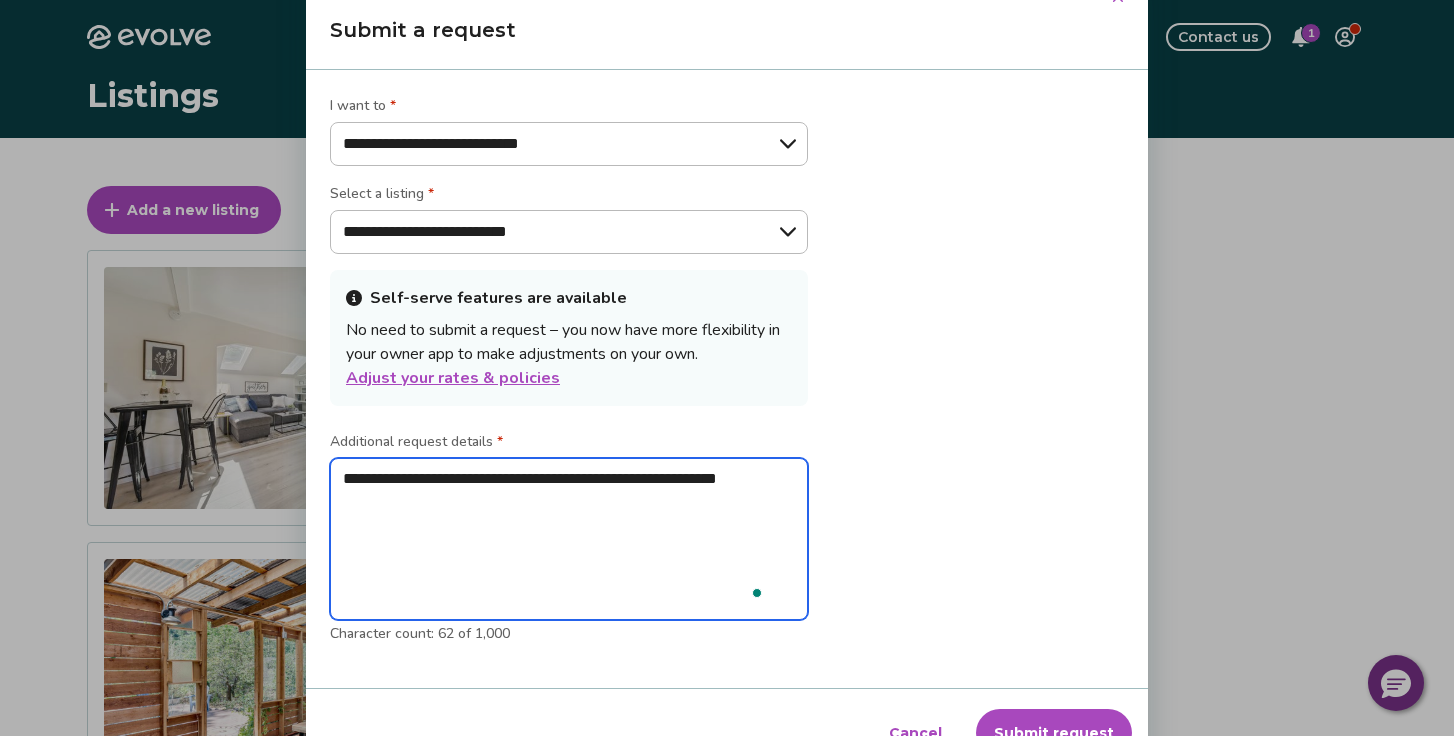 type on "**********" 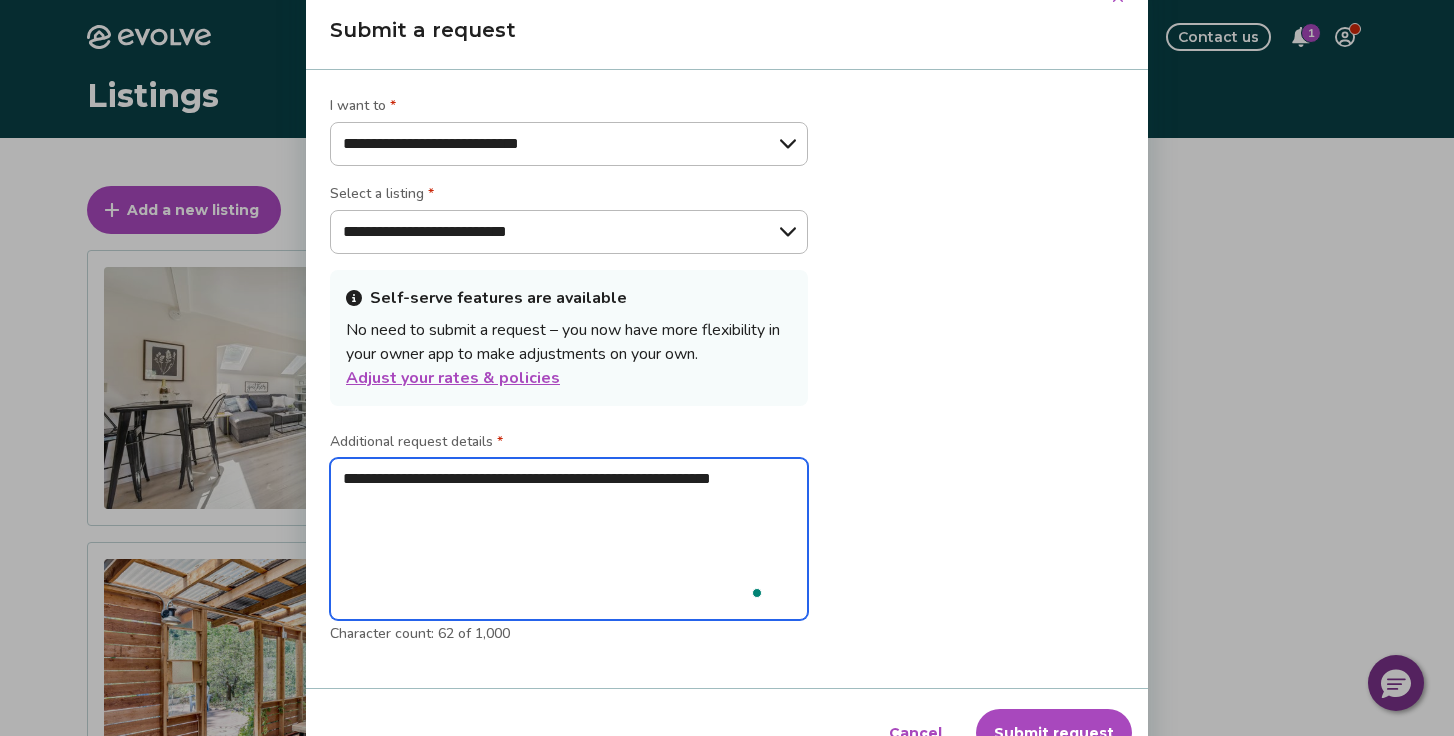 type on "**********" 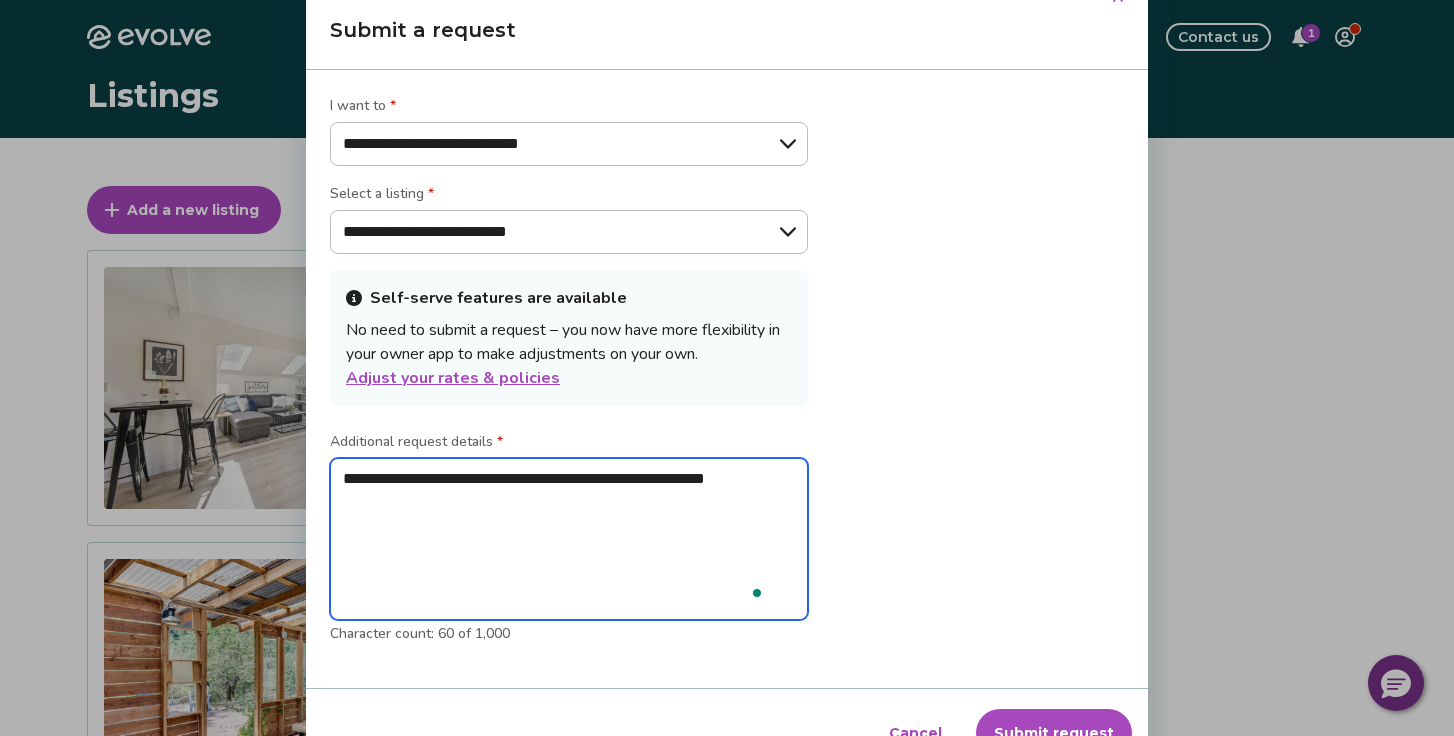 type on "**********" 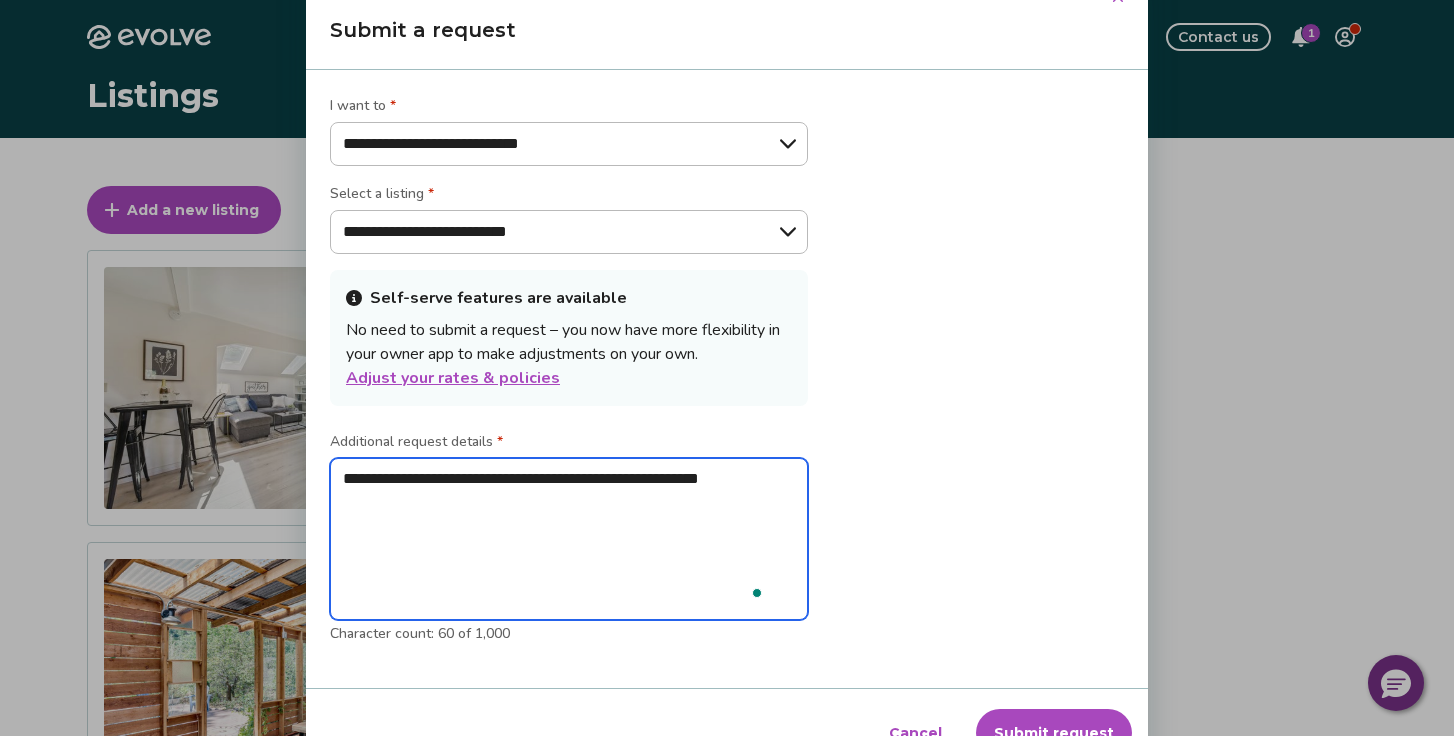 type on "**********" 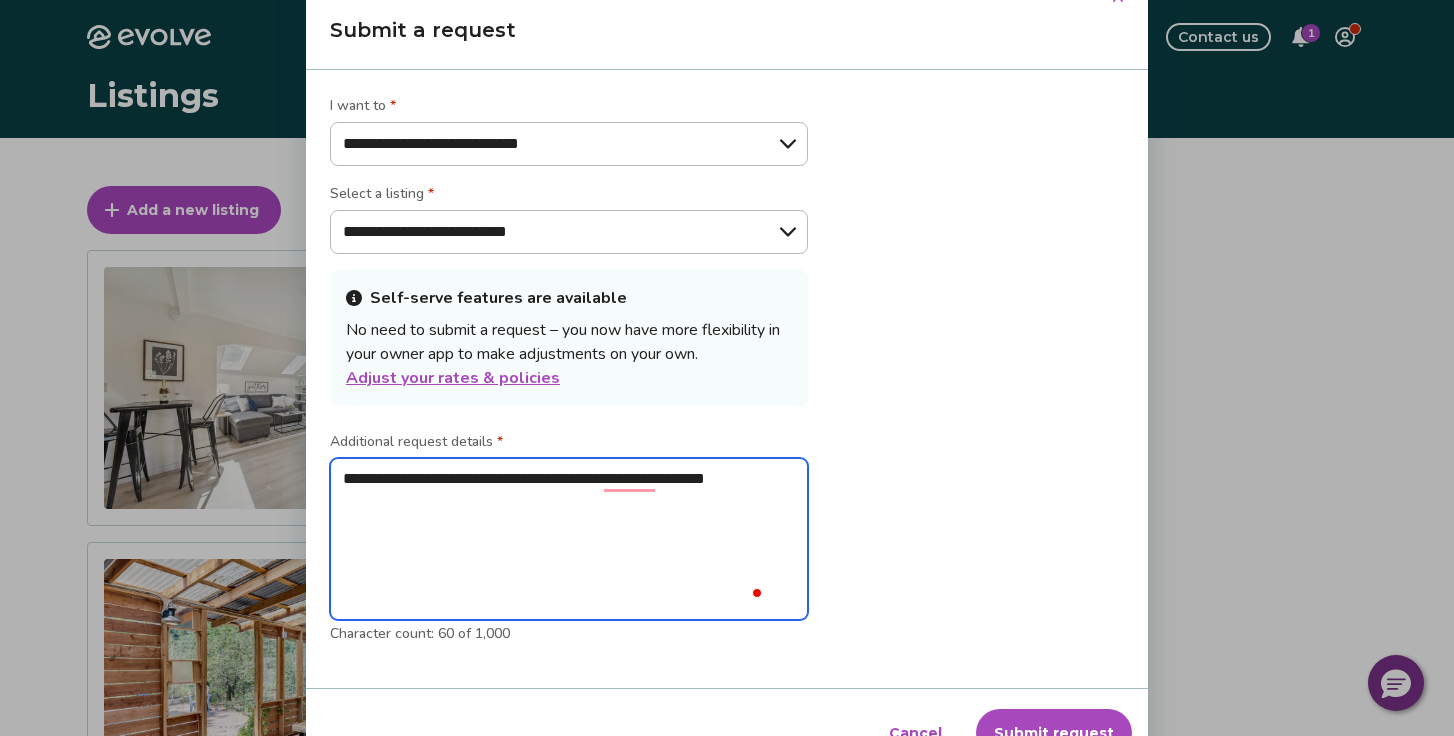 type on "**********" 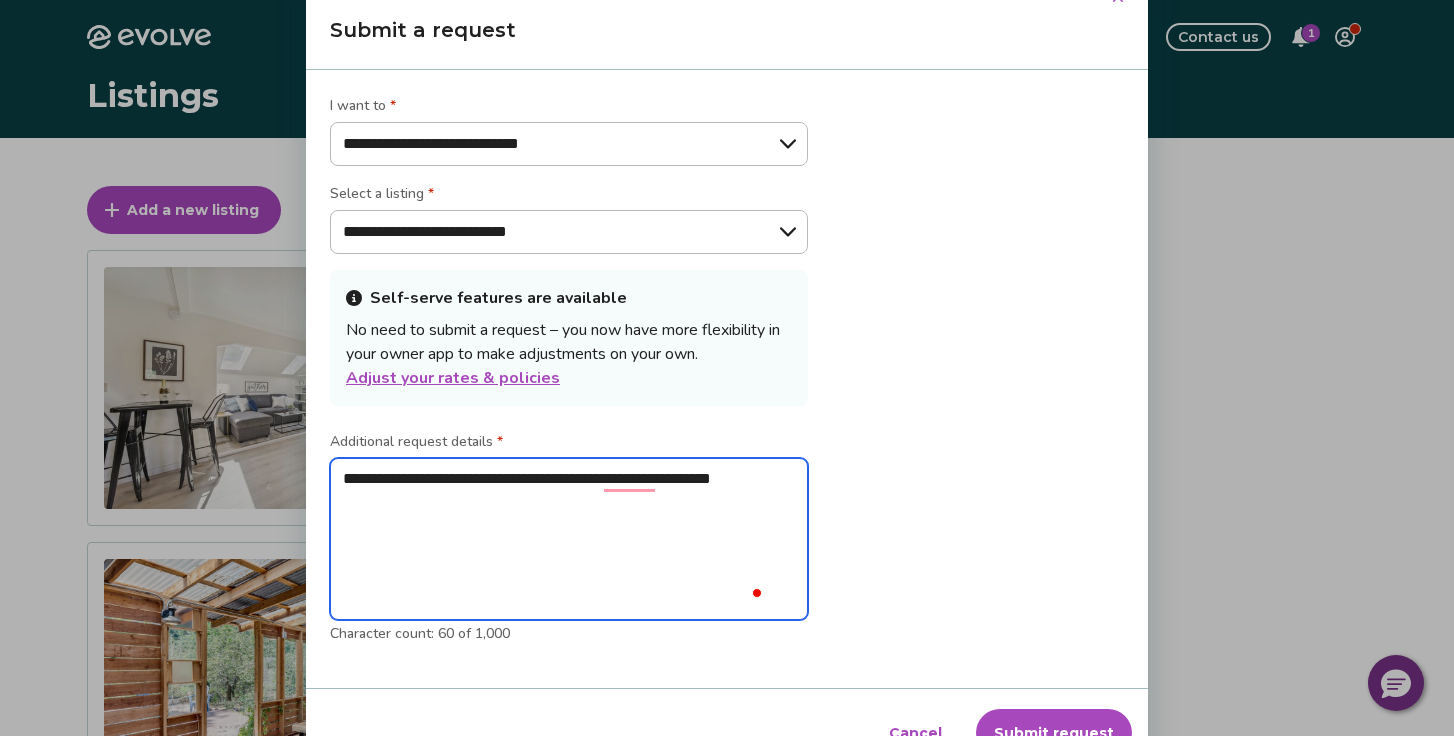 type on "**********" 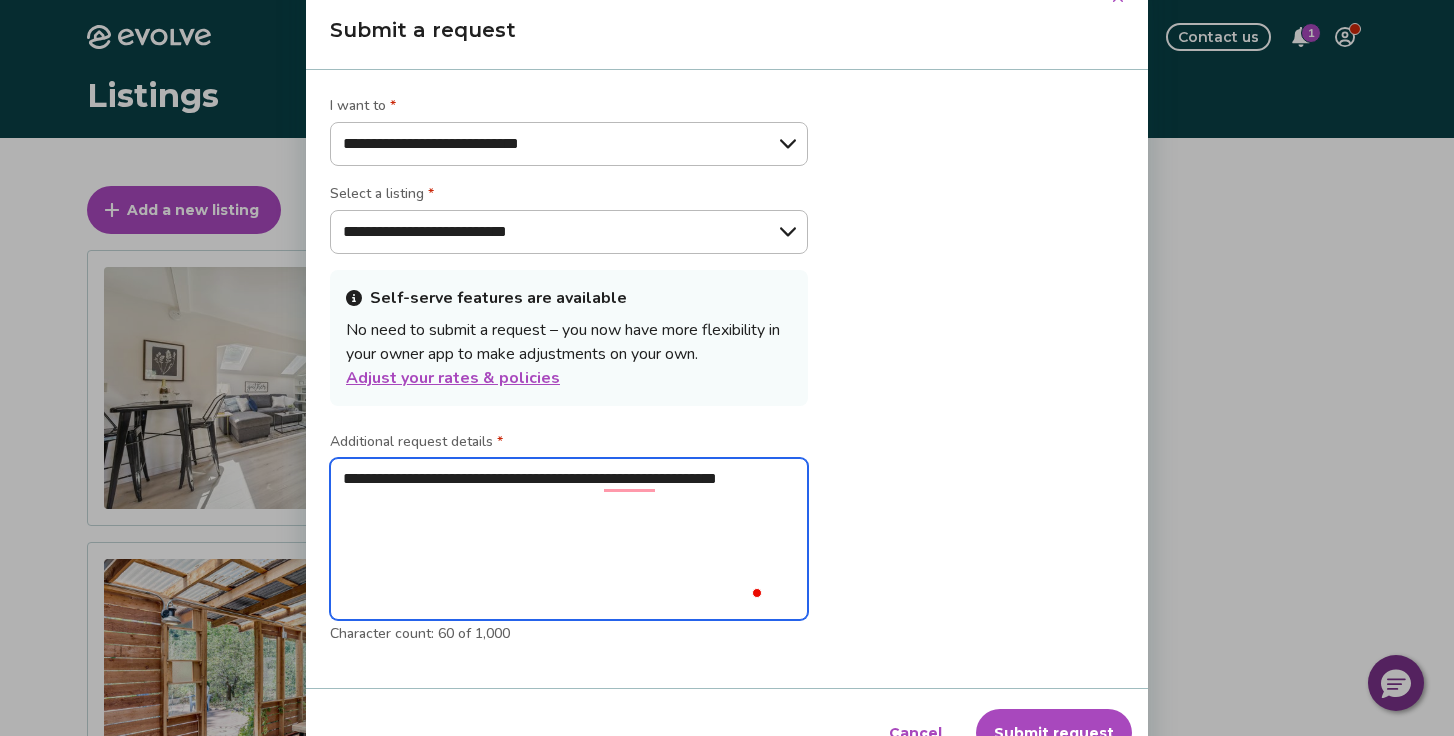 type on "**********" 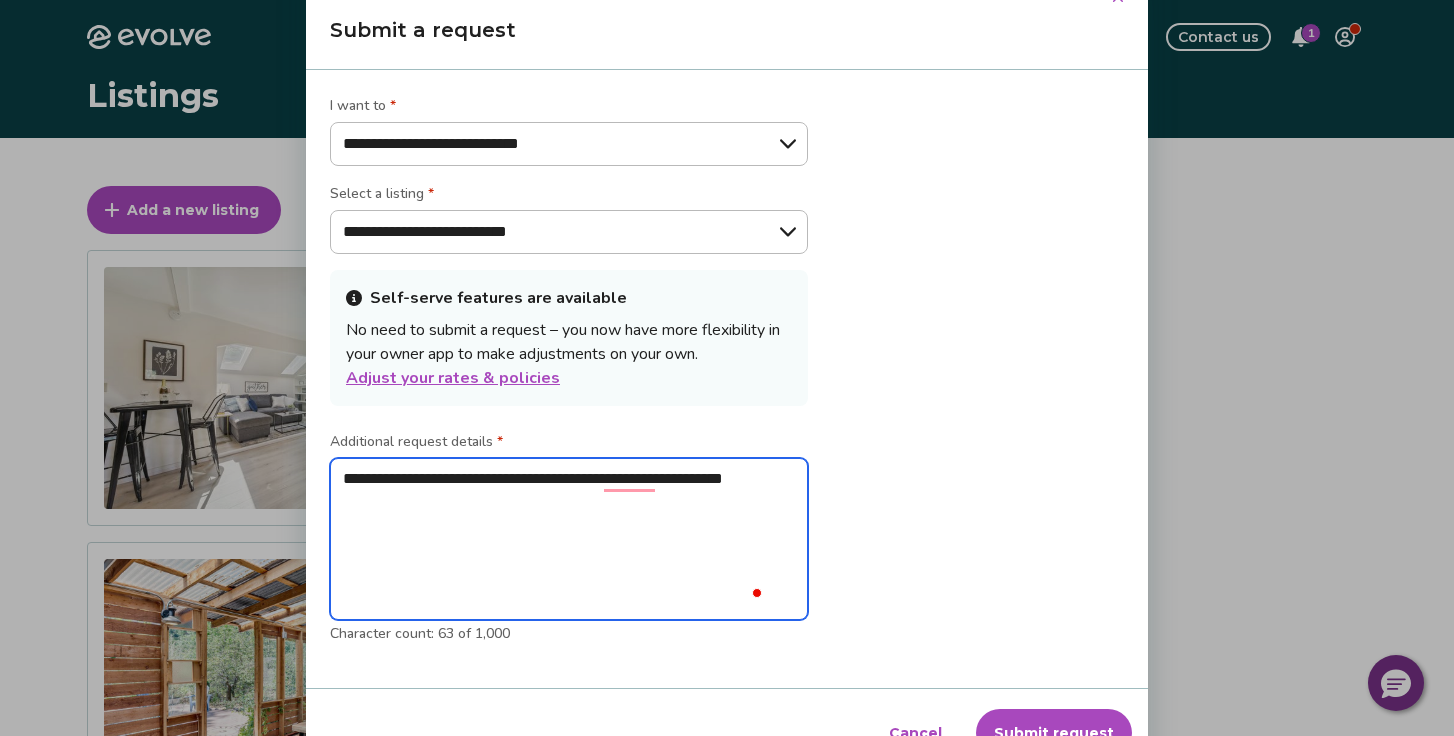 type on "**********" 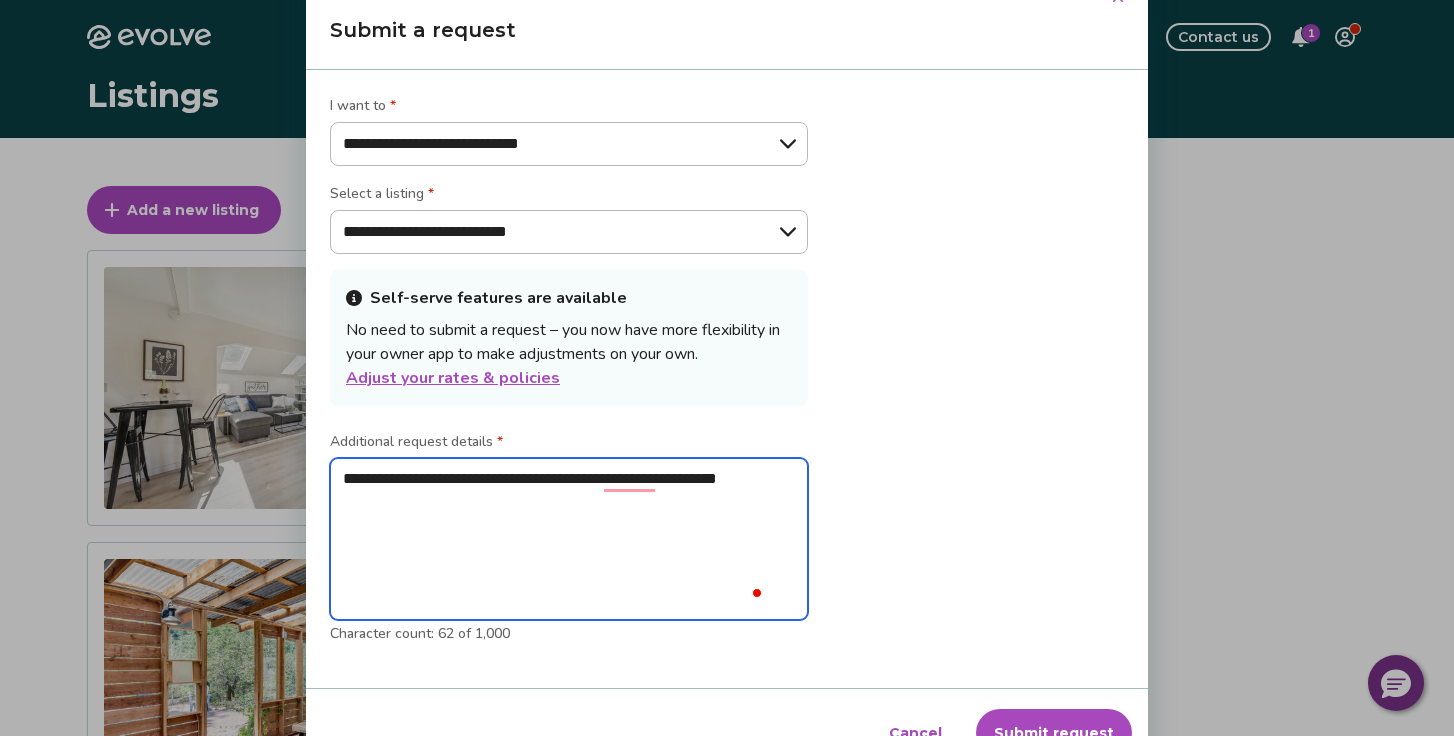 type on "**********" 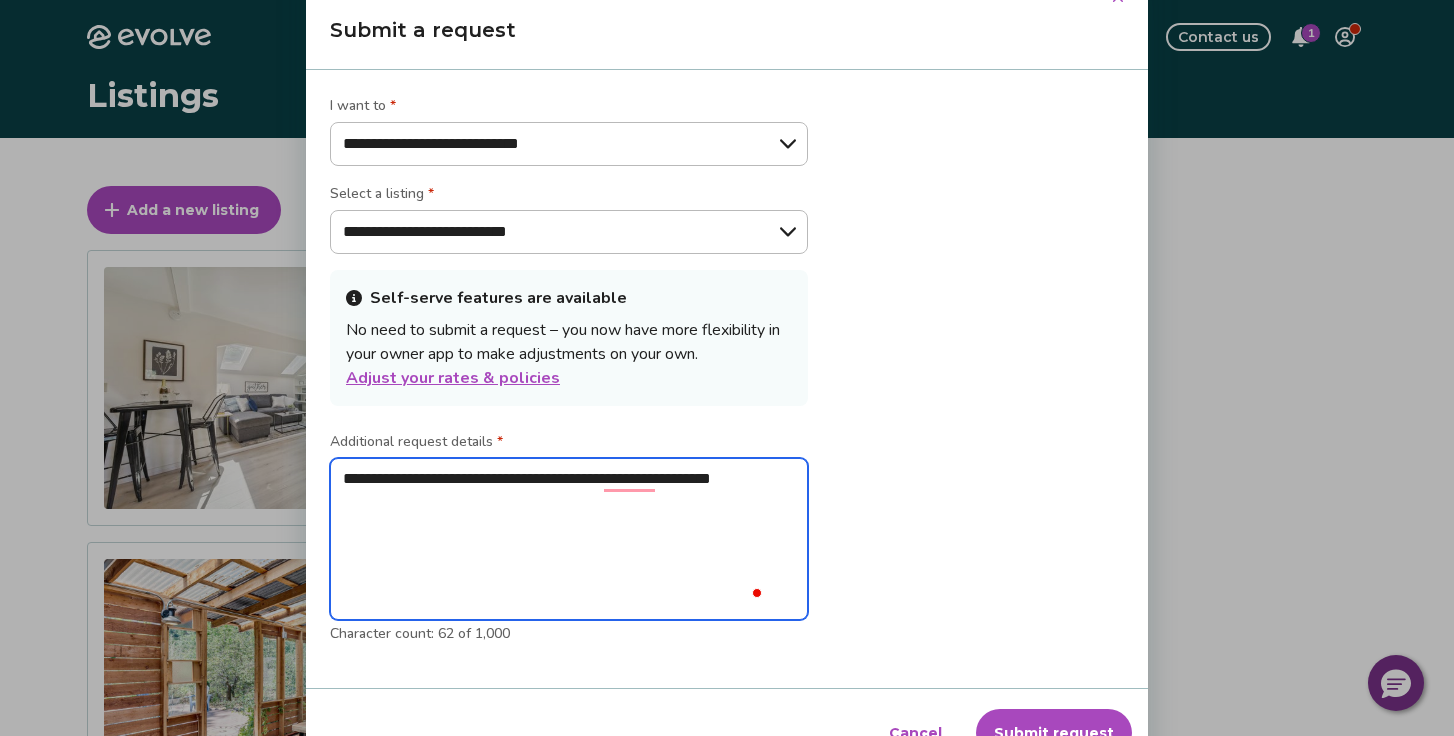 type on "**********" 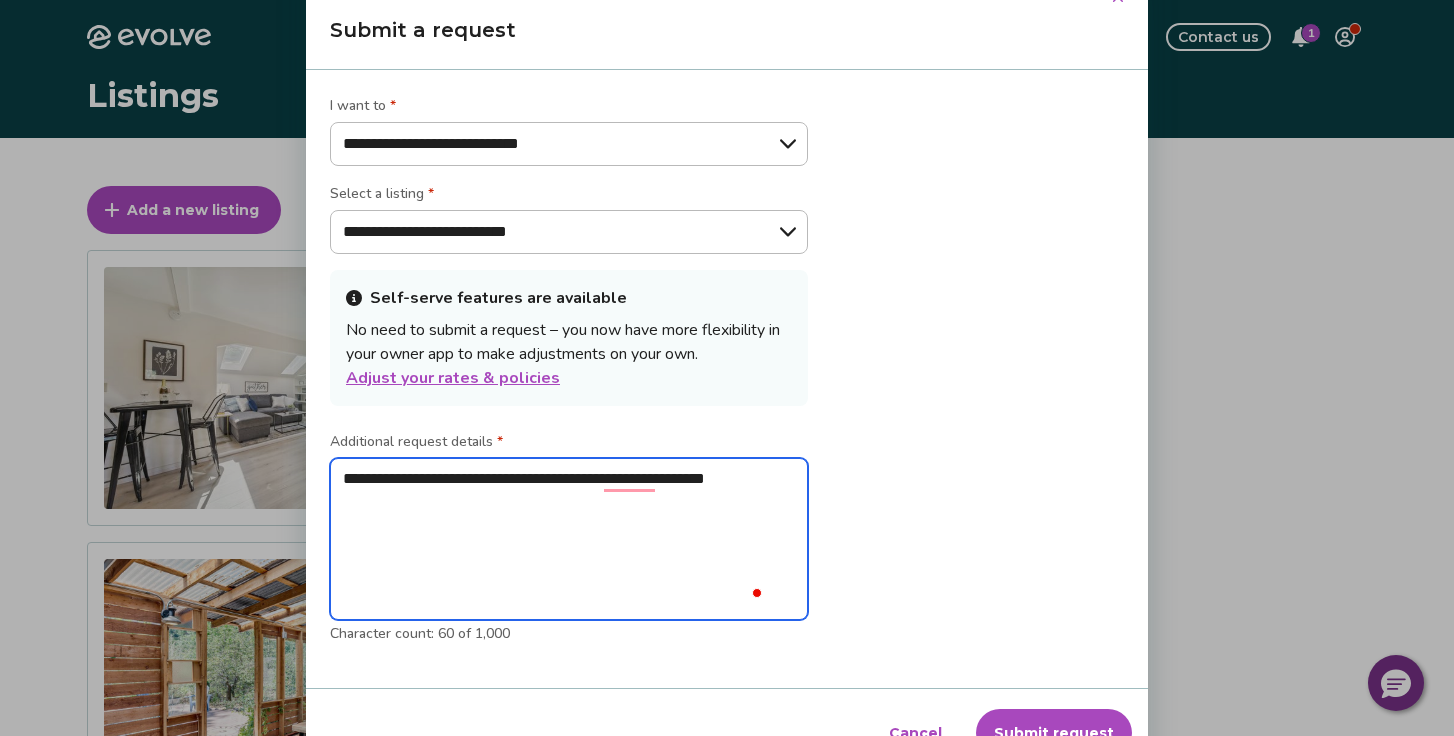 type on "**********" 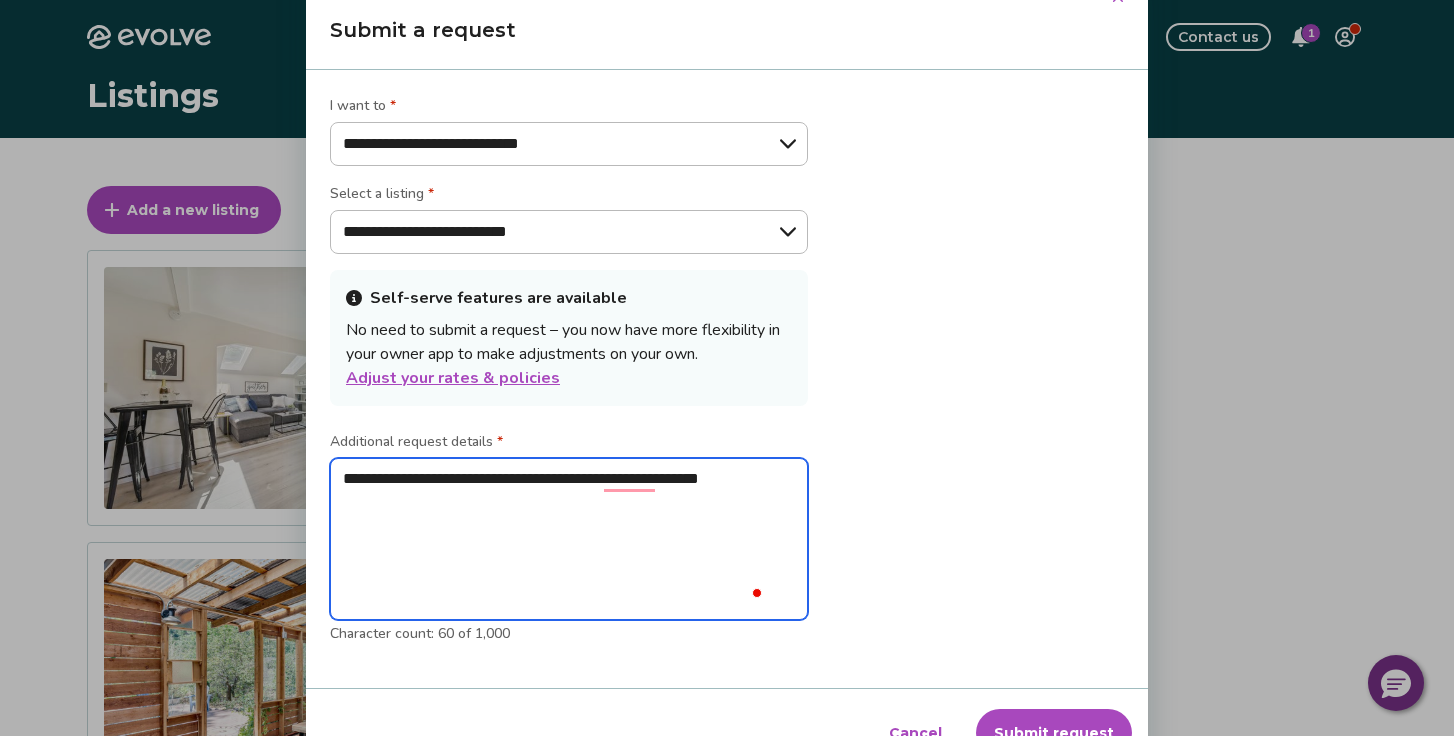 type on "**********" 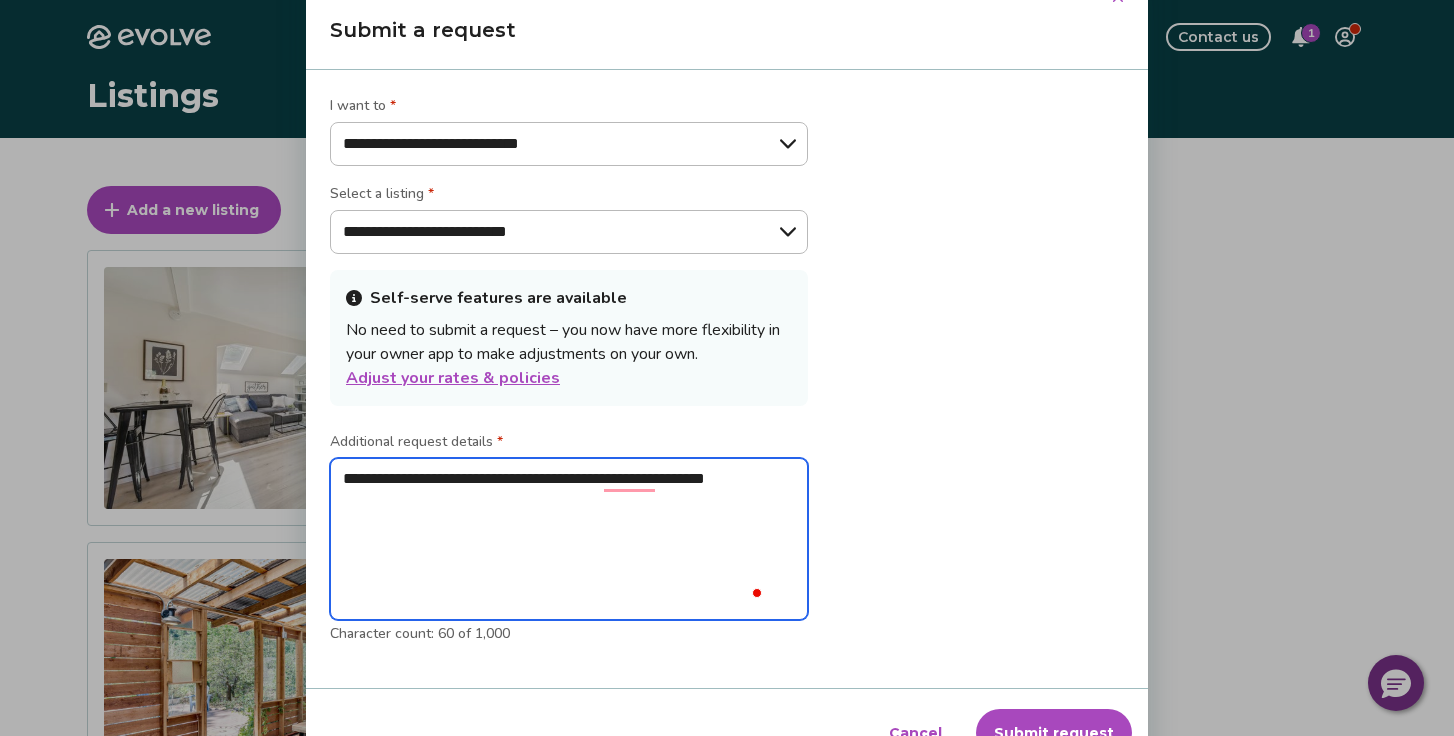 type on "**********" 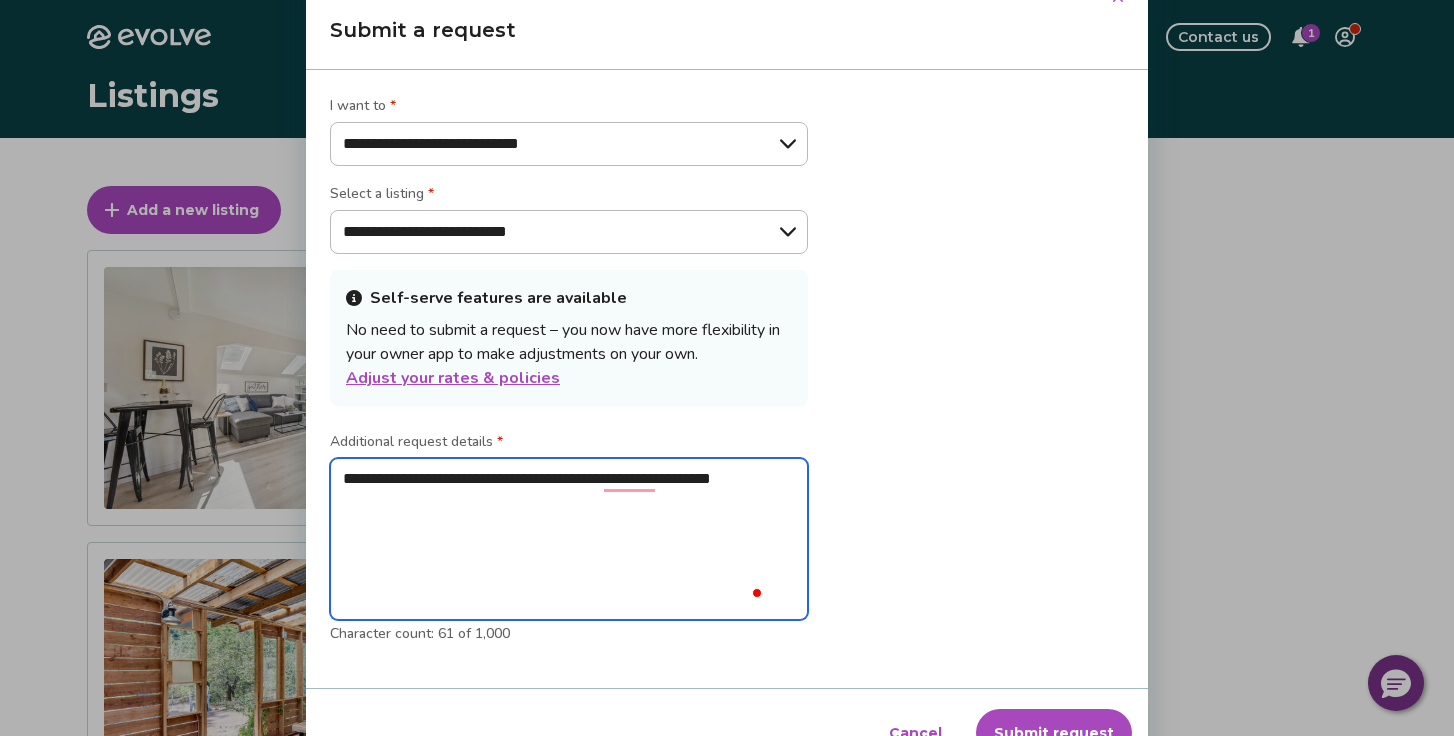 type on "**********" 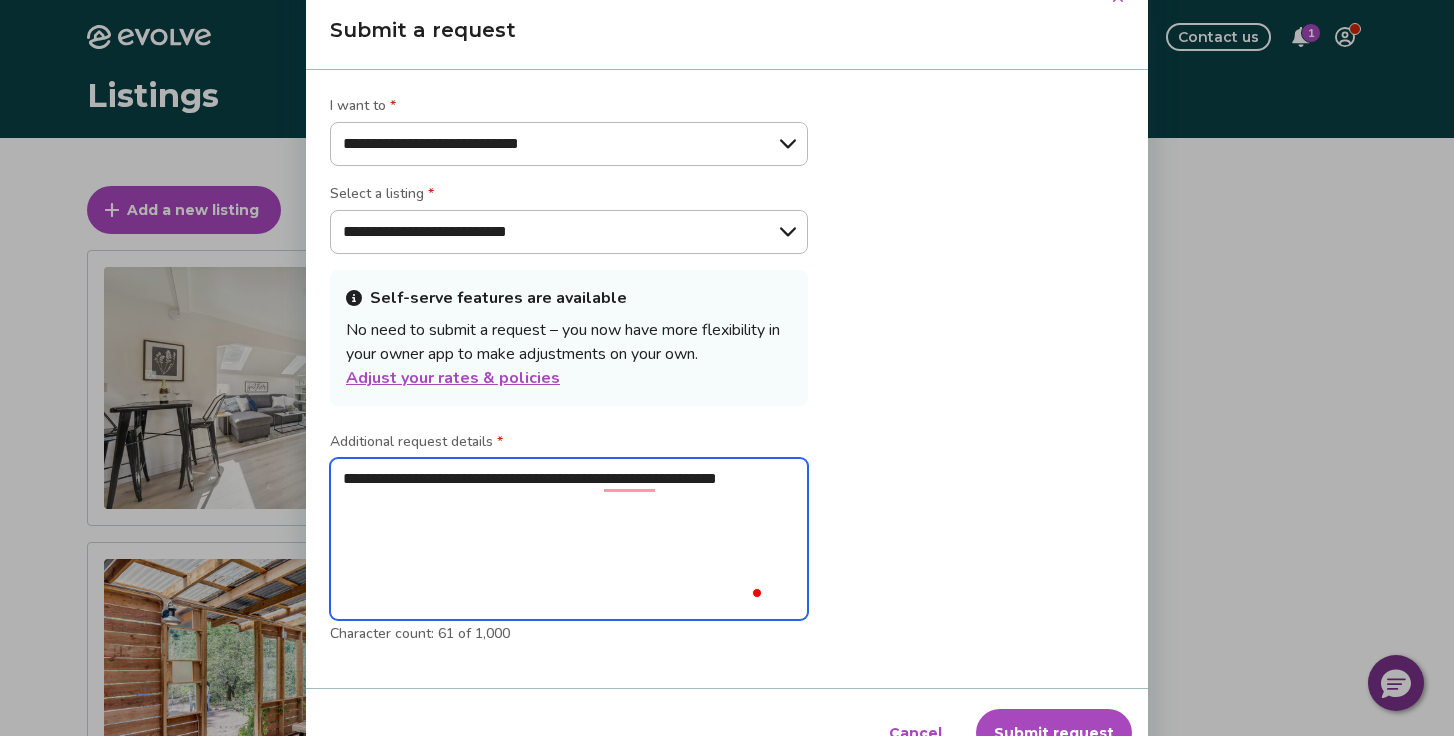 type on "**********" 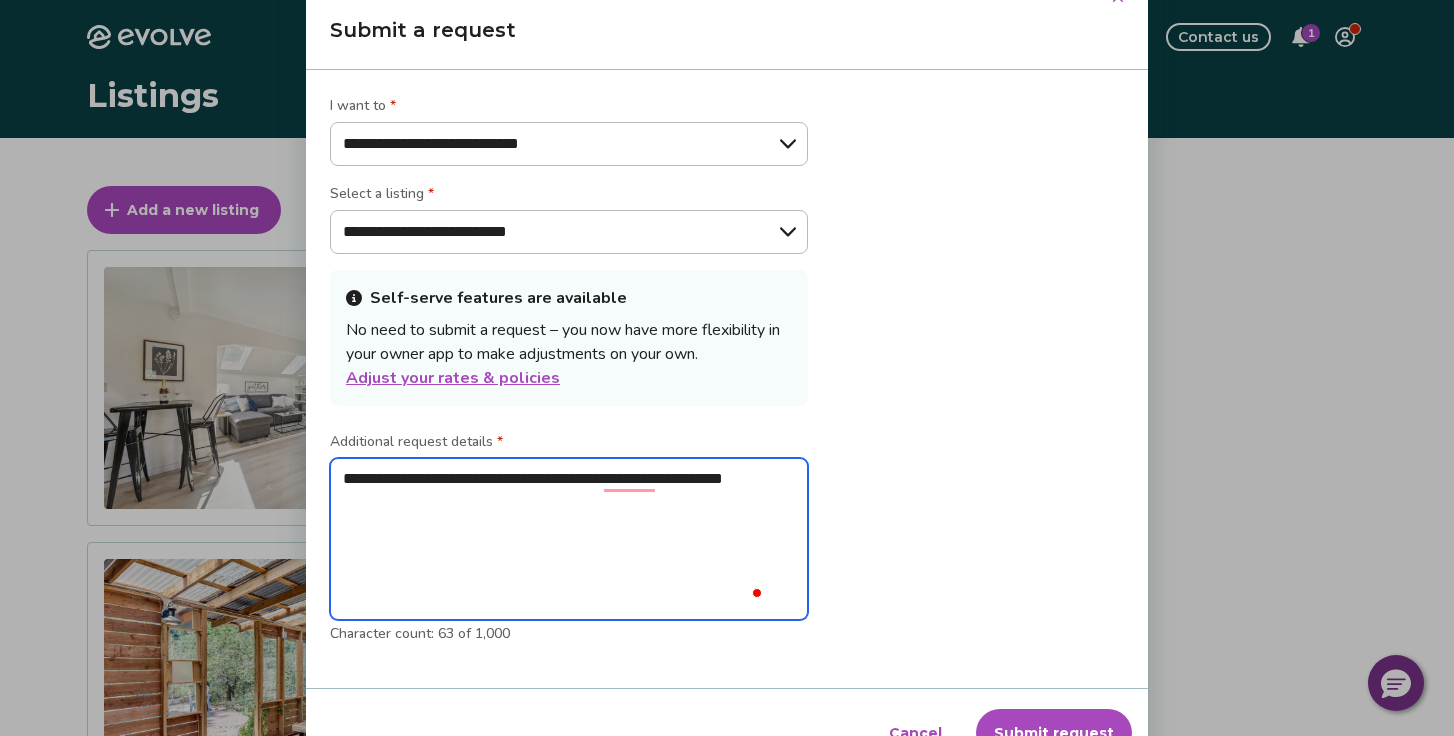 type on "**********" 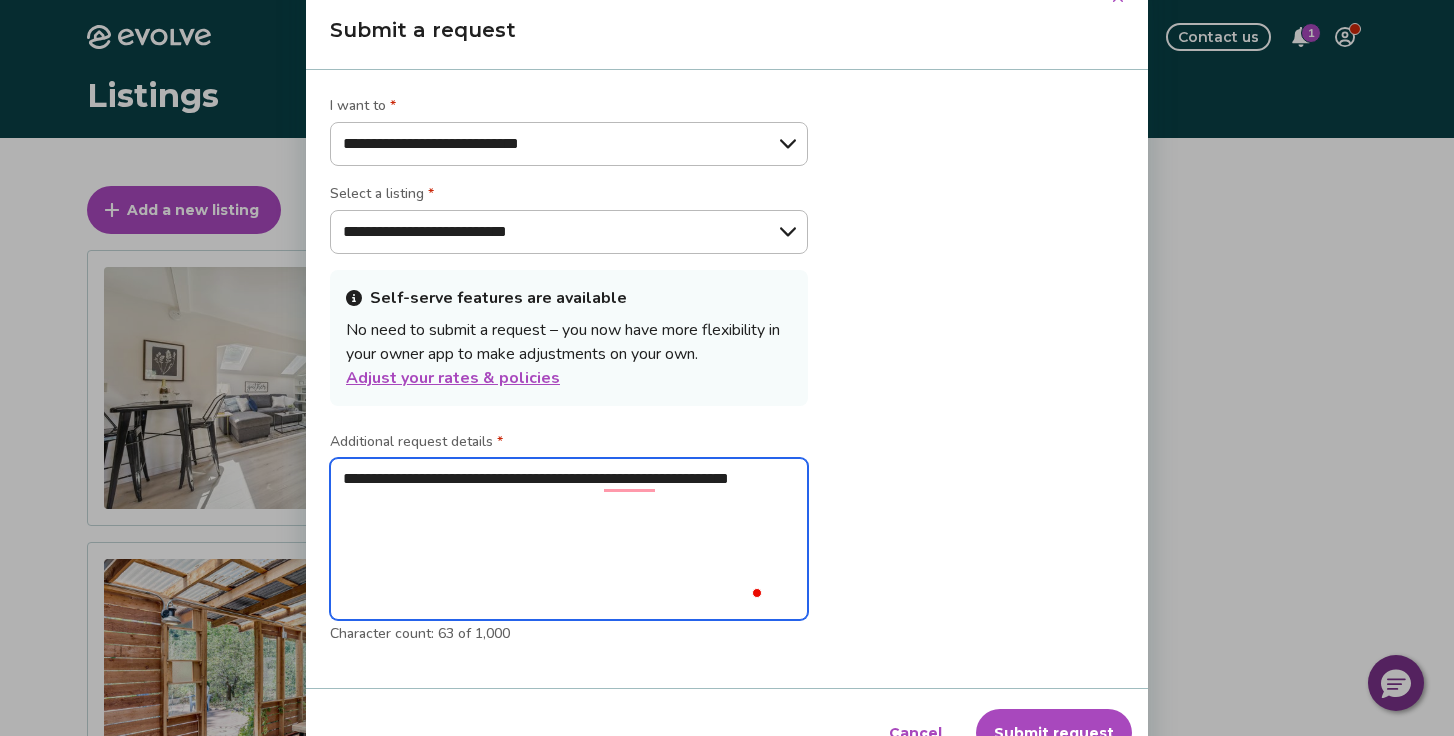 type on "*" 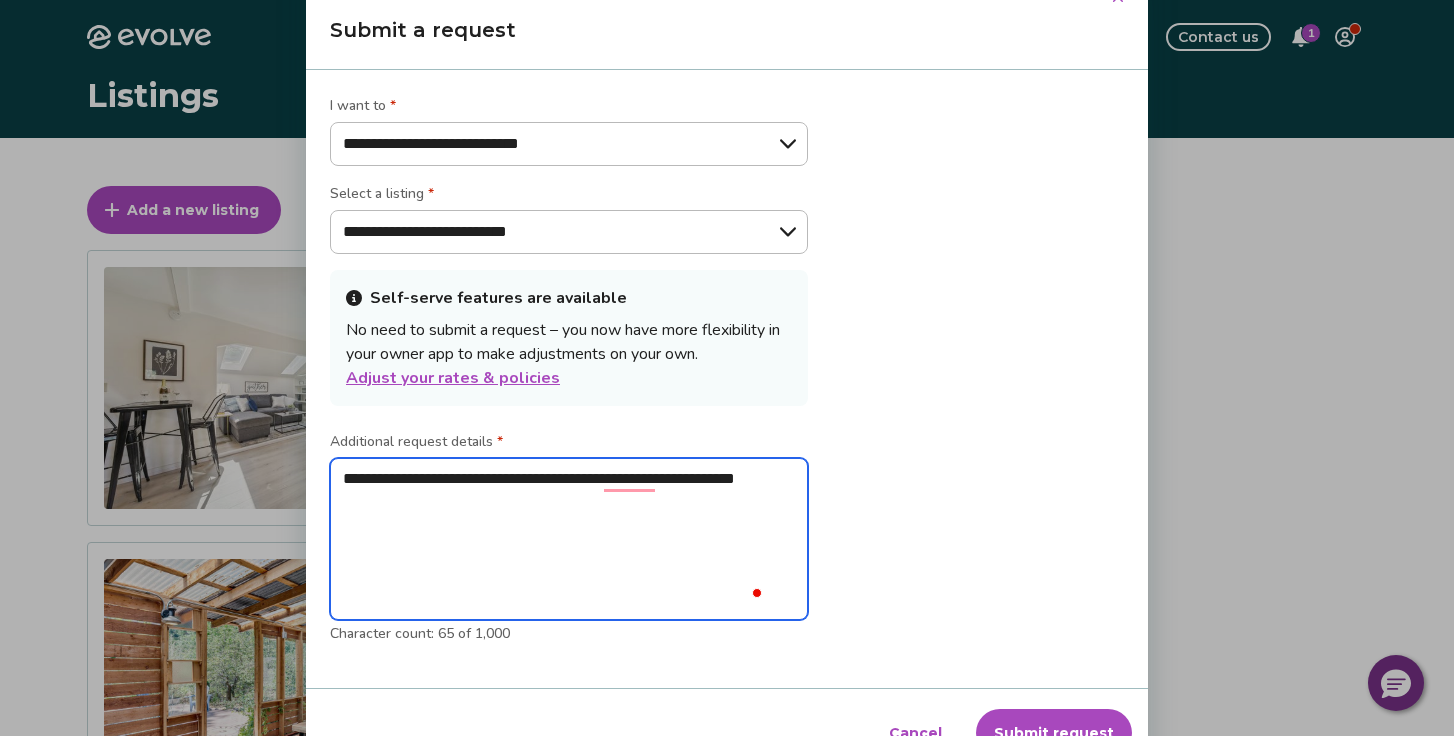 type on "**********" 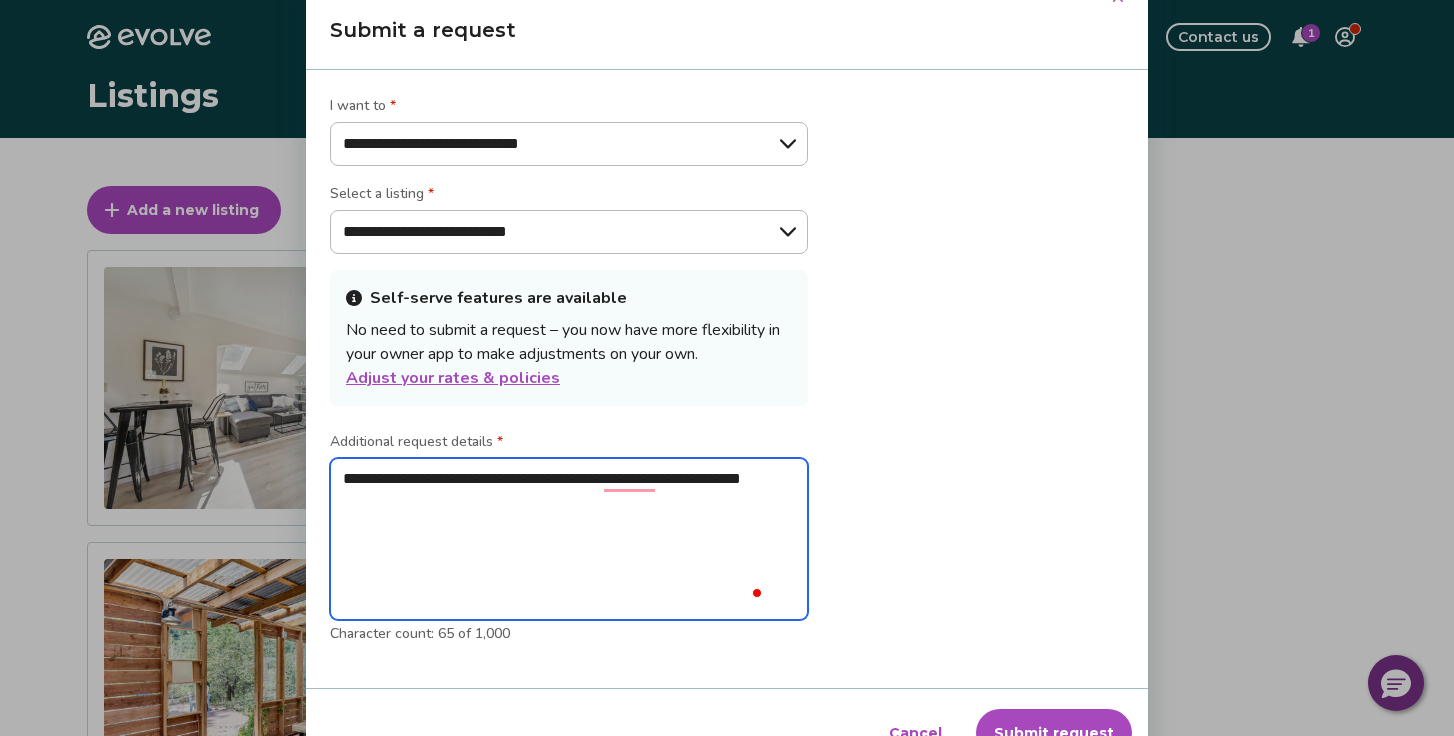 type on "**********" 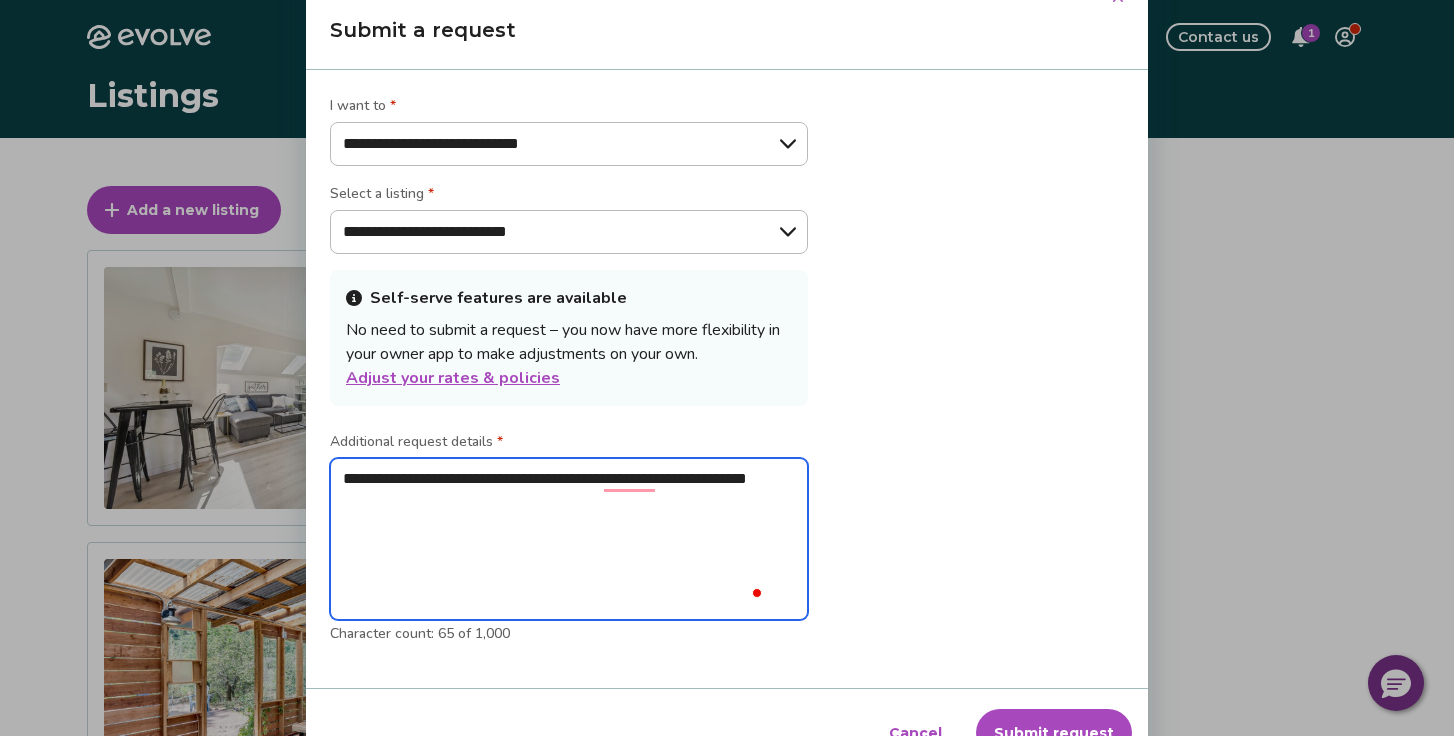 type on "**********" 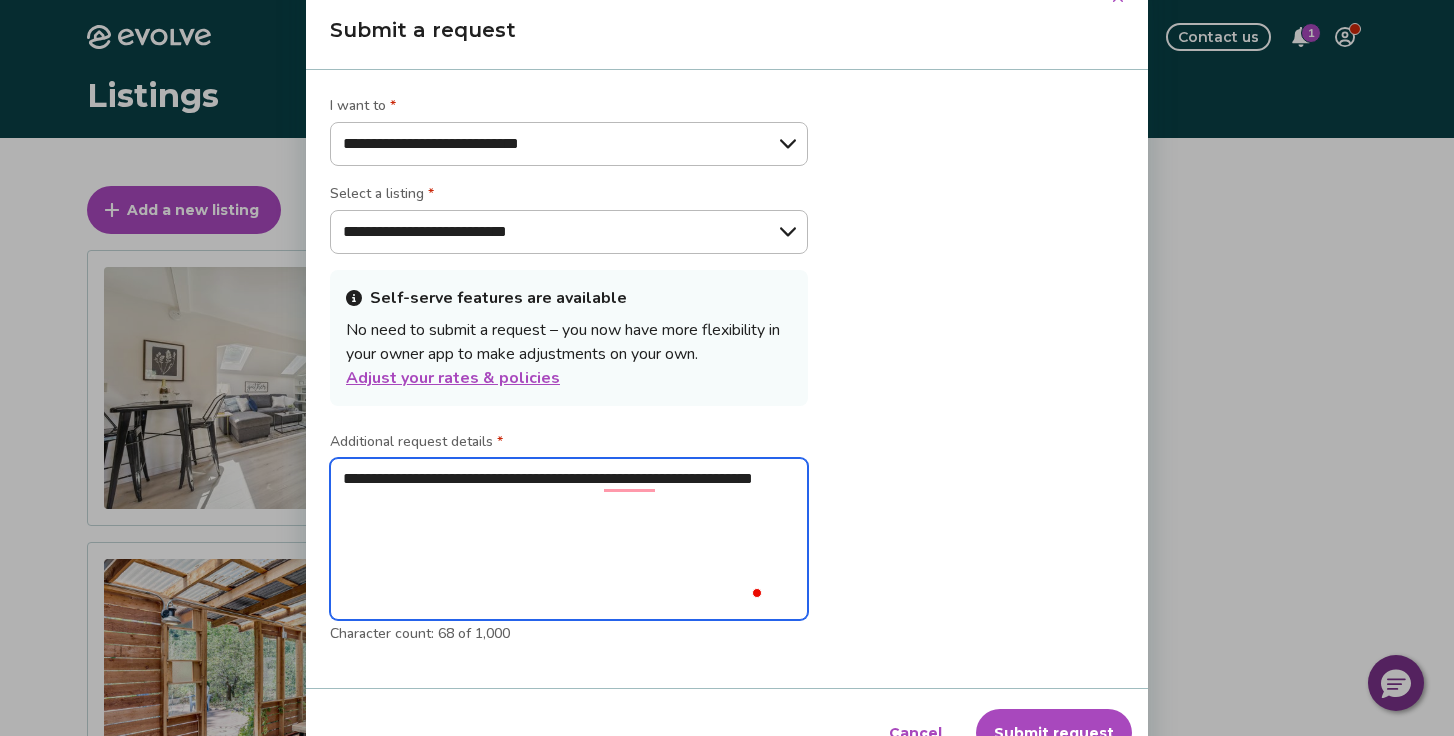 type on "**********" 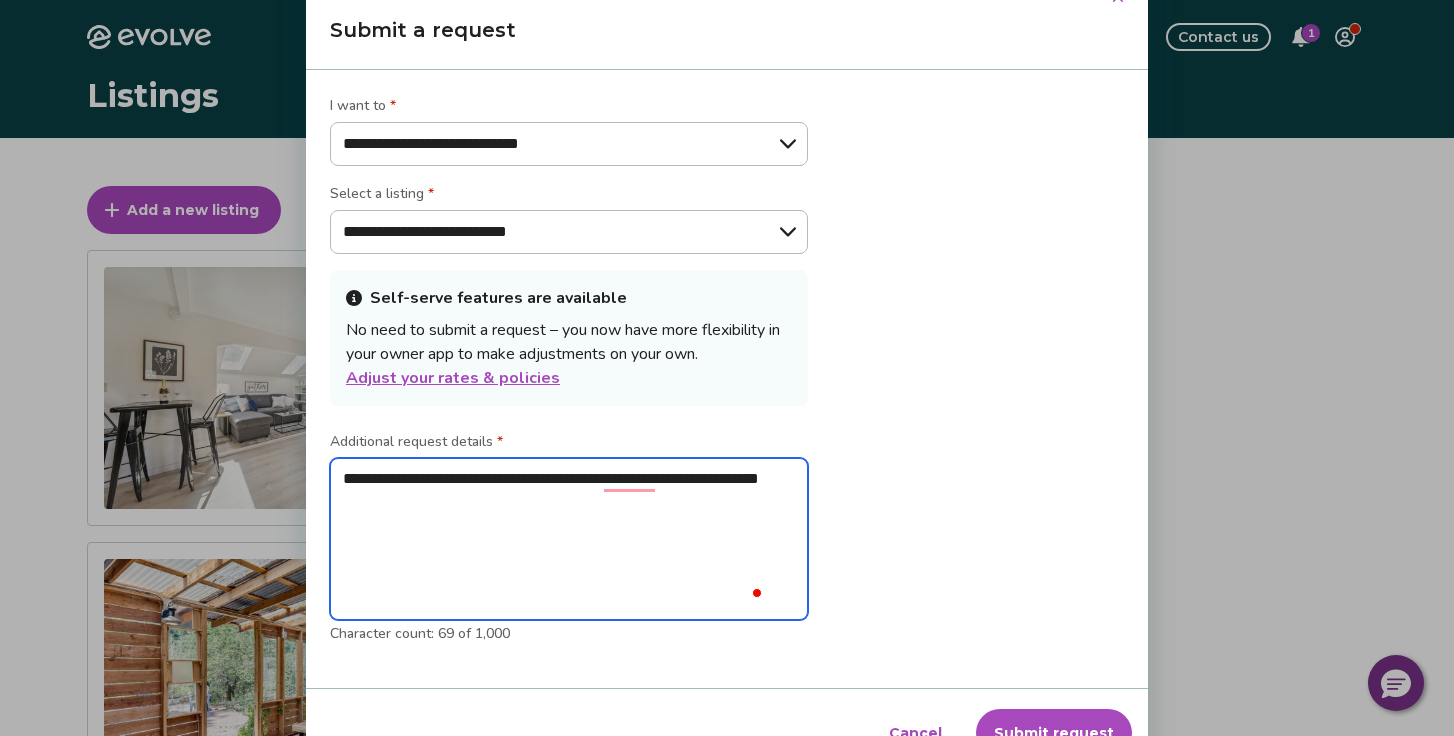 type on "**********" 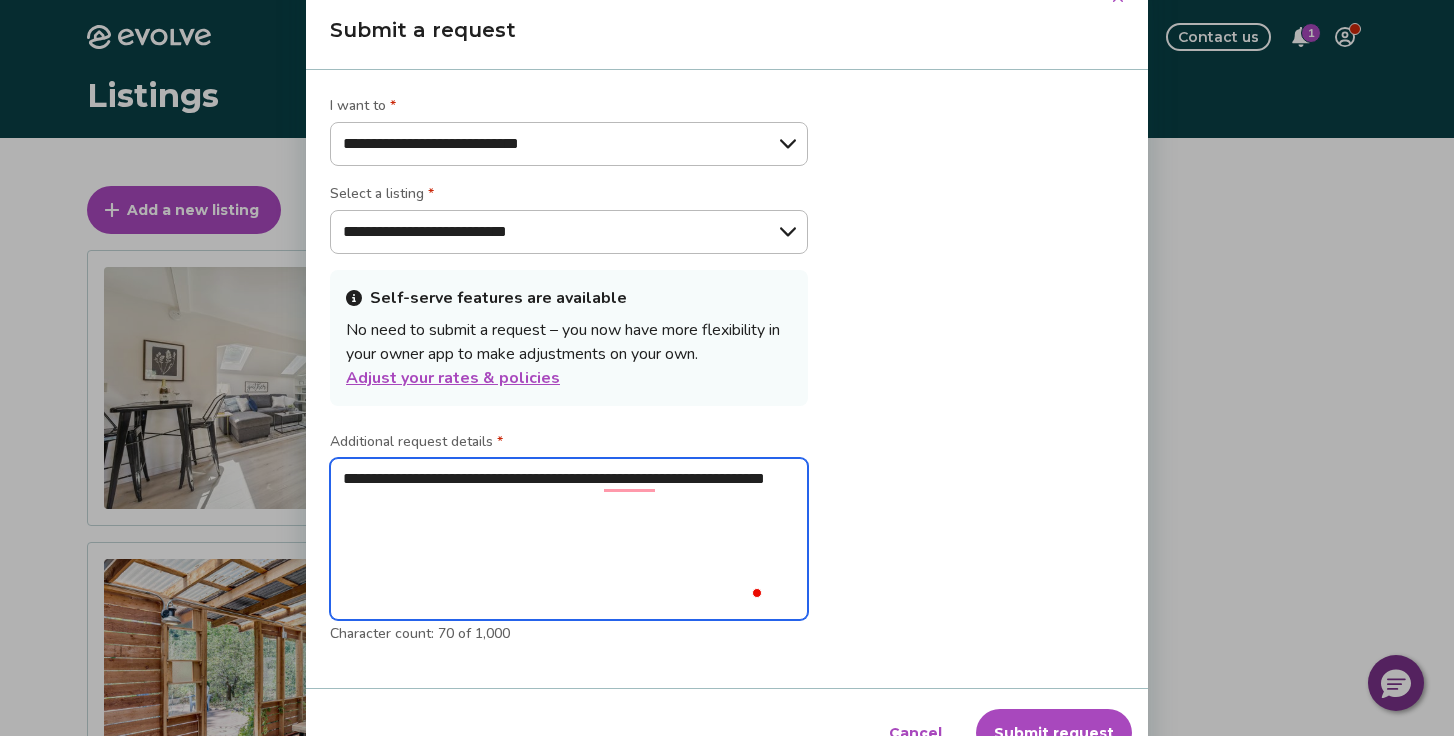 type 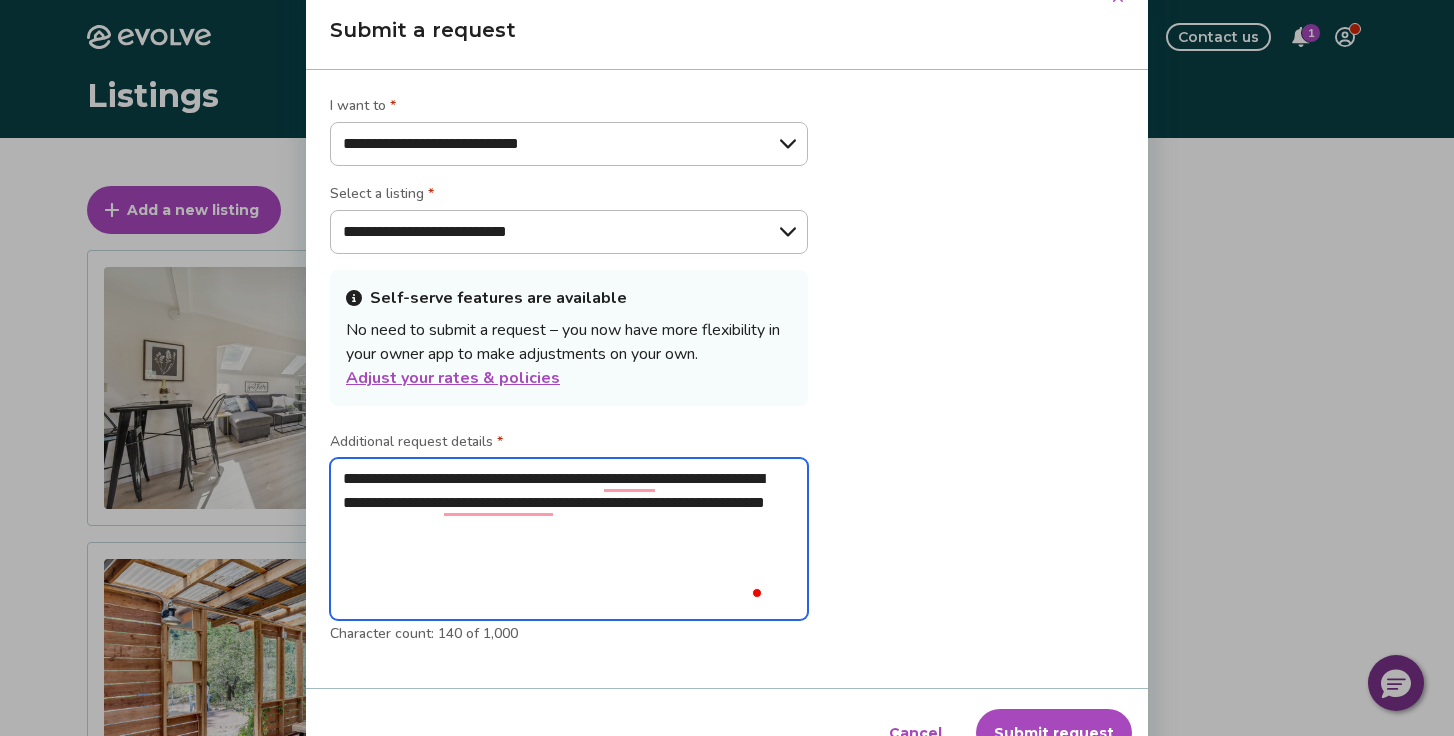click on "**********" at bounding box center (569, 539) 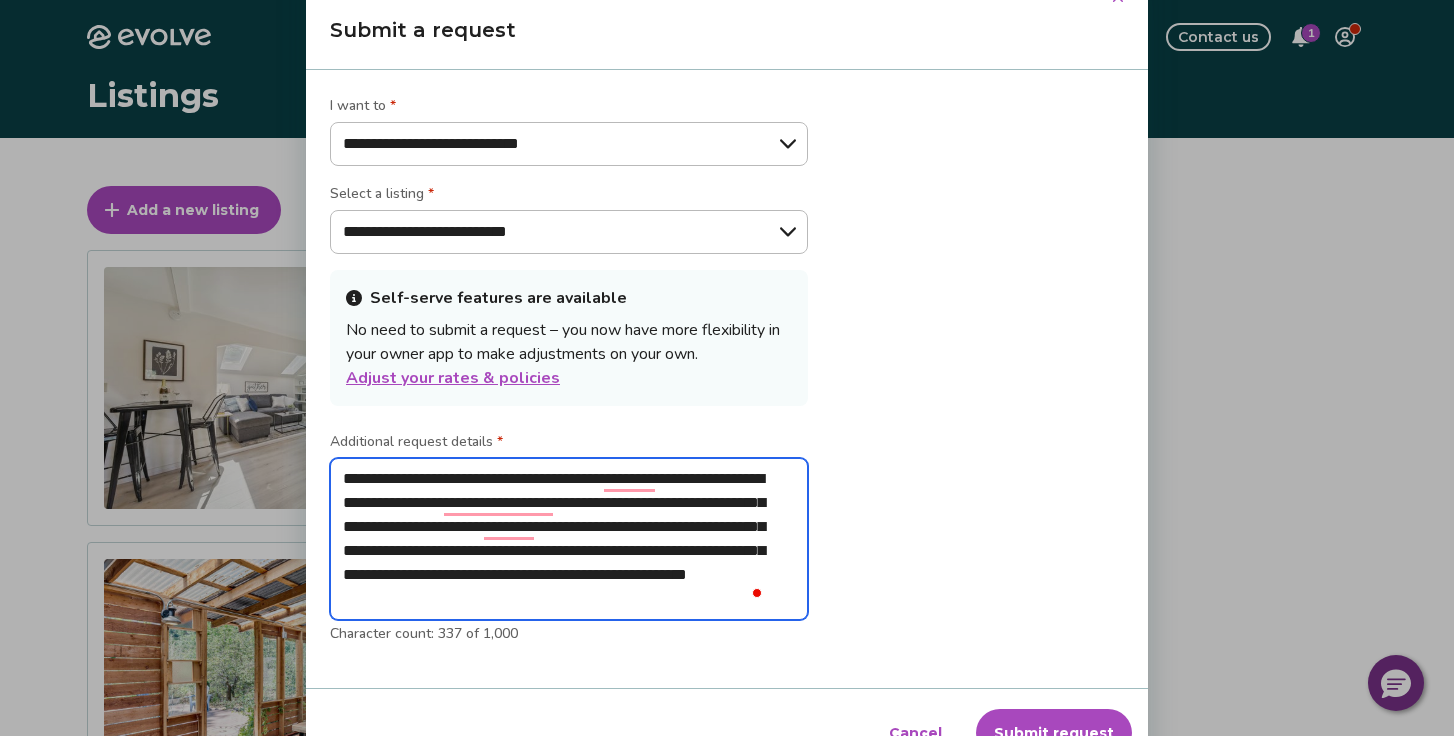click on "**********" at bounding box center [569, 539] 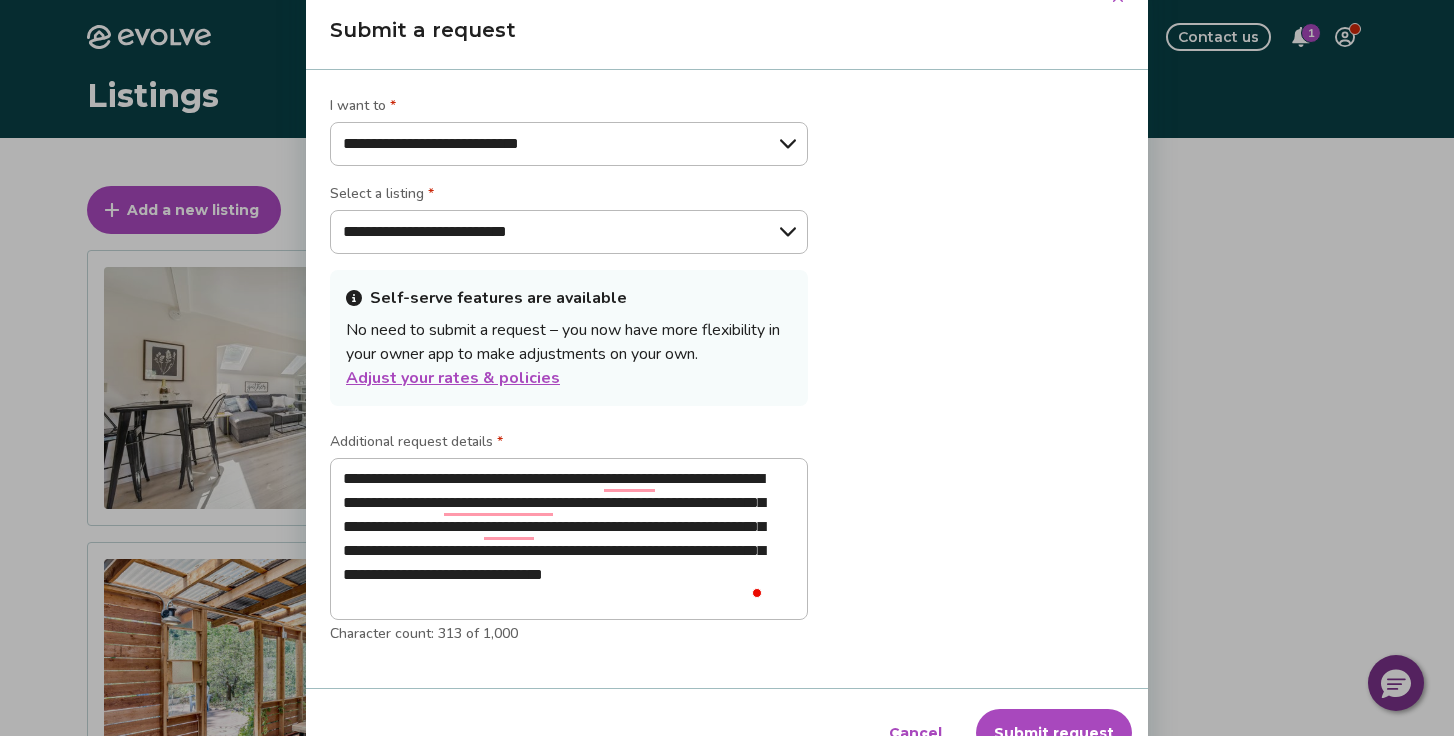 click on "Submit request" at bounding box center (1054, 733) 